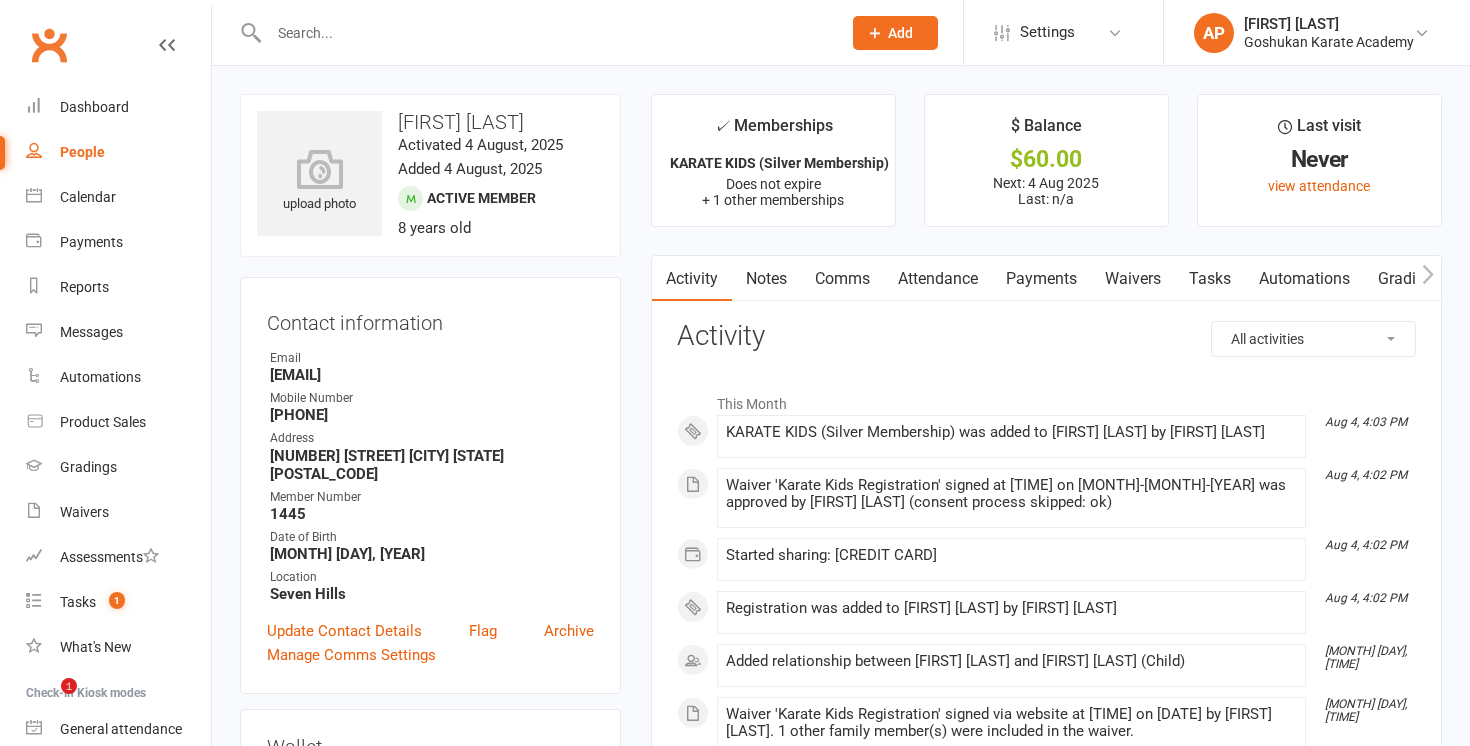 scroll, scrollTop: 0, scrollLeft: 0, axis: both 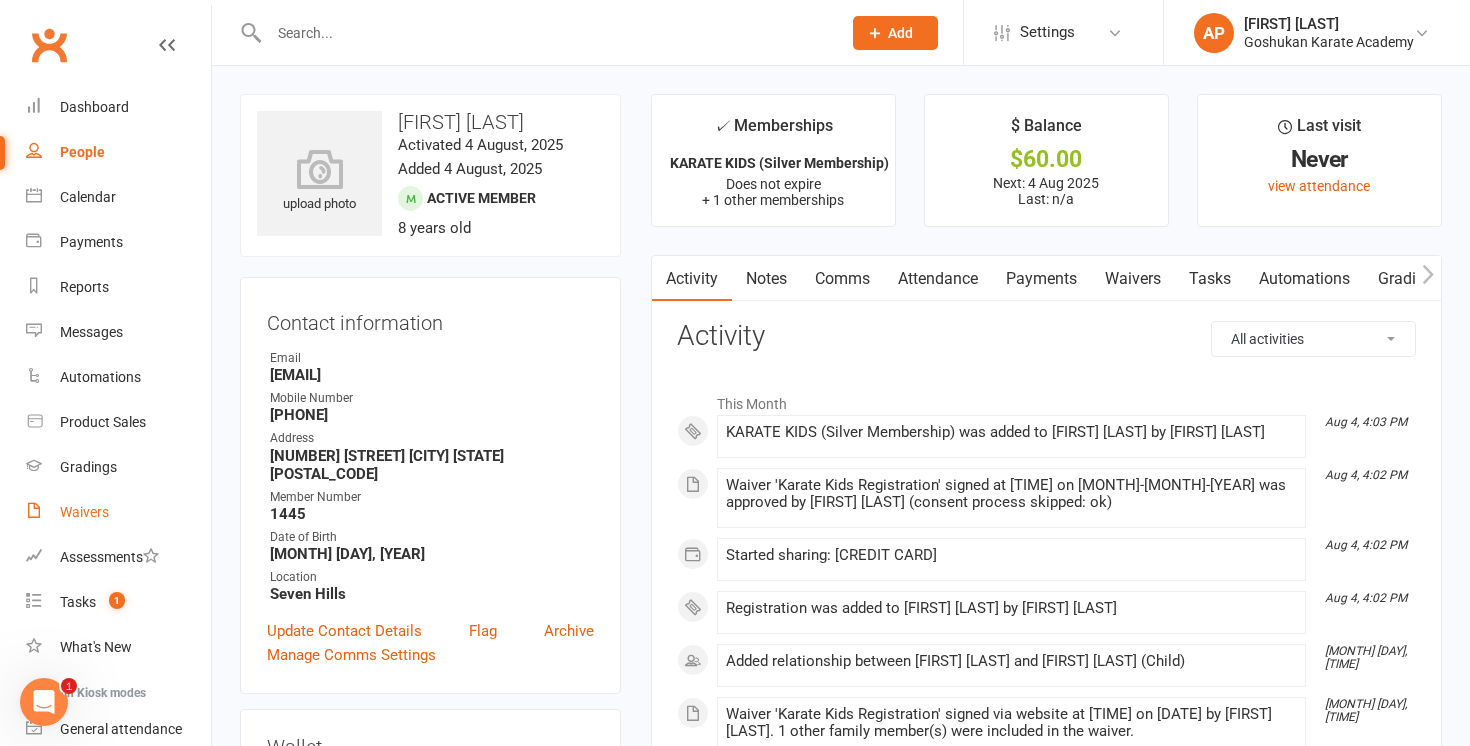 click on "Waivers" at bounding box center (84, 512) 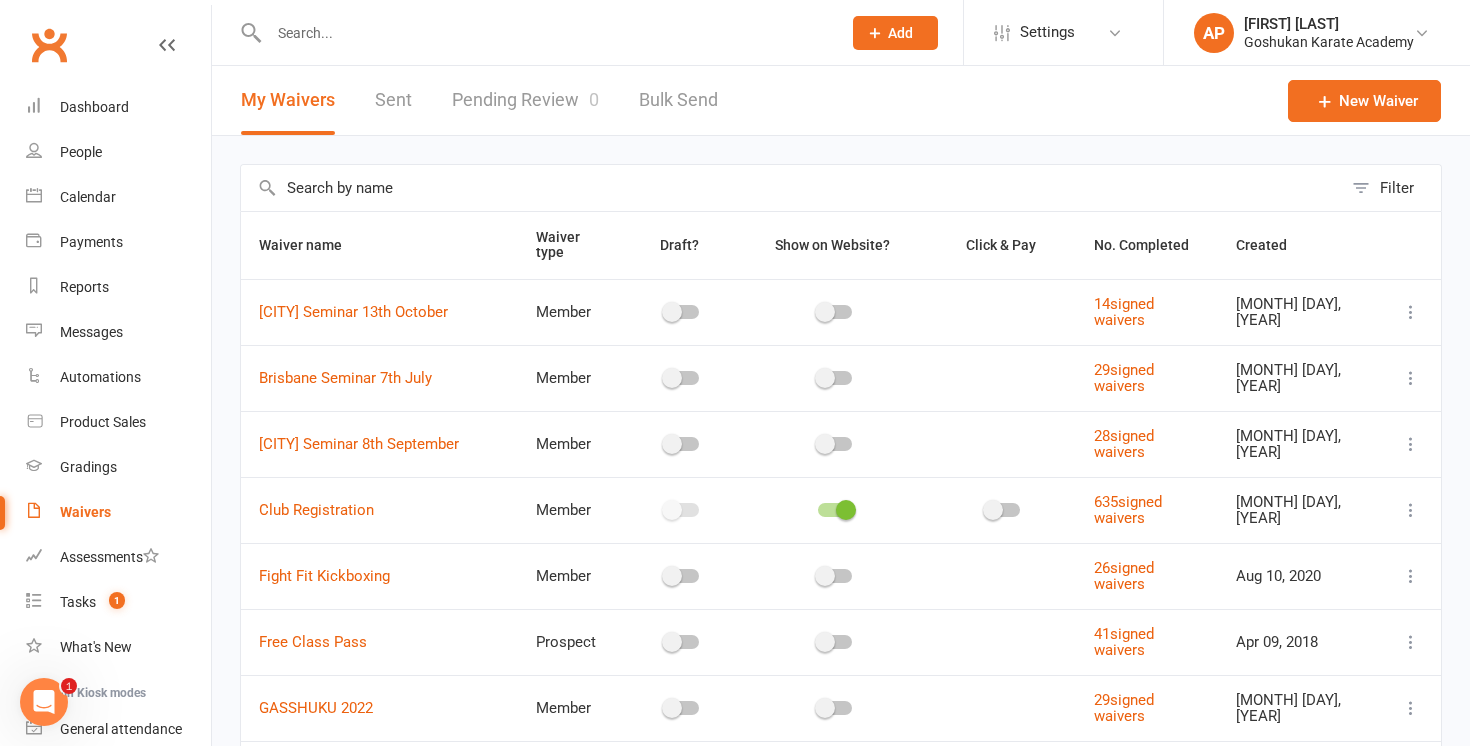 click on "Pending Review 0" at bounding box center (525, 100) 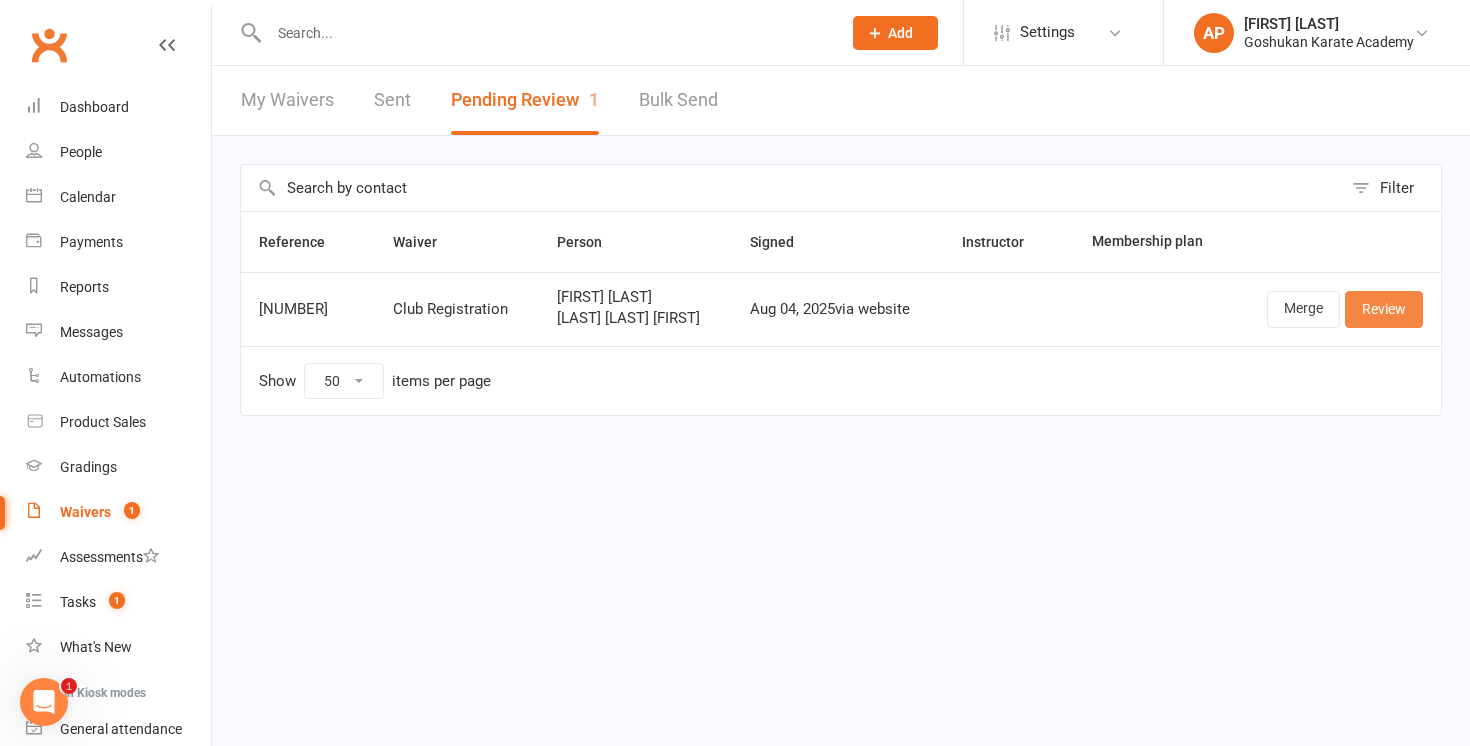 click on "Review" at bounding box center (1384, 309) 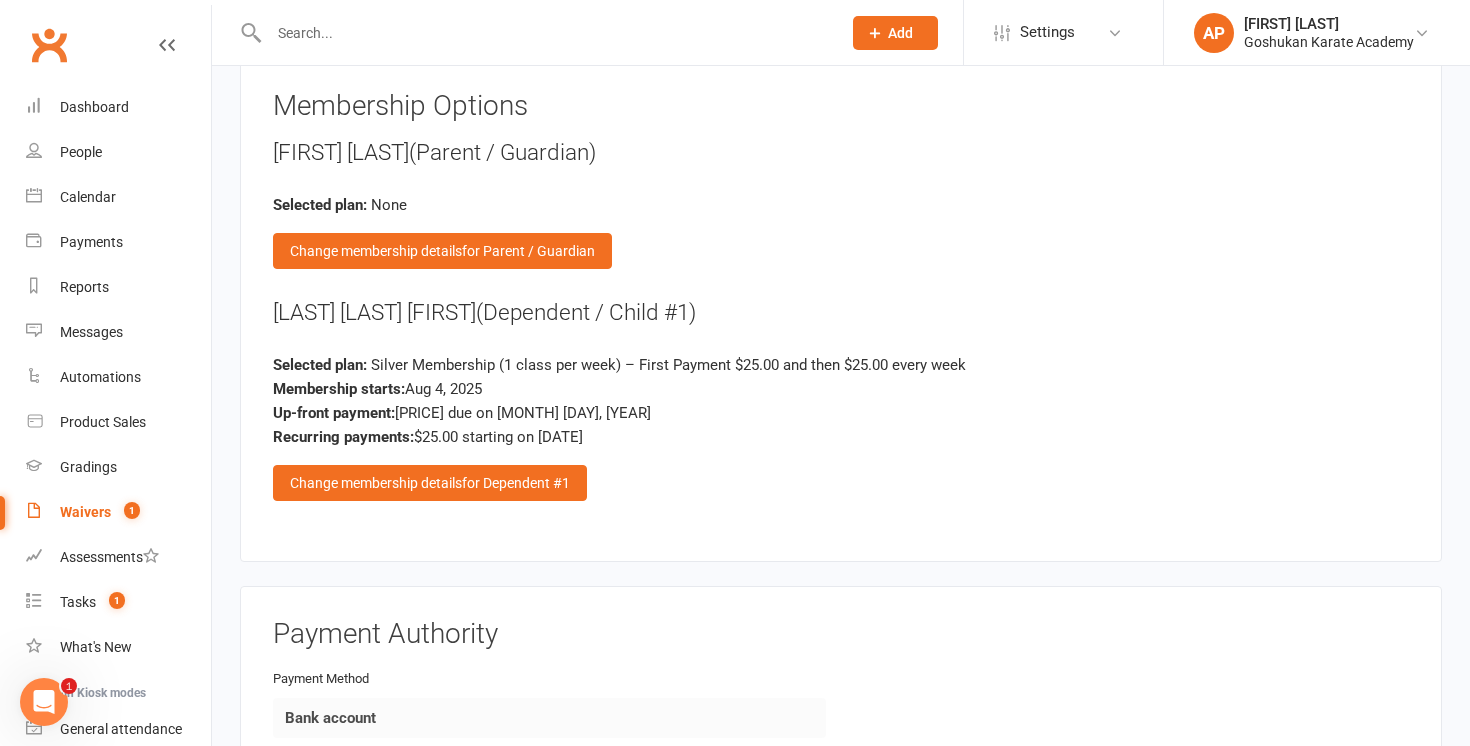 scroll, scrollTop: 2579, scrollLeft: 0, axis: vertical 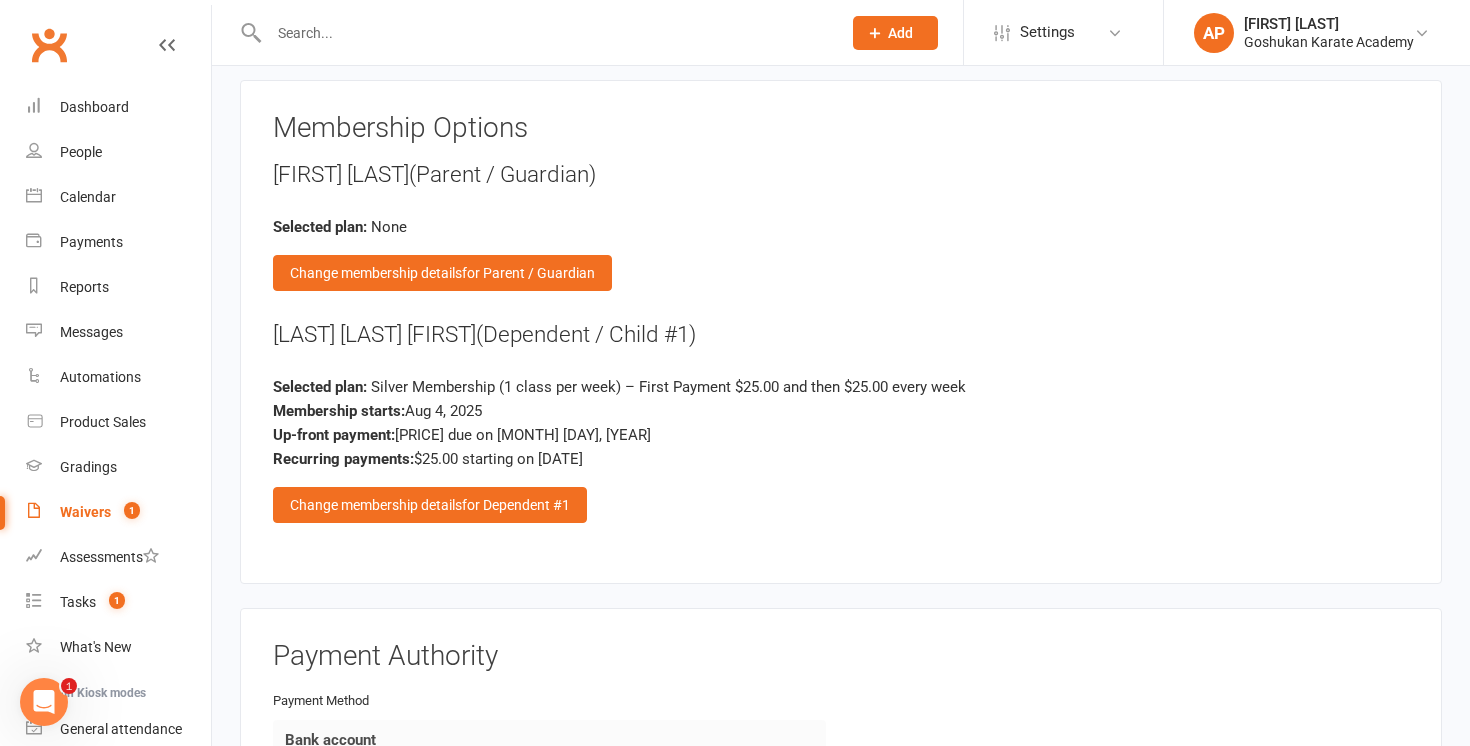 click on "[FIRST] [LAST] (Dependent / Child #1) Selected plan: Silver Membership (1 class per week) – First Payment $25.00 and then $25.00 every week Membership starts: [DATE] Up-front payment: $25.00 due on [DATE] Recurring payments: $25.00 starting on [DATE] Change membership details for Dependent #1" at bounding box center [841, 421] 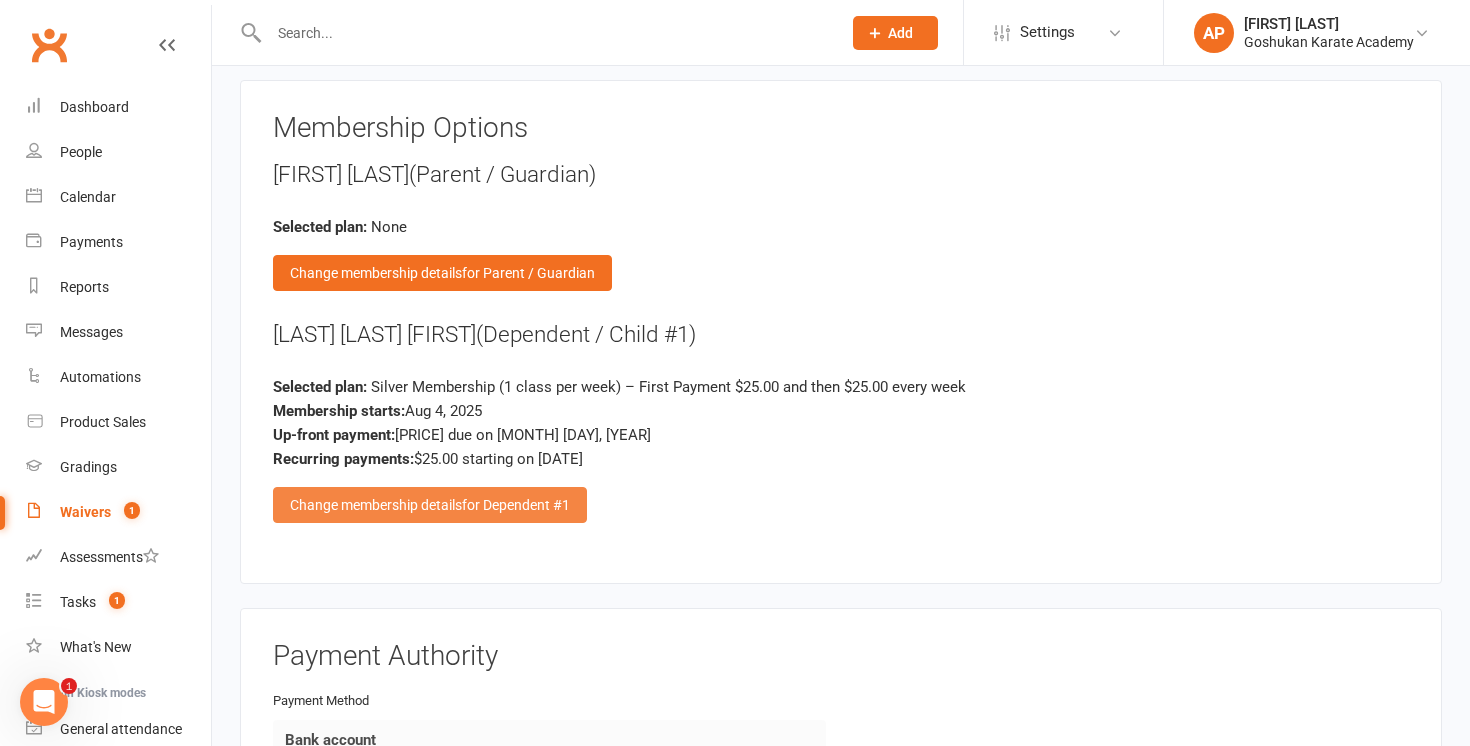 click on "Change membership details  for Dependent #1" at bounding box center (430, 505) 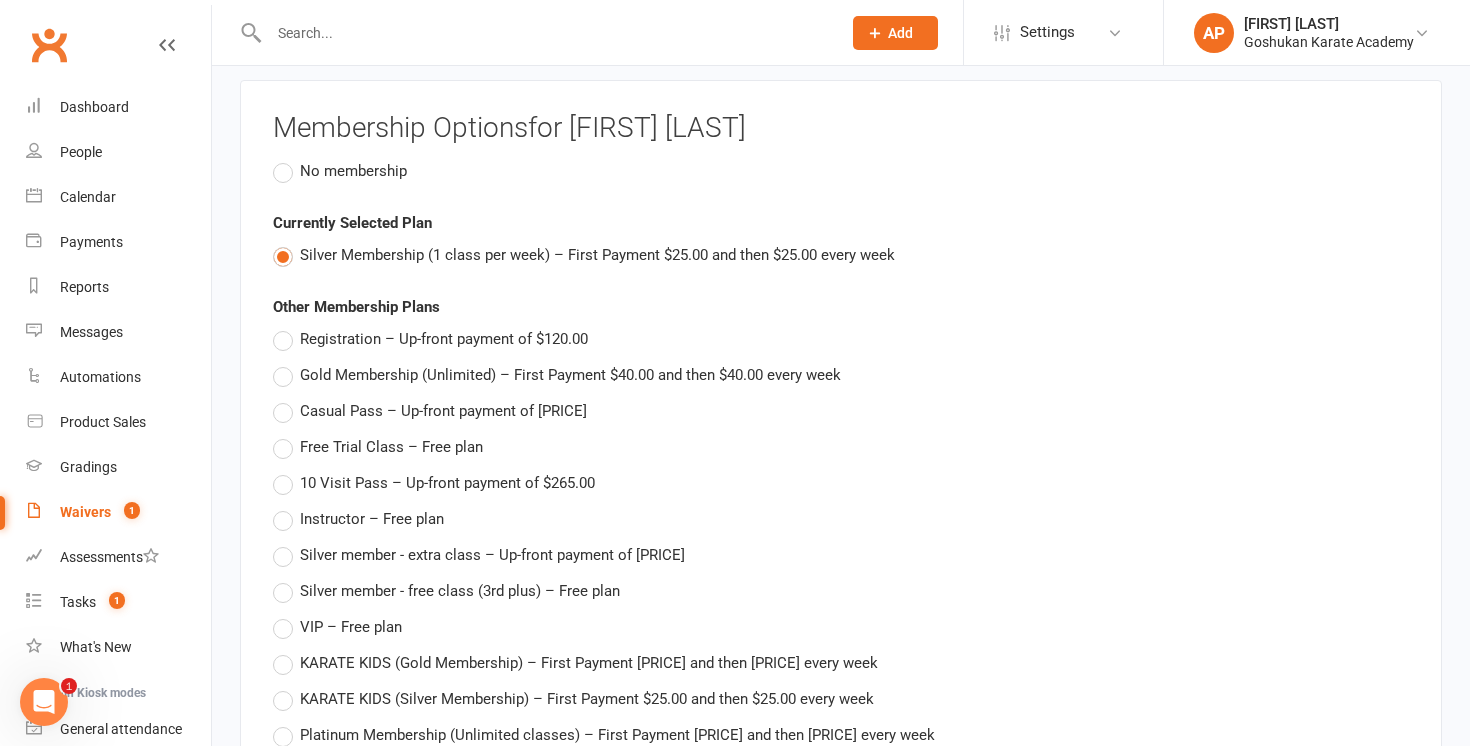 click on "Registration – Up-front payment of $120.00" at bounding box center (444, 337) 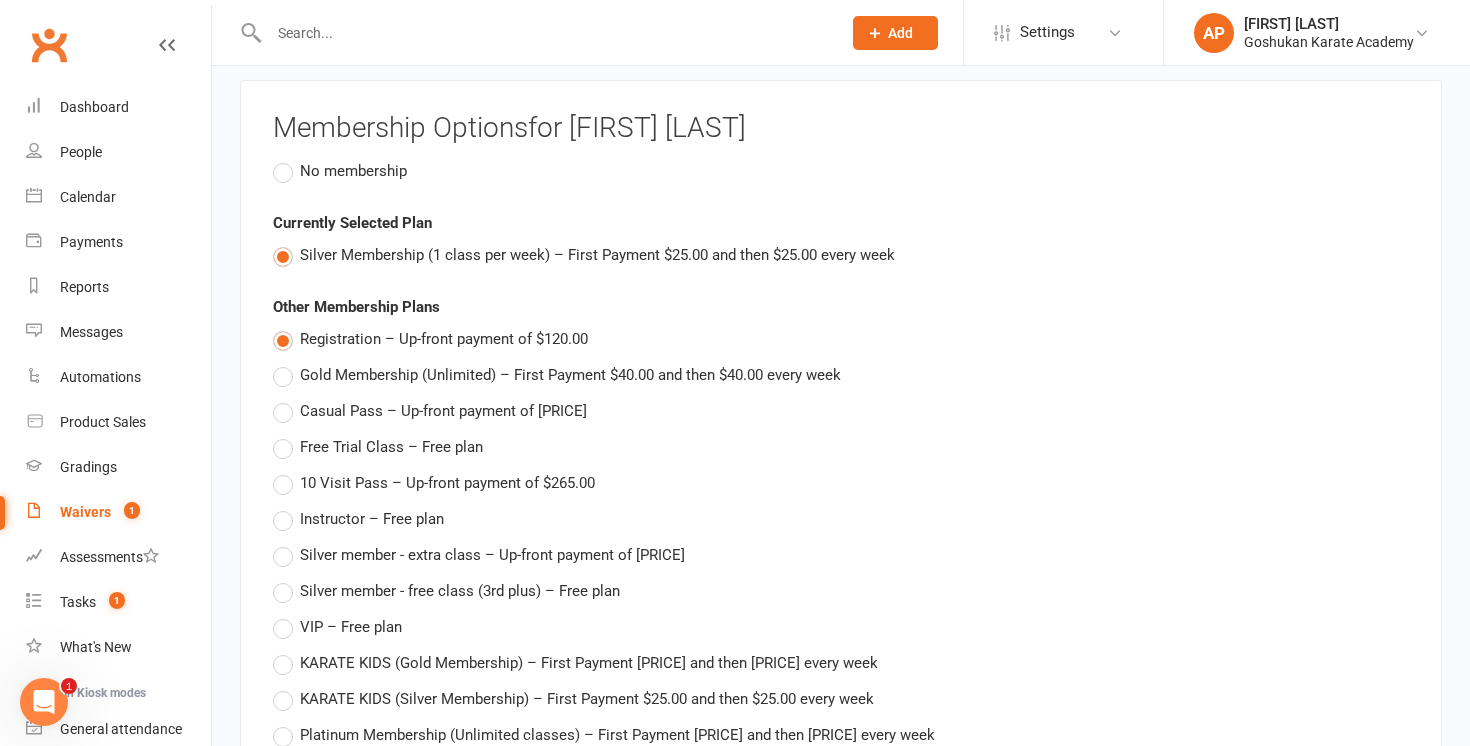 type on "Registration" 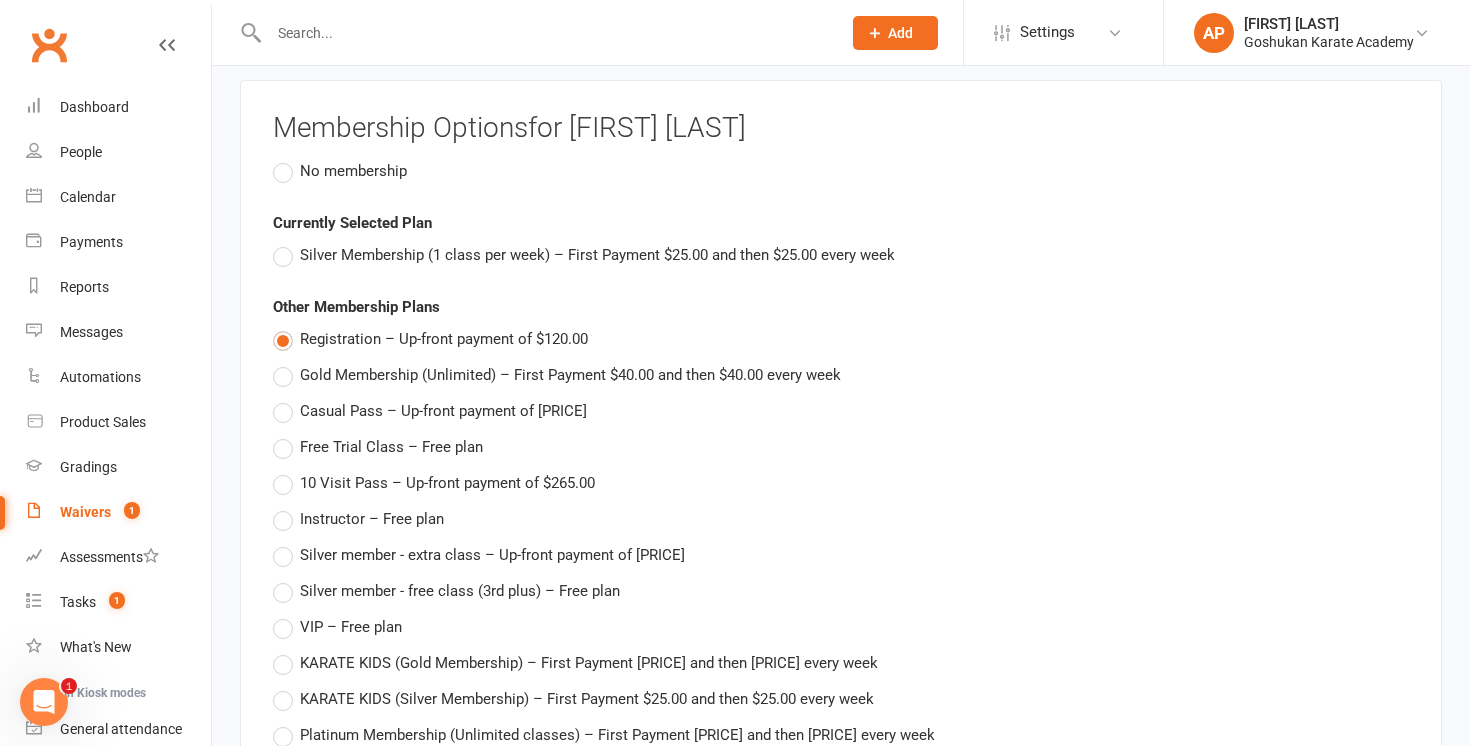 type 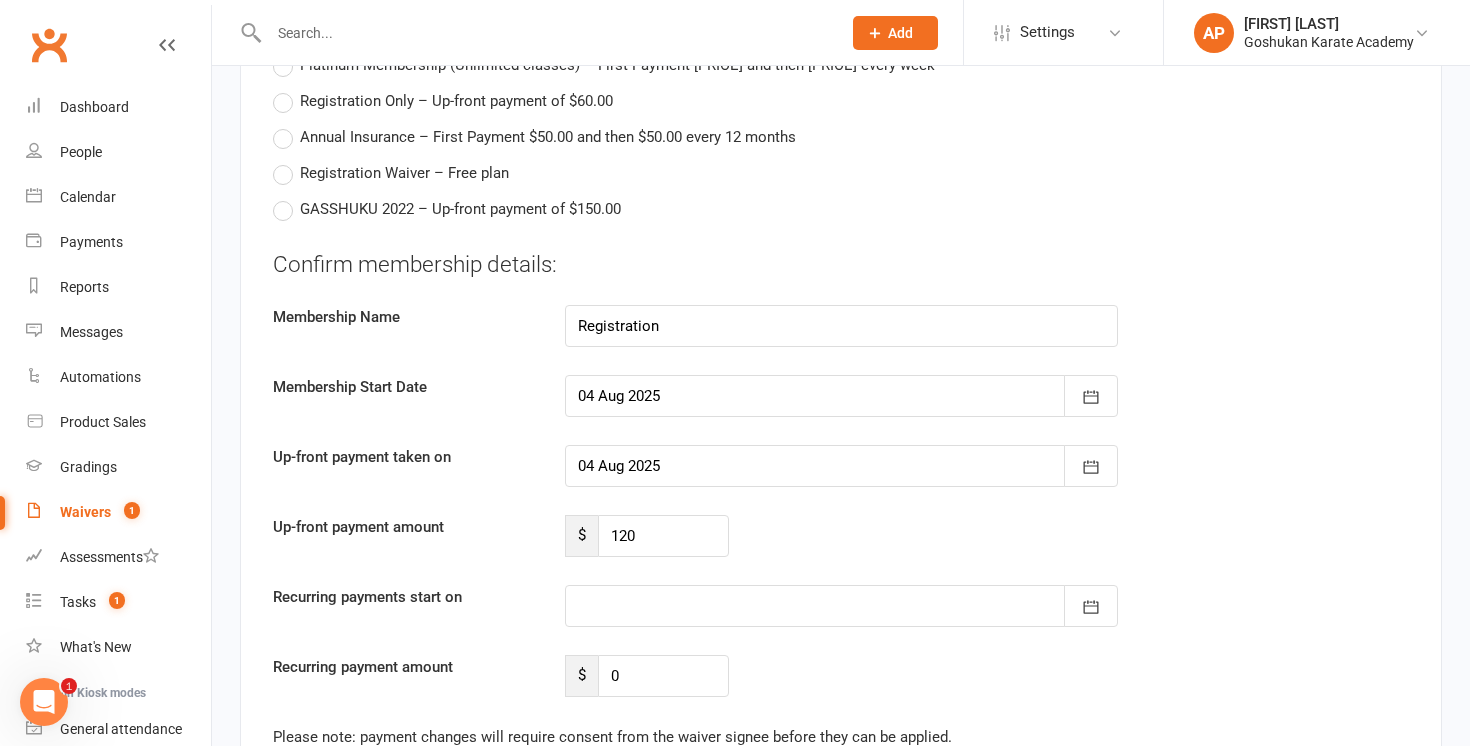 scroll, scrollTop: 3284, scrollLeft: 0, axis: vertical 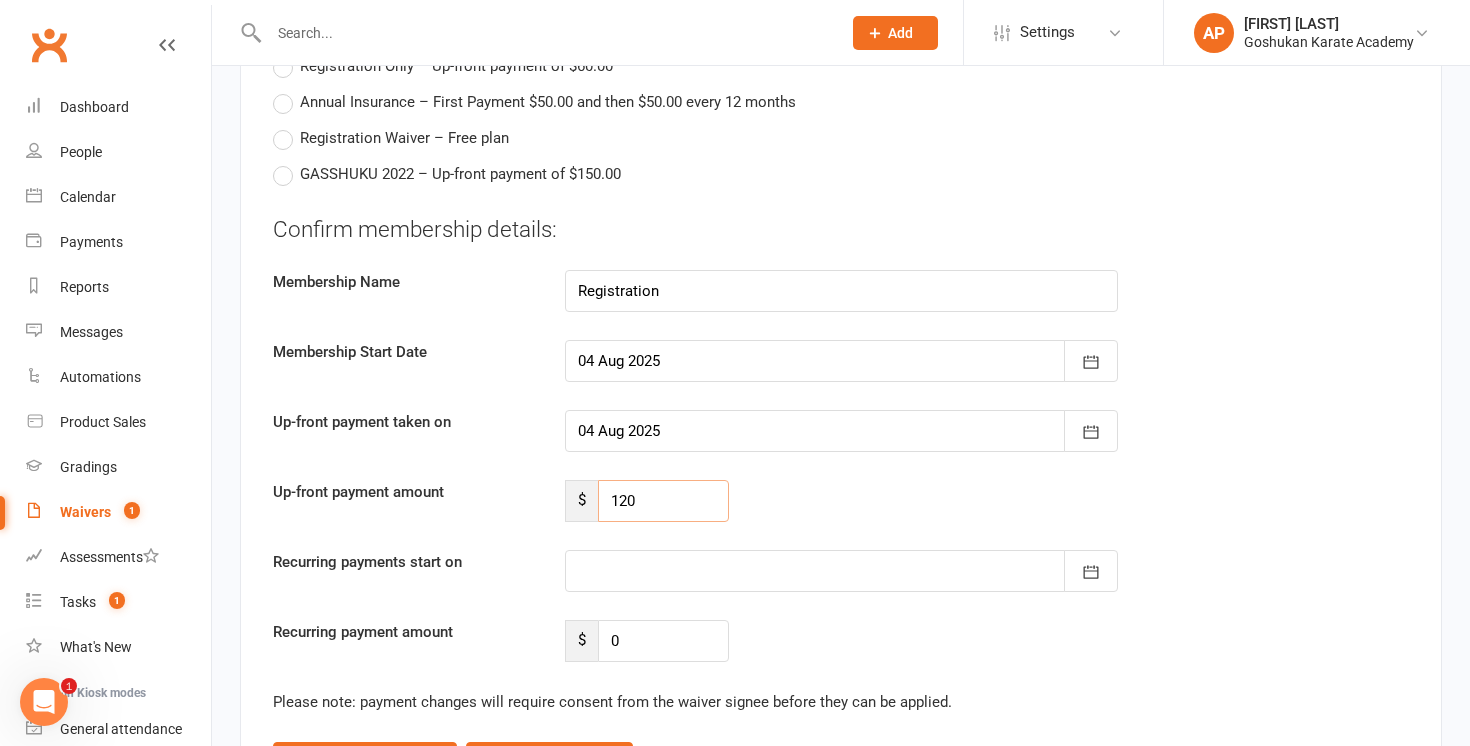 click on "120" at bounding box center [663, 501] 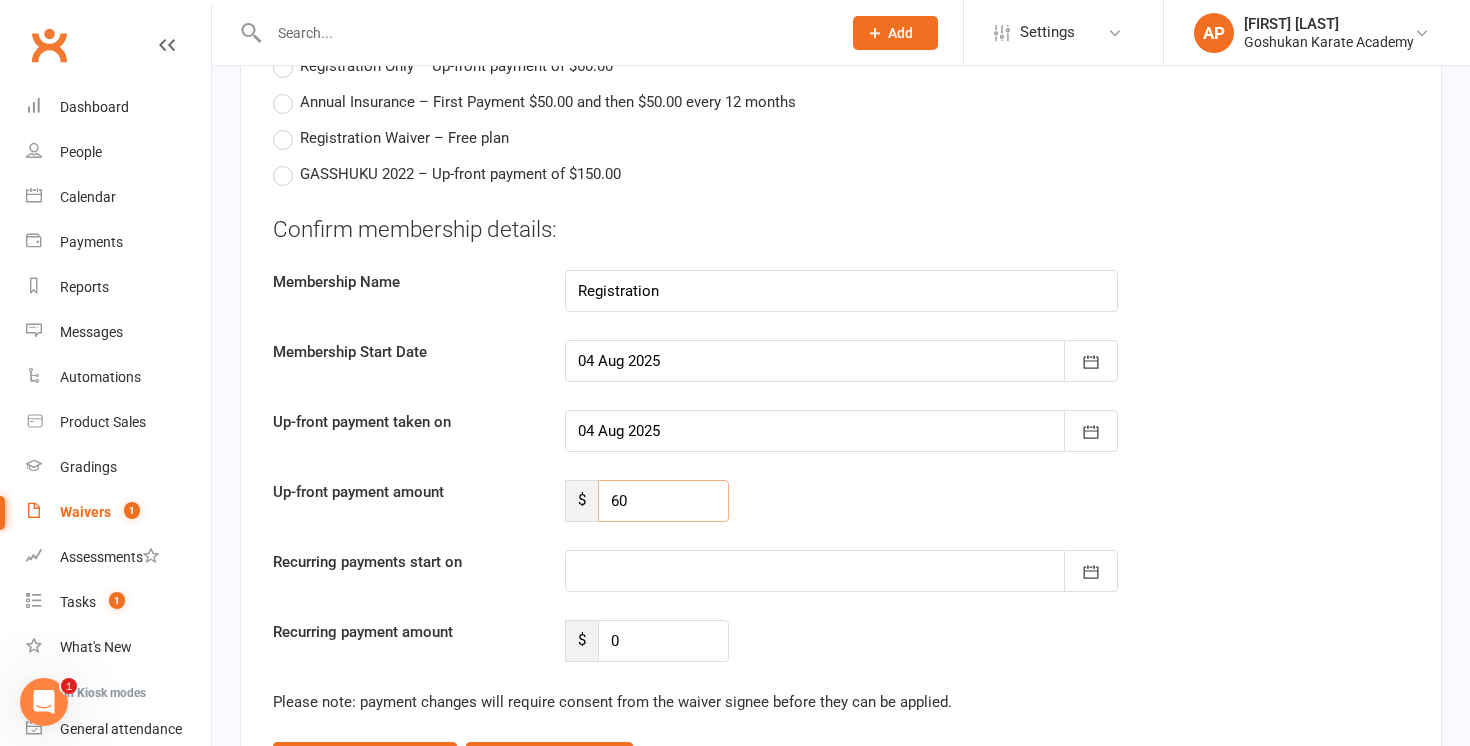 type on "60" 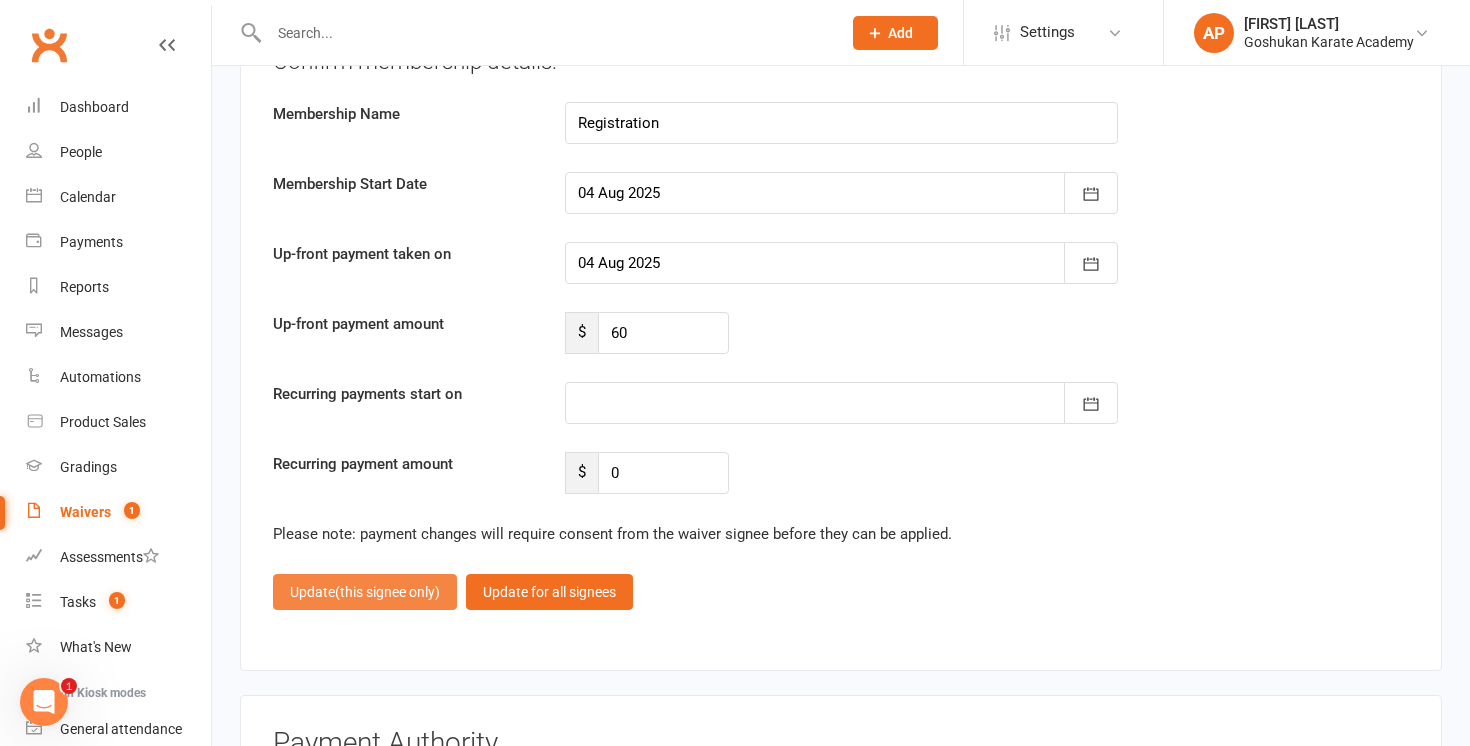 click on "(this signee only)" at bounding box center [387, 592] 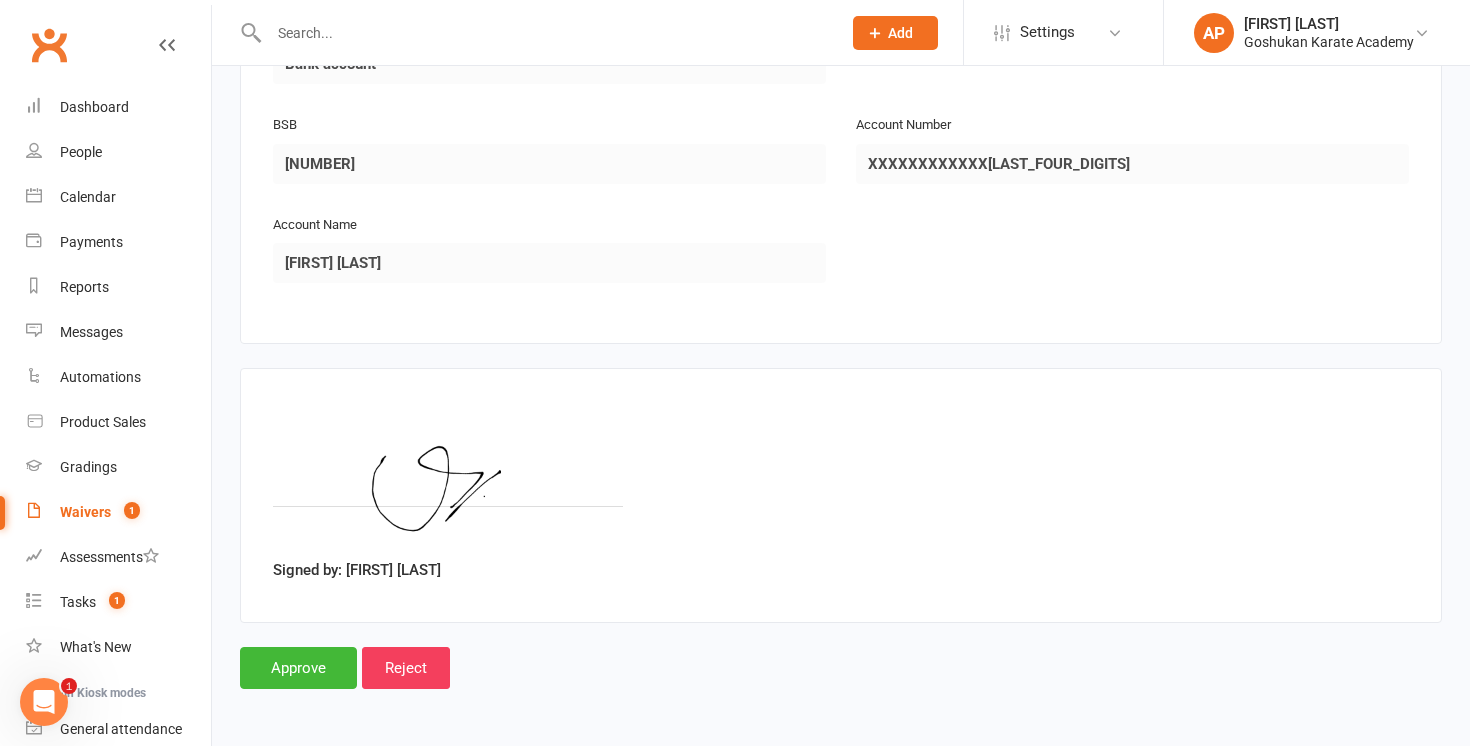 scroll, scrollTop: 3247, scrollLeft: 0, axis: vertical 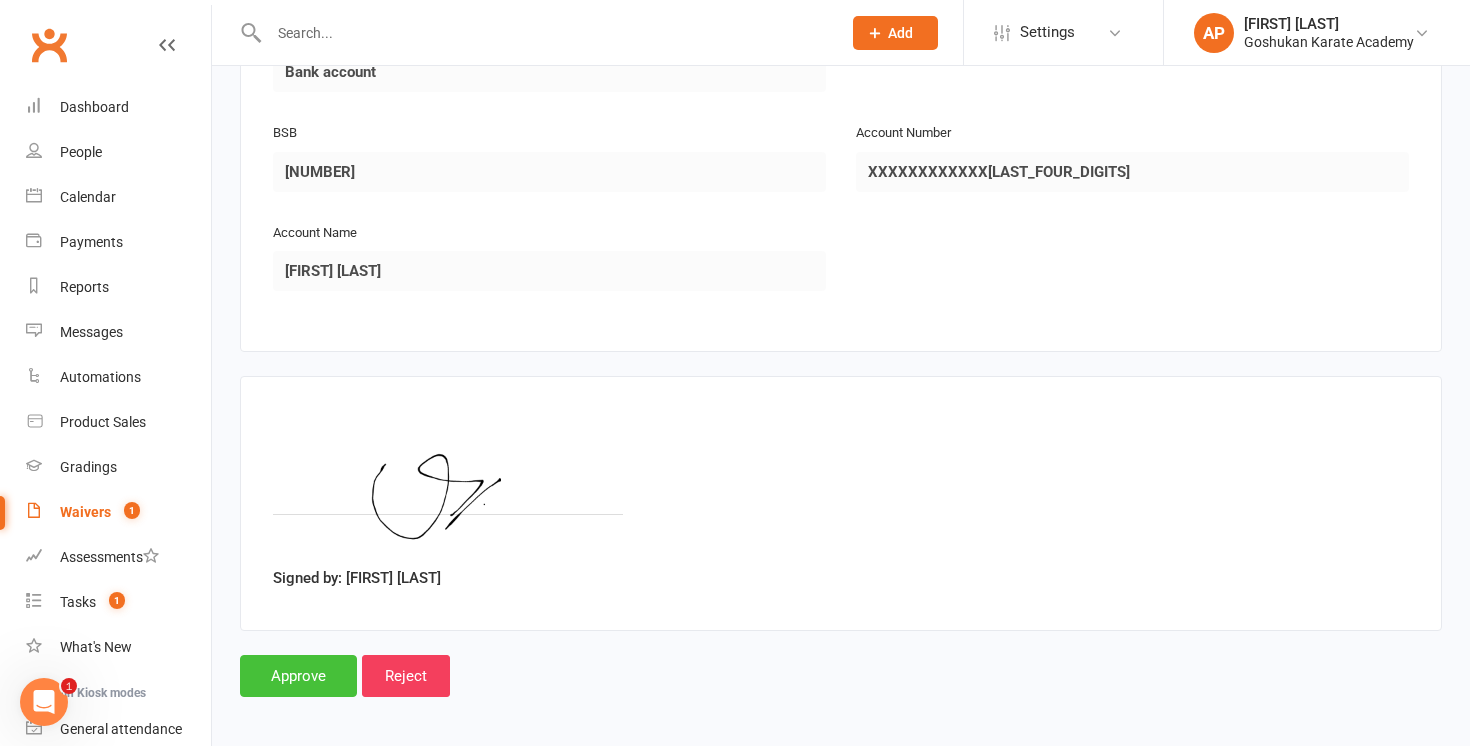 click on "Approve" at bounding box center (298, 676) 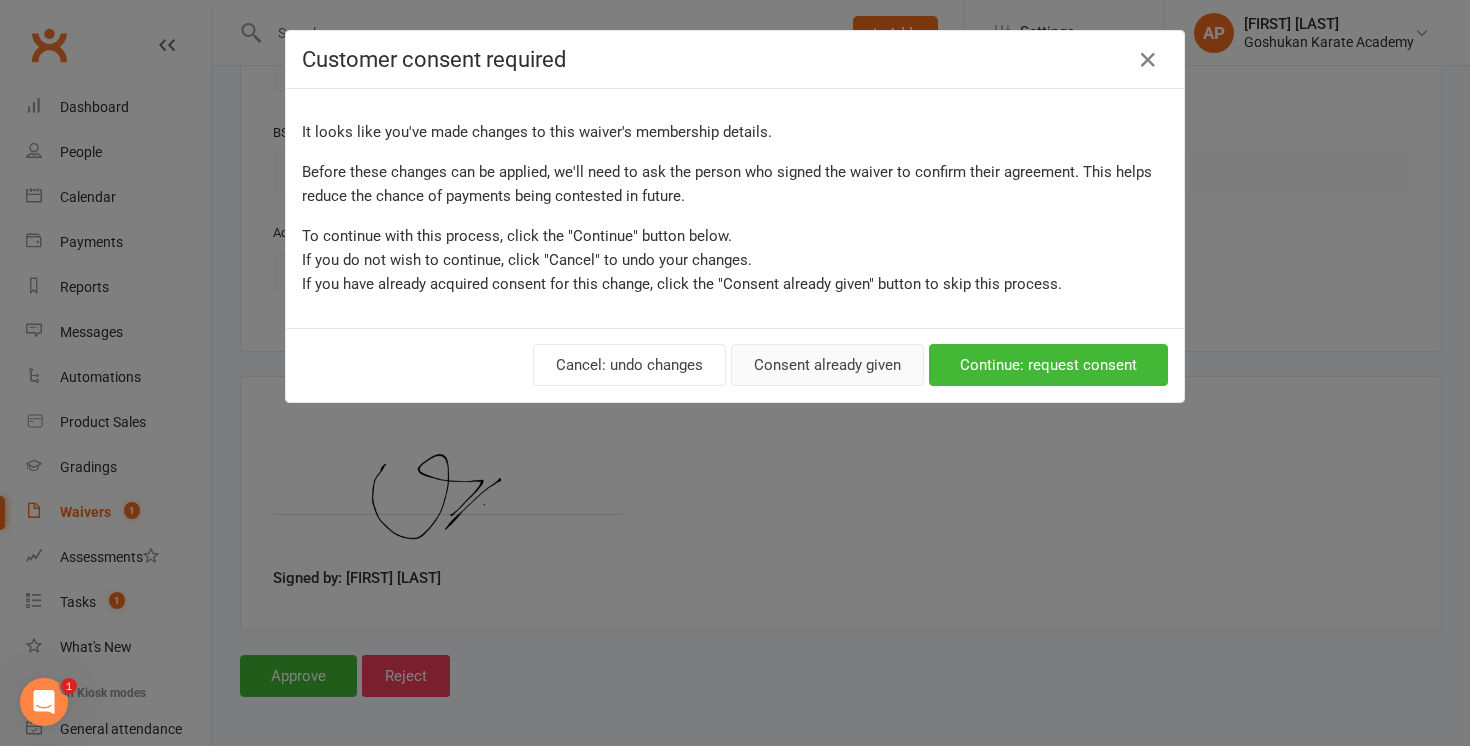 click on "Consent already given" at bounding box center (827, 365) 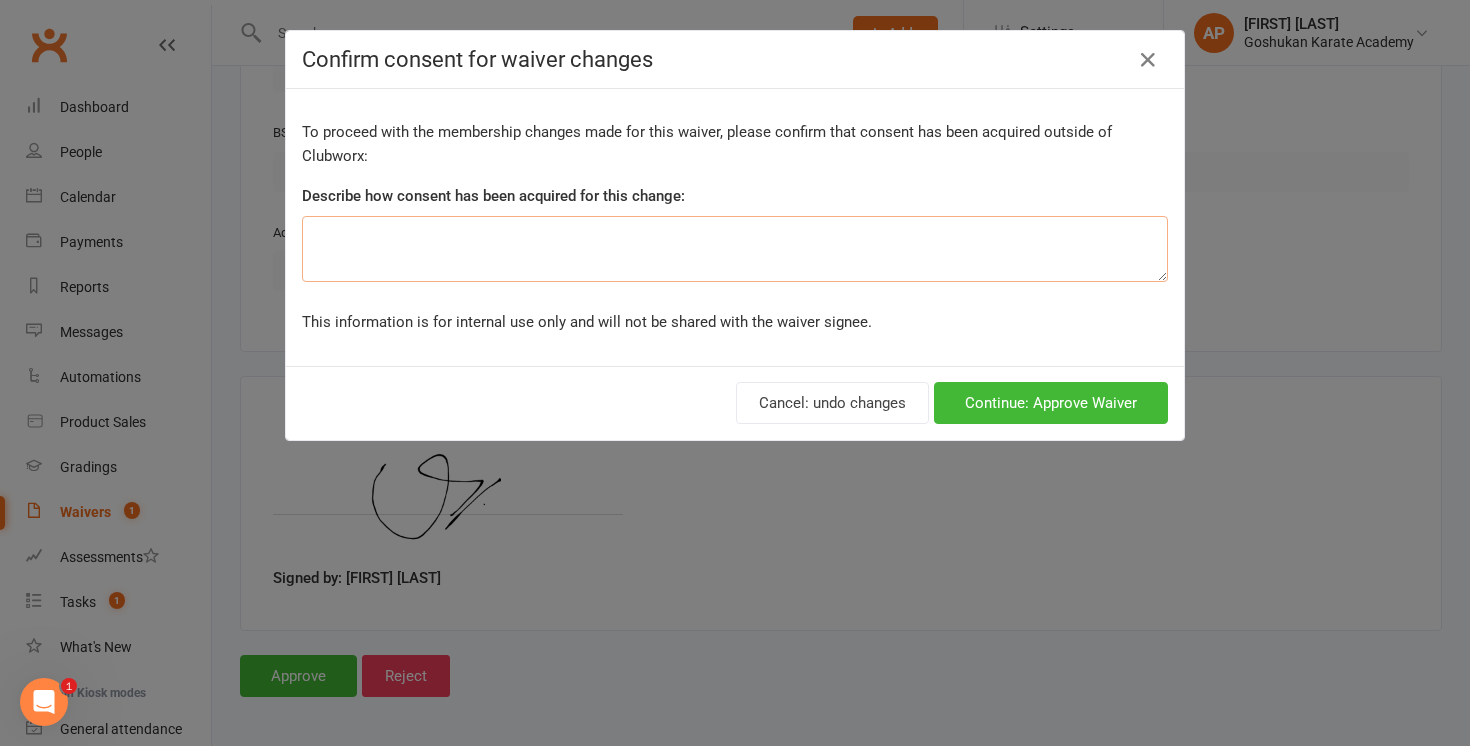 click at bounding box center (735, 249) 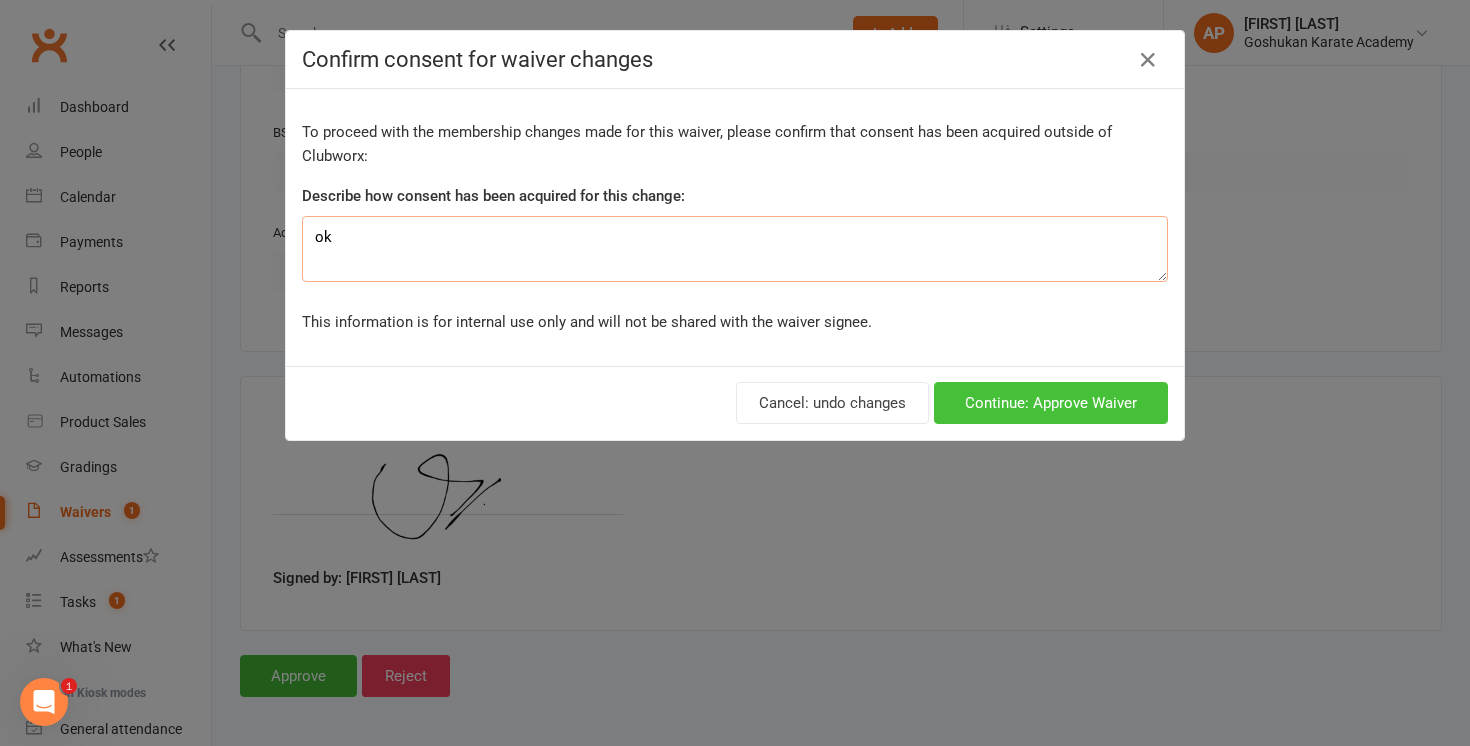 type on "ok" 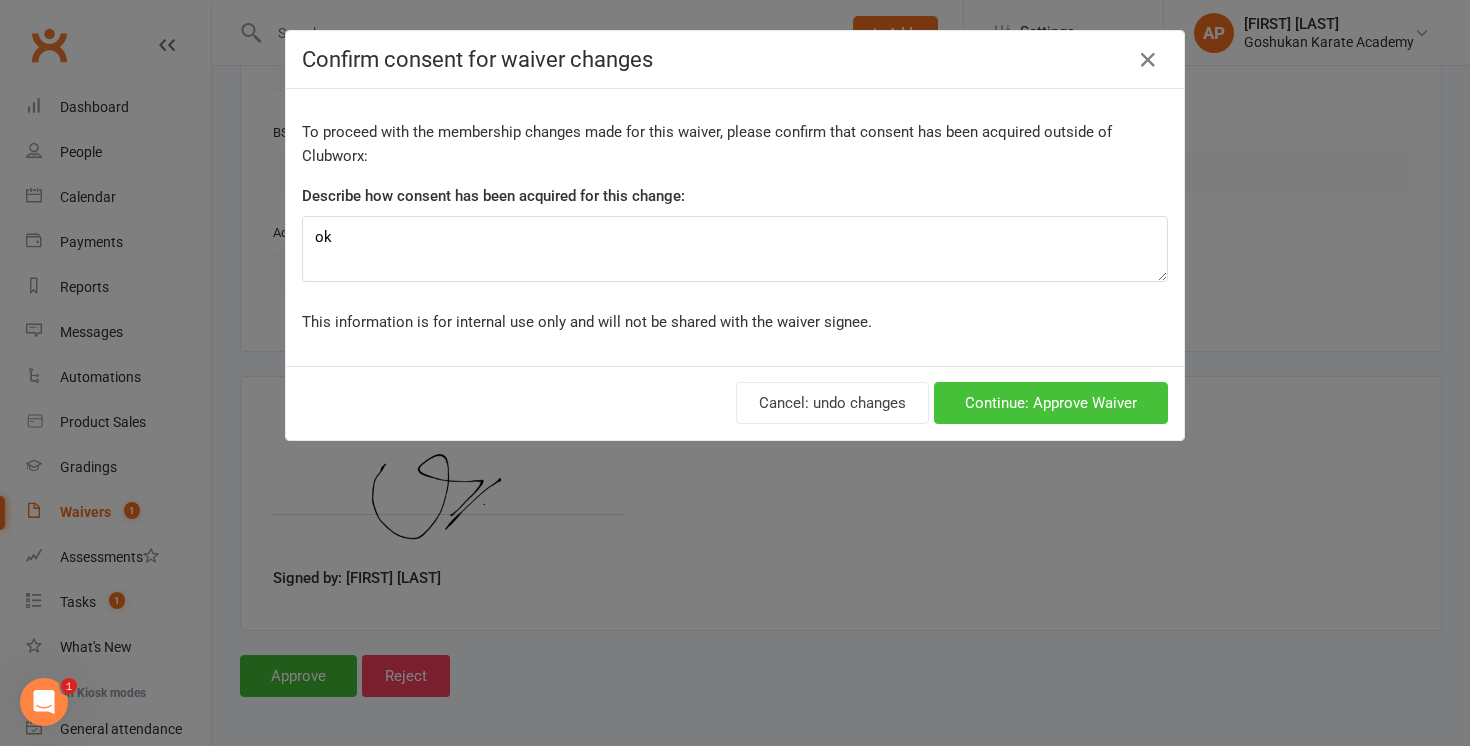 click on "Continue: Approve Waiver" at bounding box center (1051, 403) 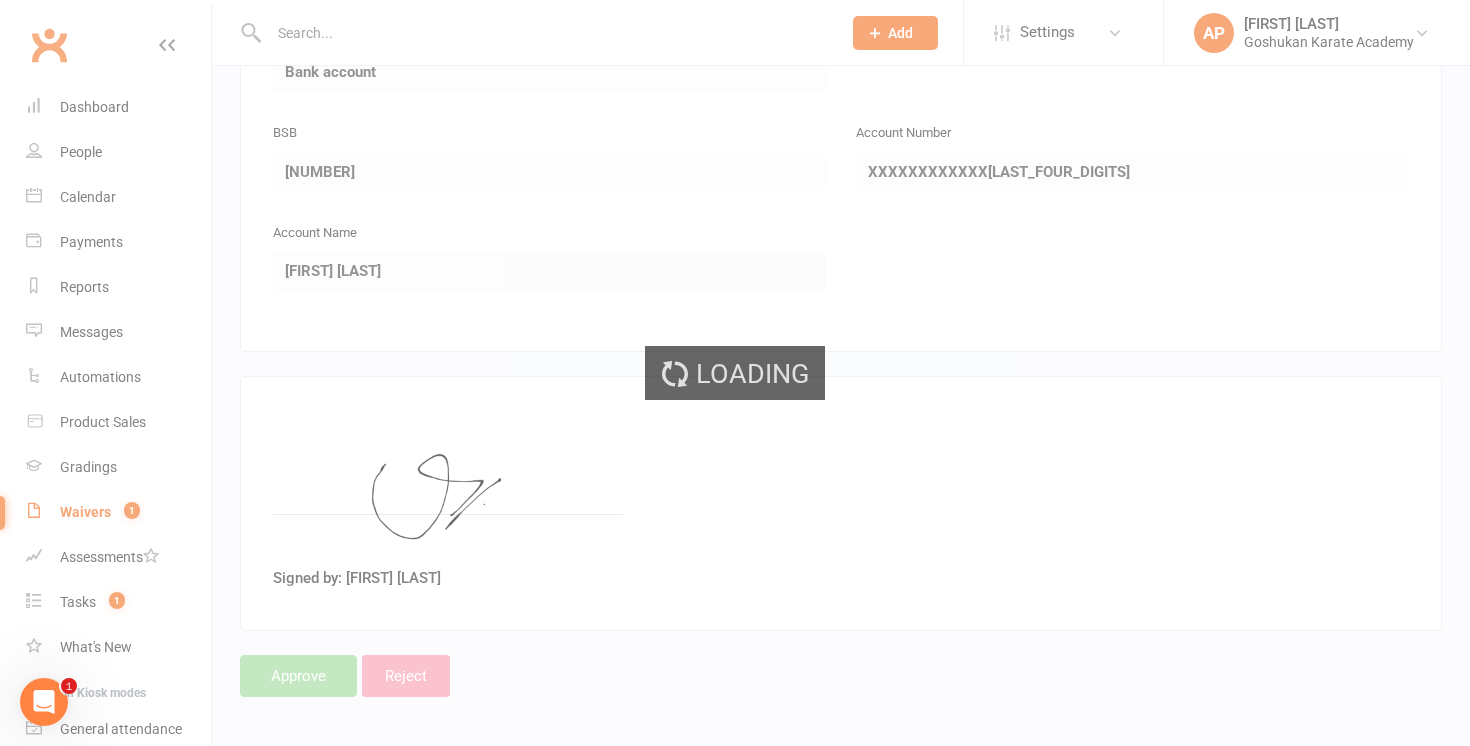 scroll, scrollTop: 0, scrollLeft: 0, axis: both 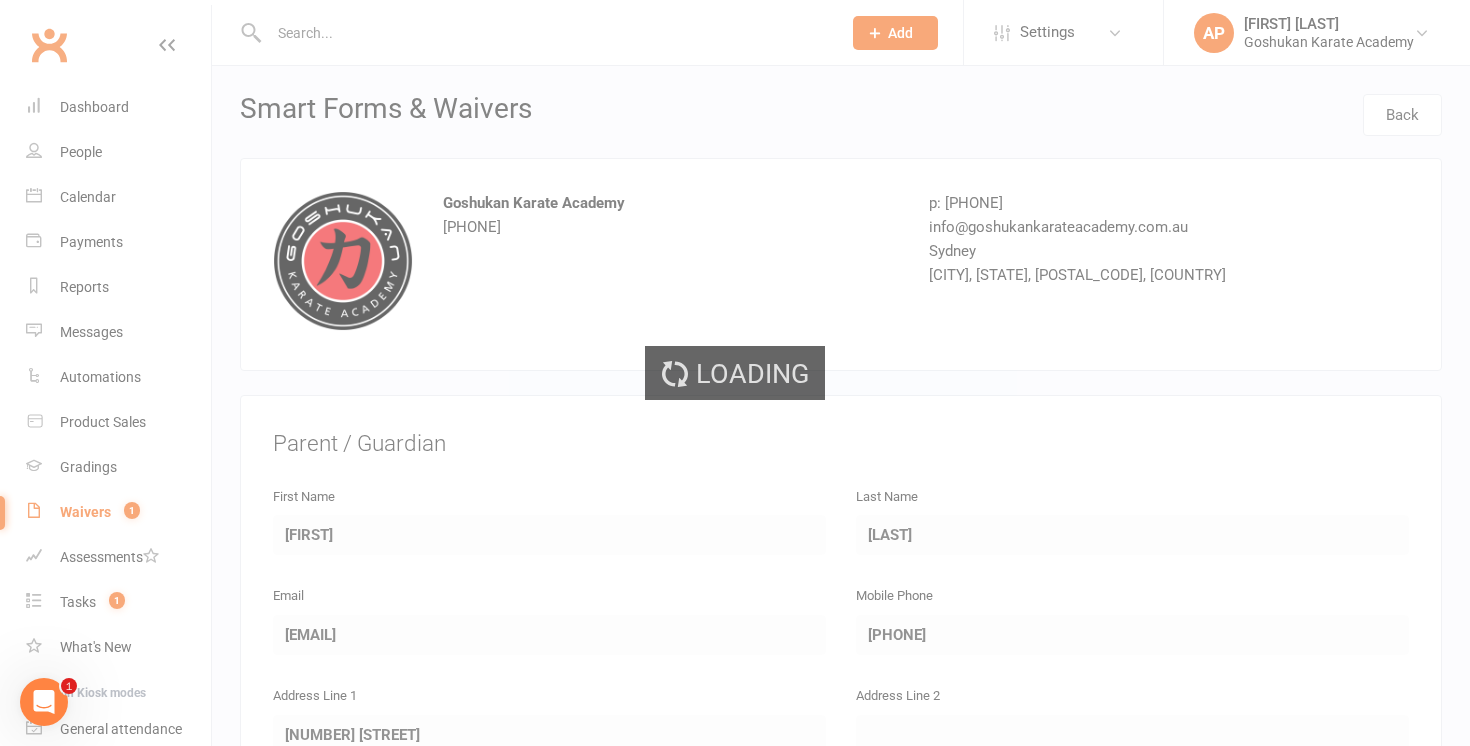 select on "50" 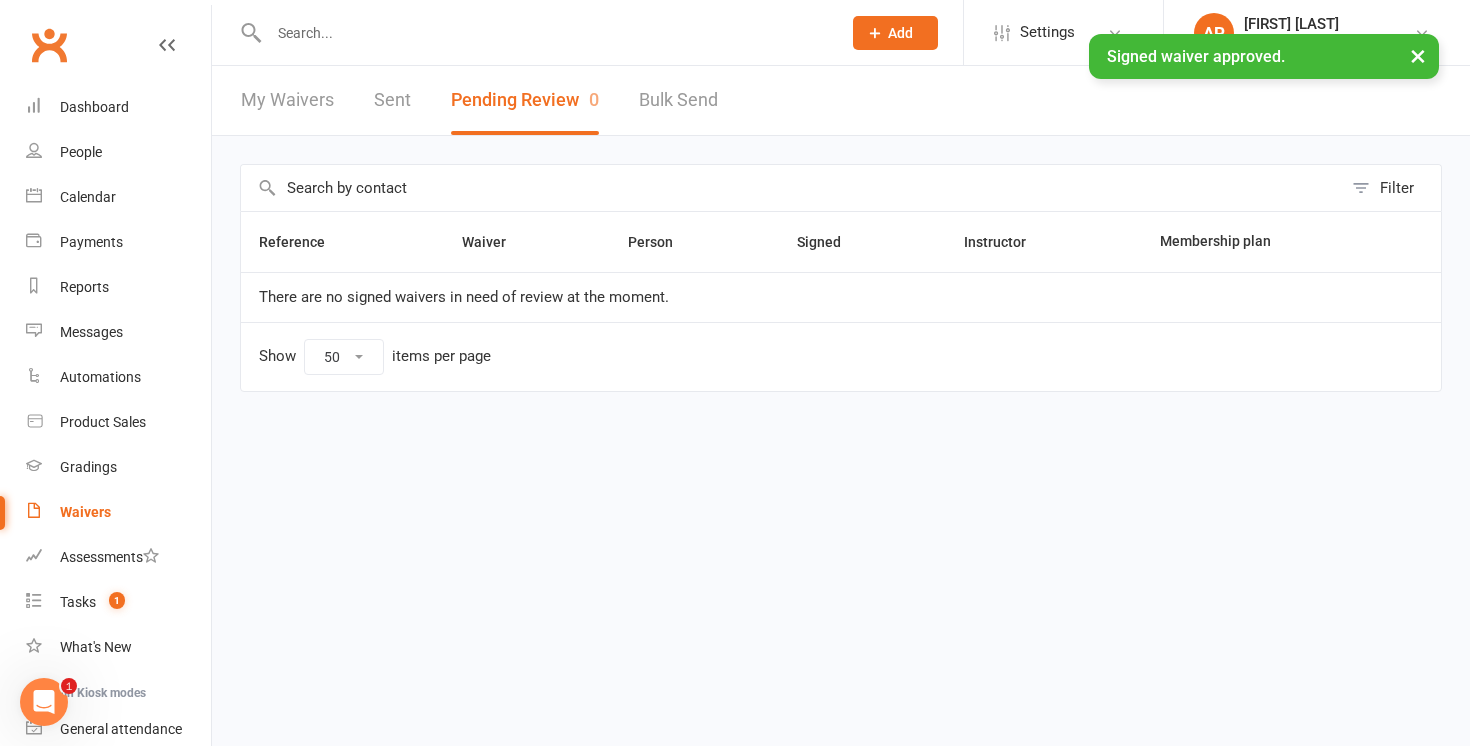 click at bounding box center (545, 33) 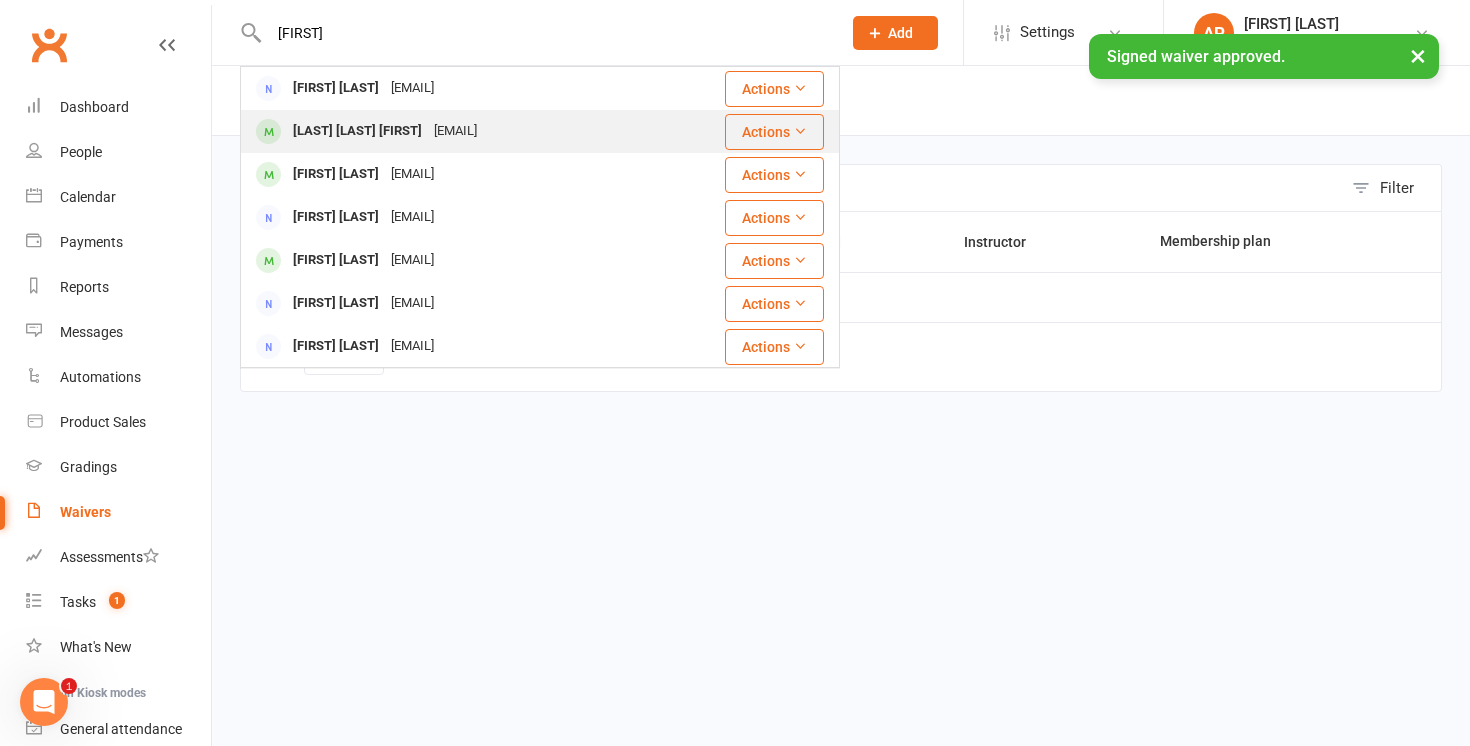 type on "[FIRST]" 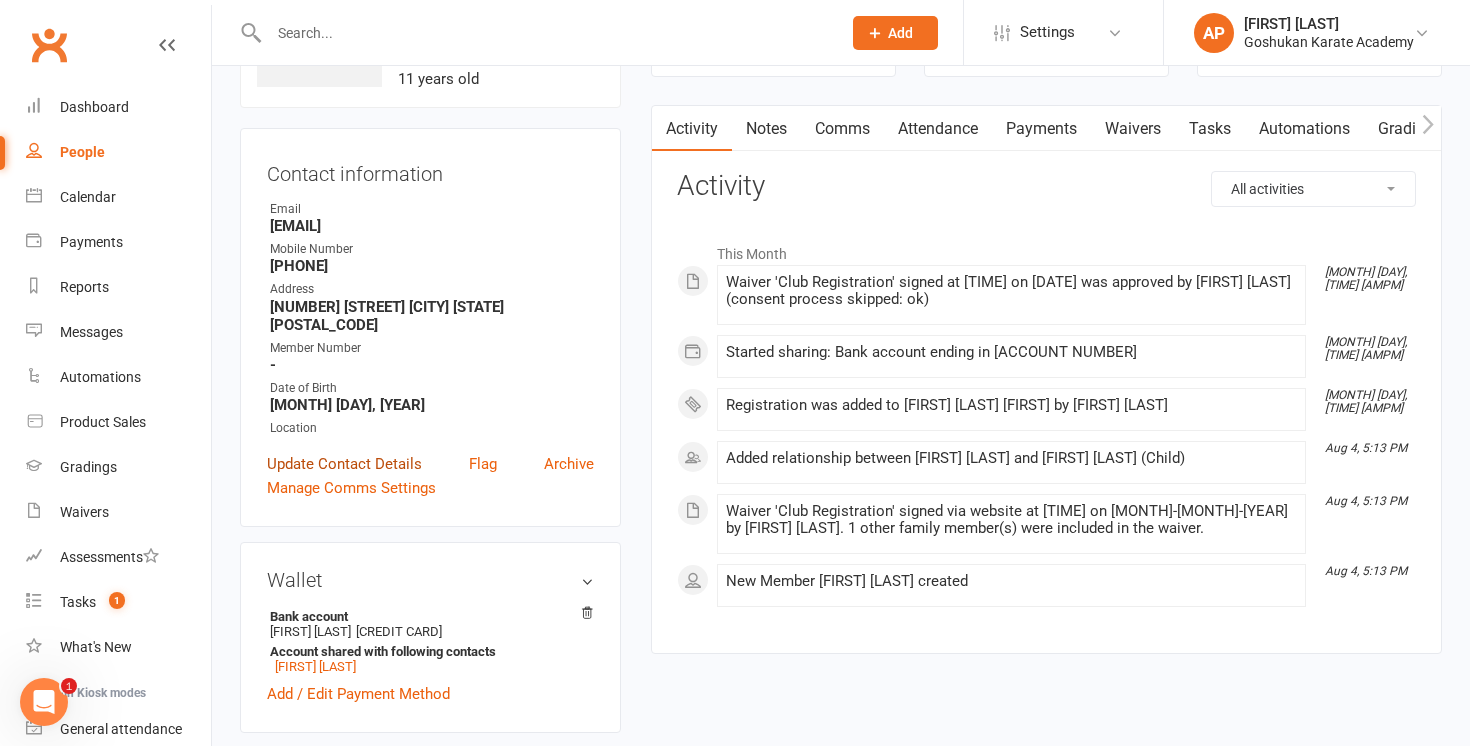 click on "Update Contact Details" at bounding box center (344, 464) 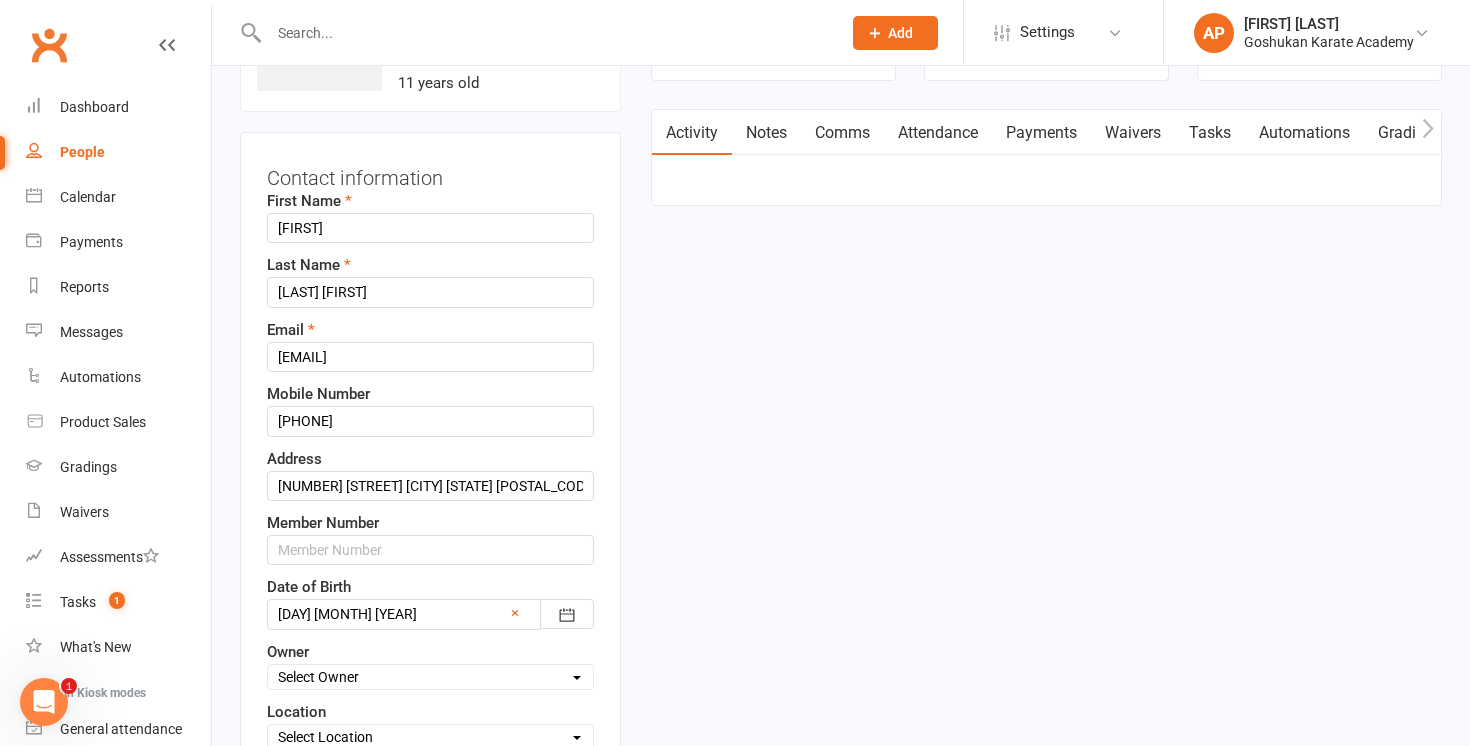 scroll, scrollTop: 94, scrollLeft: 0, axis: vertical 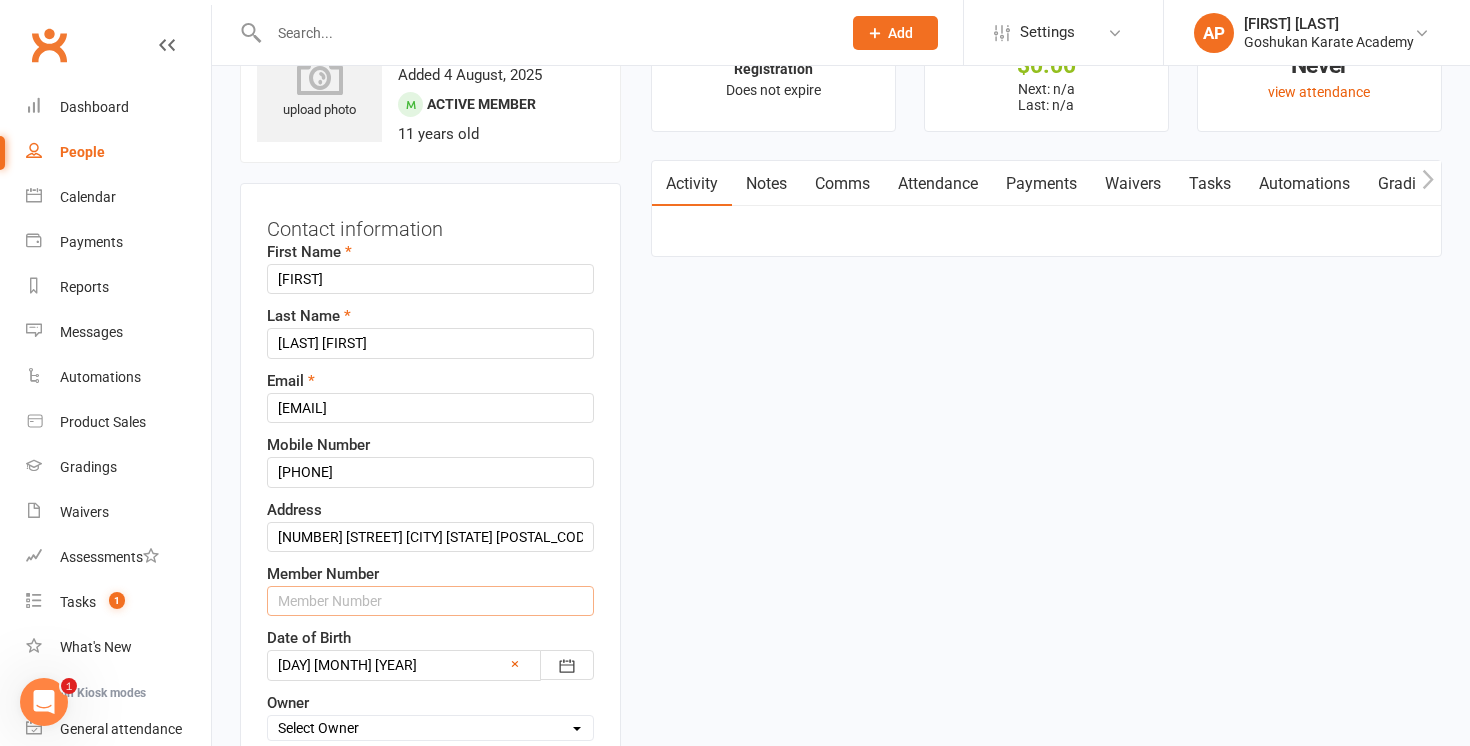click at bounding box center [430, 601] 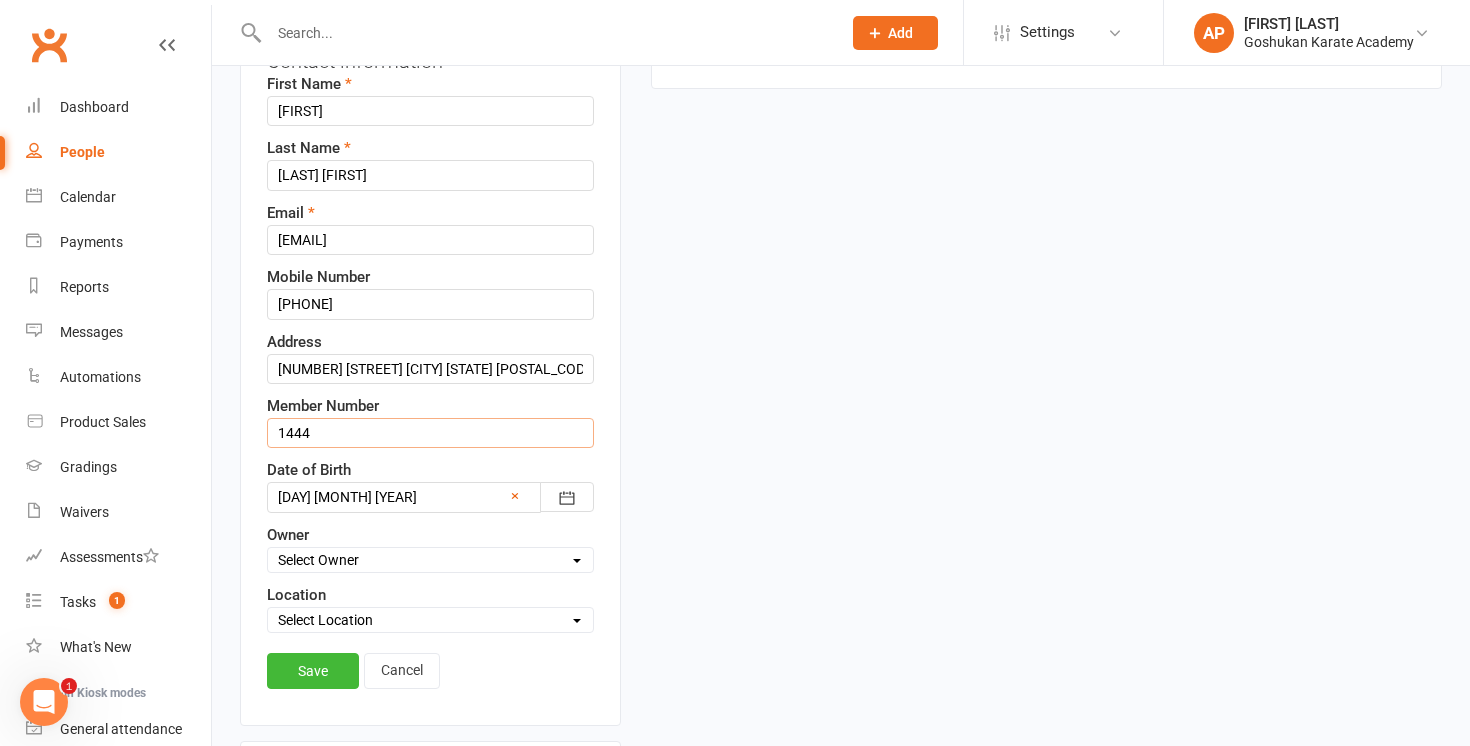 scroll, scrollTop: 263, scrollLeft: 0, axis: vertical 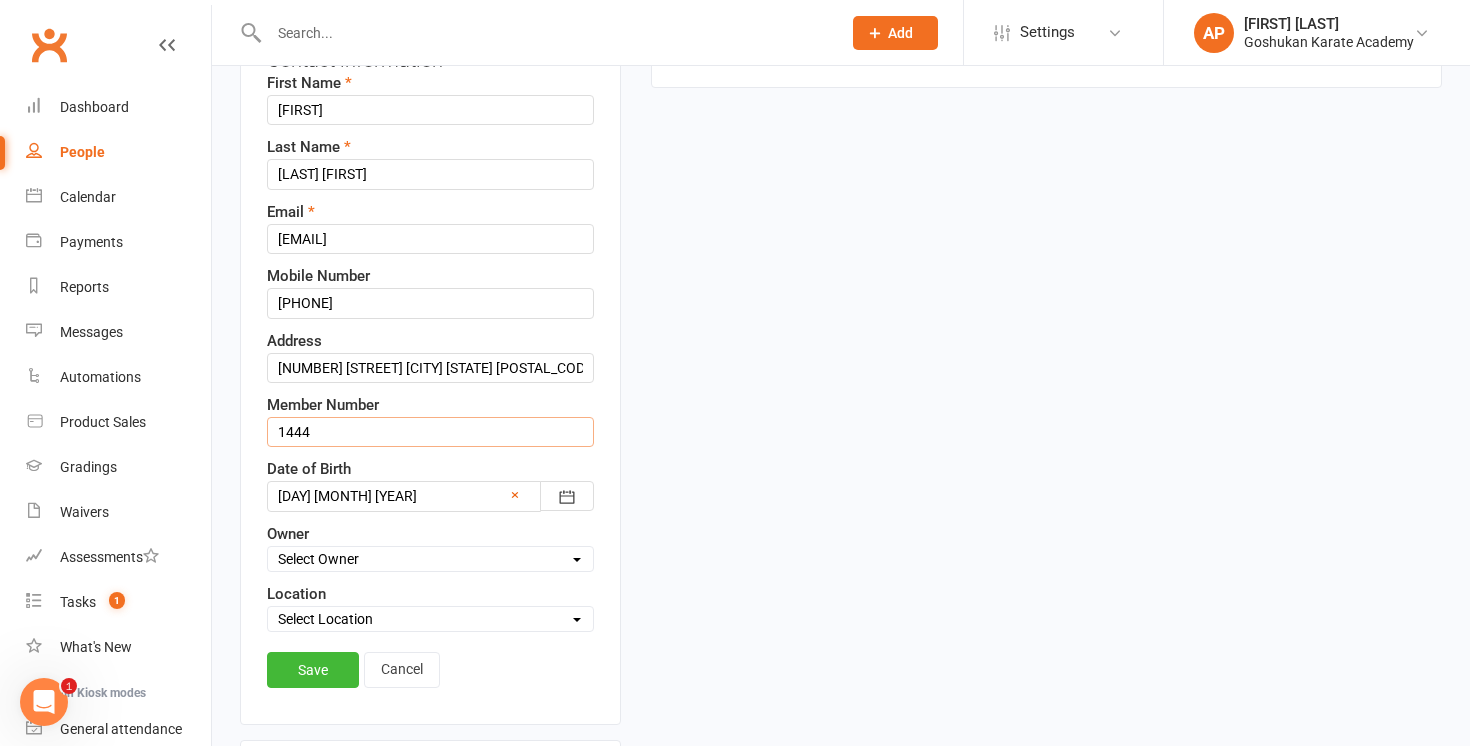 type on "1444" 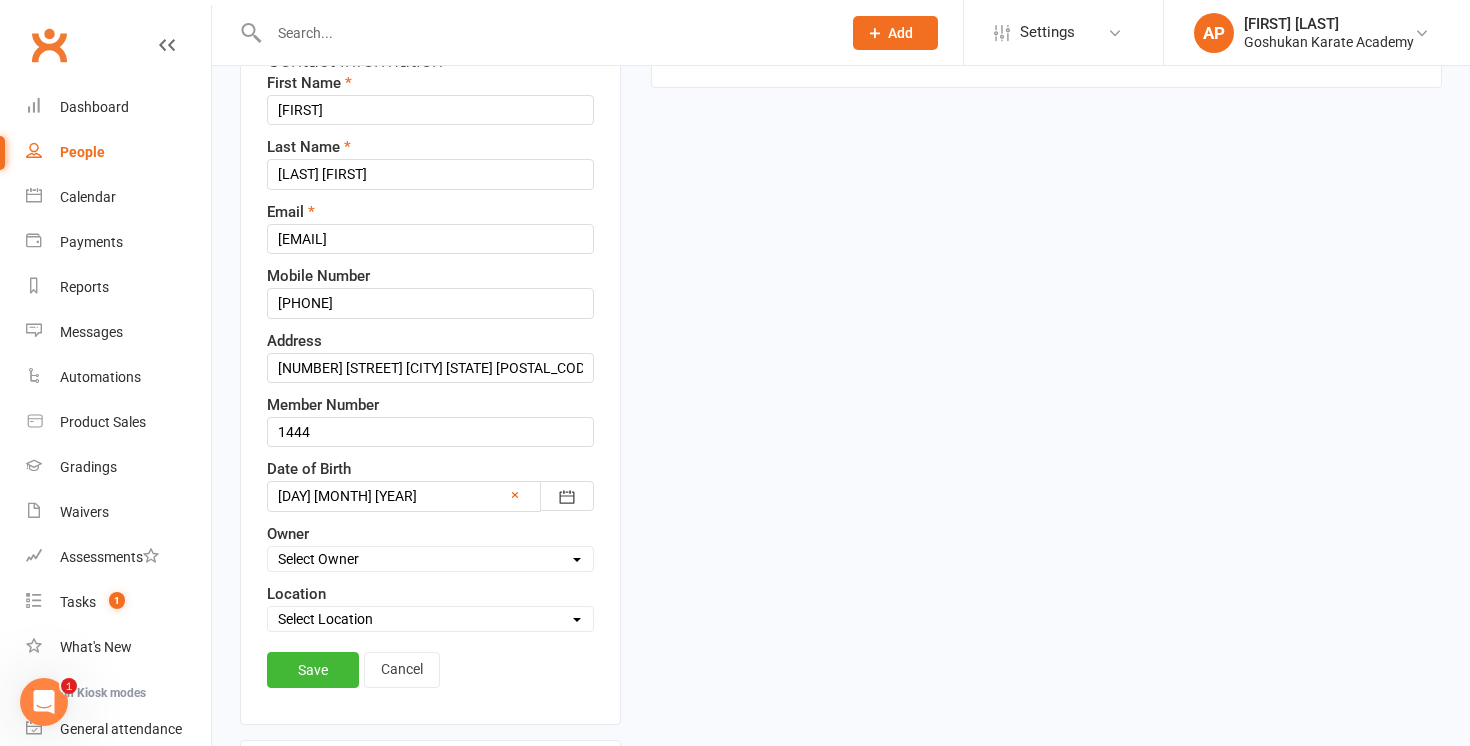 click on "Select Location [CITY] [CITY] [CITY] [CITY] [CITY]" at bounding box center (430, 619) 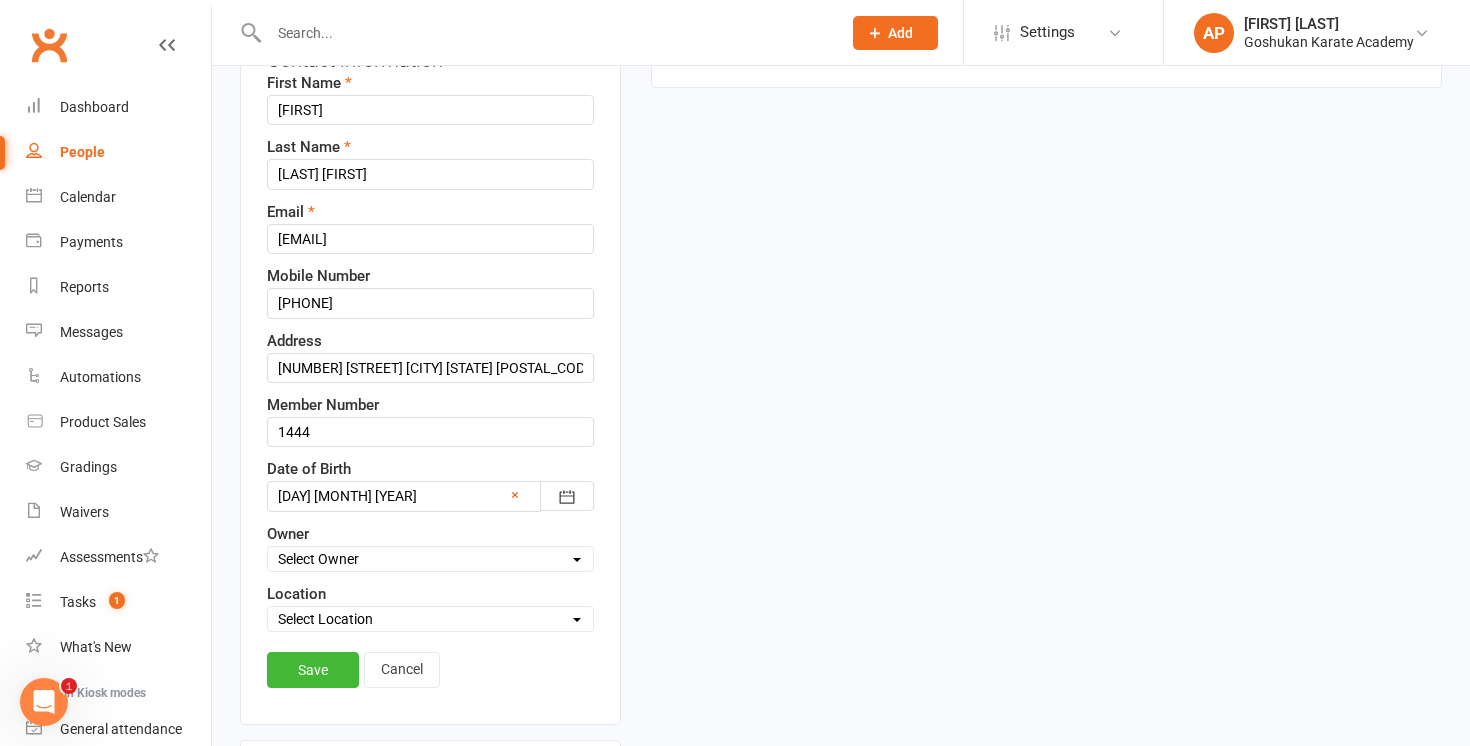 select on "2" 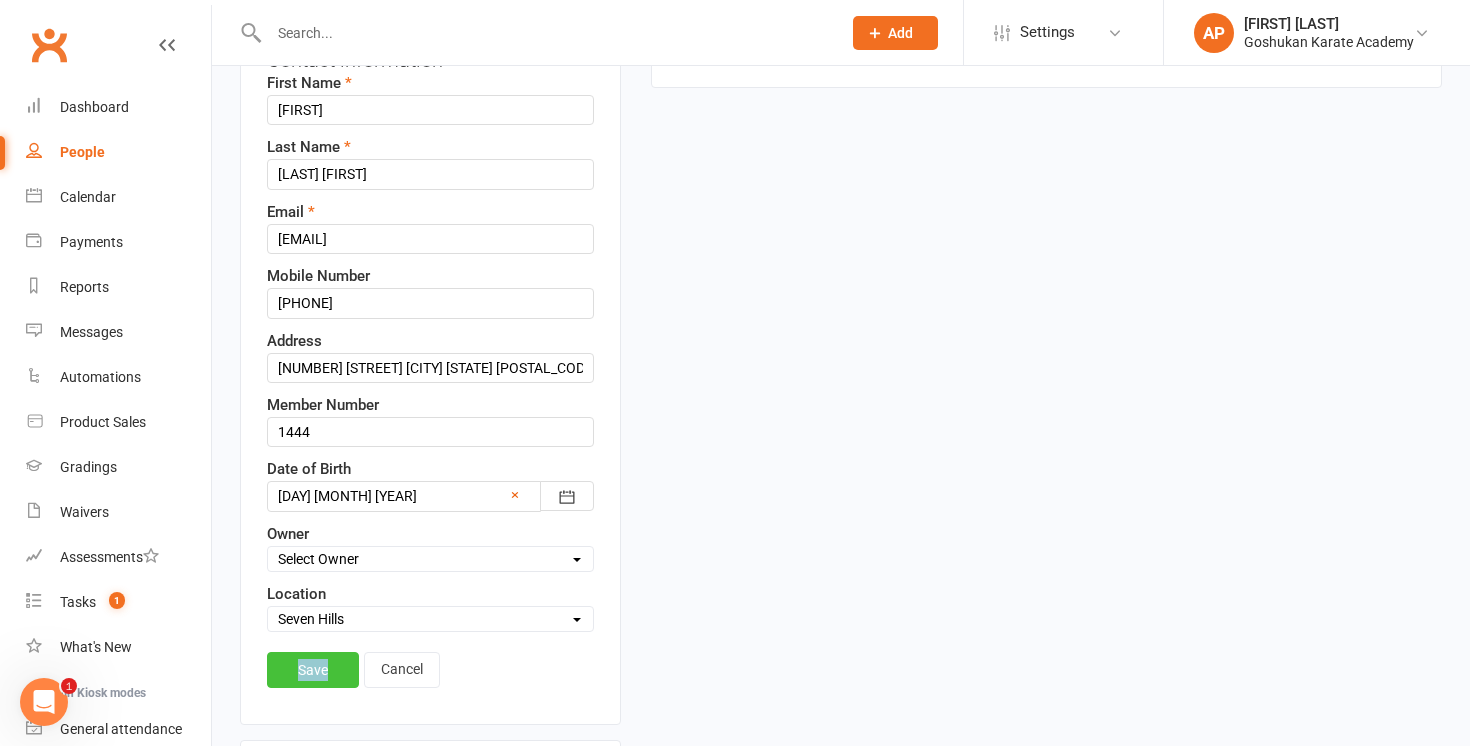 click on "Save" at bounding box center [313, 670] 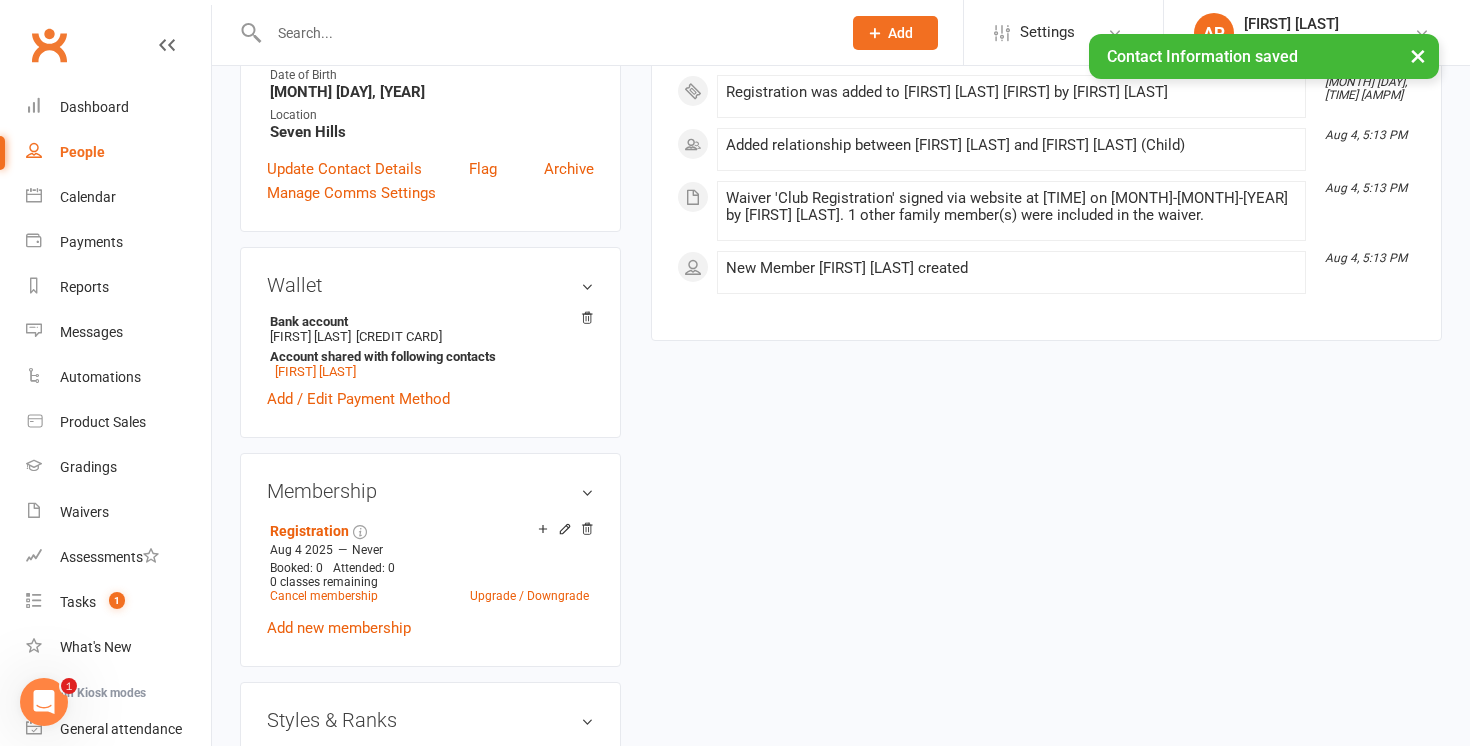 scroll, scrollTop: 461, scrollLeft: 0, axis: vertical 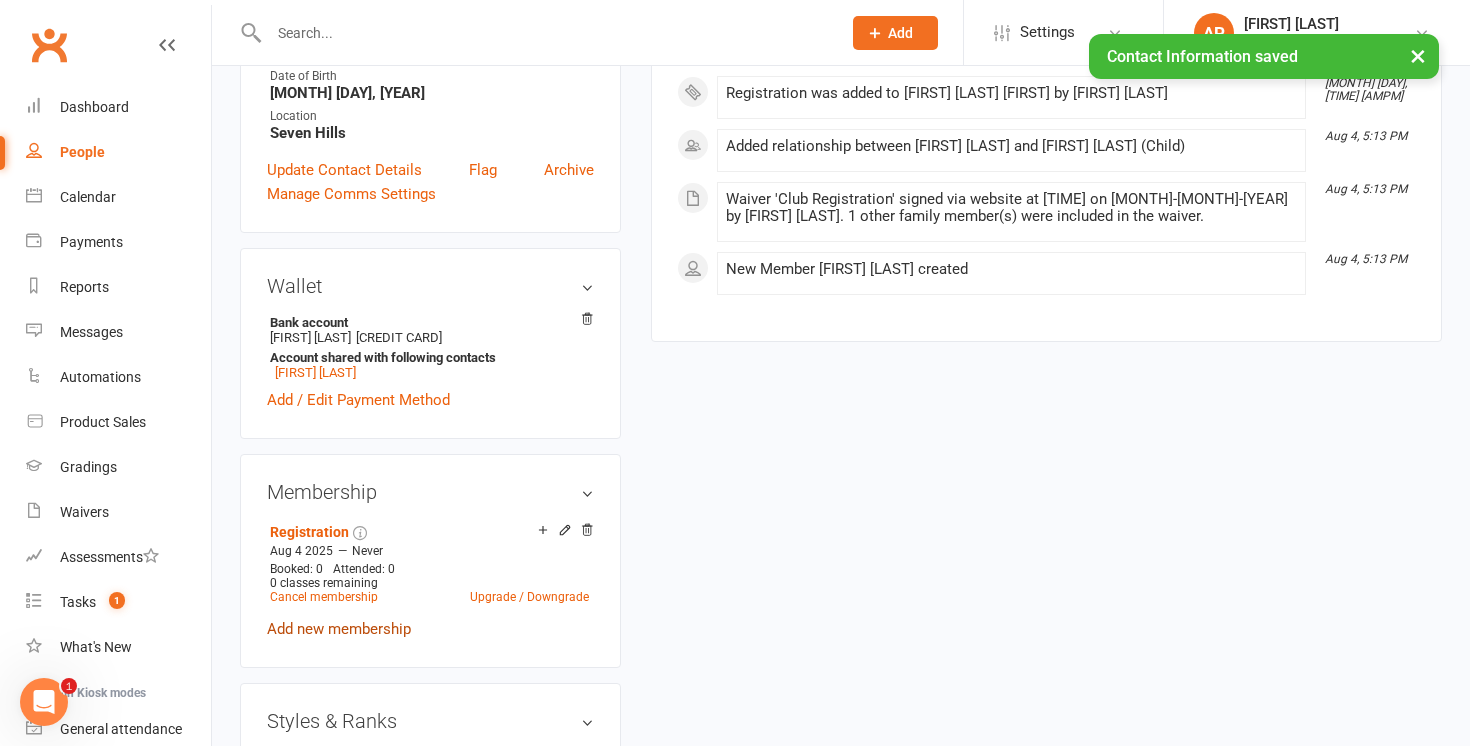 click on "Add new membership" at bounding box center (339, 629) 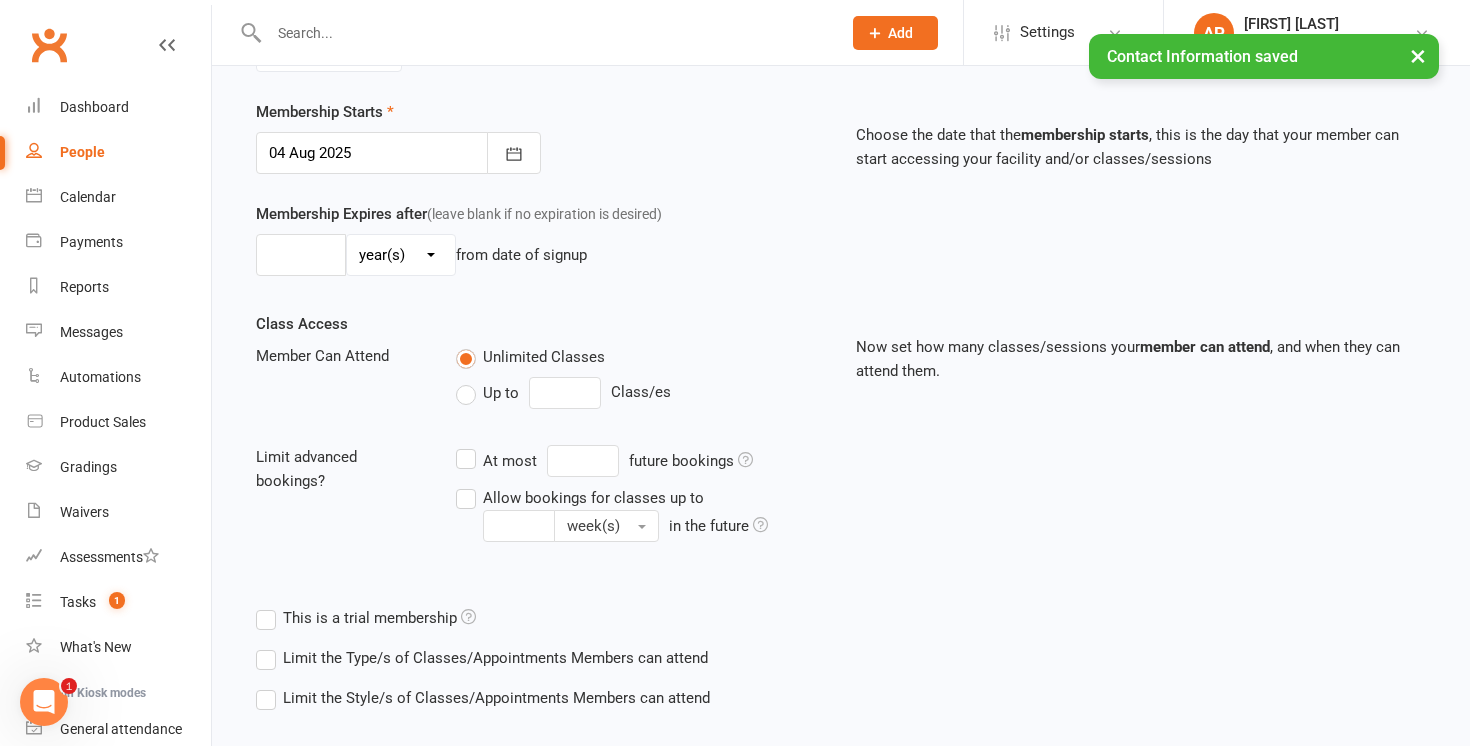 scroll, scrollTop: 0, scrollLeft: 0, axis: both 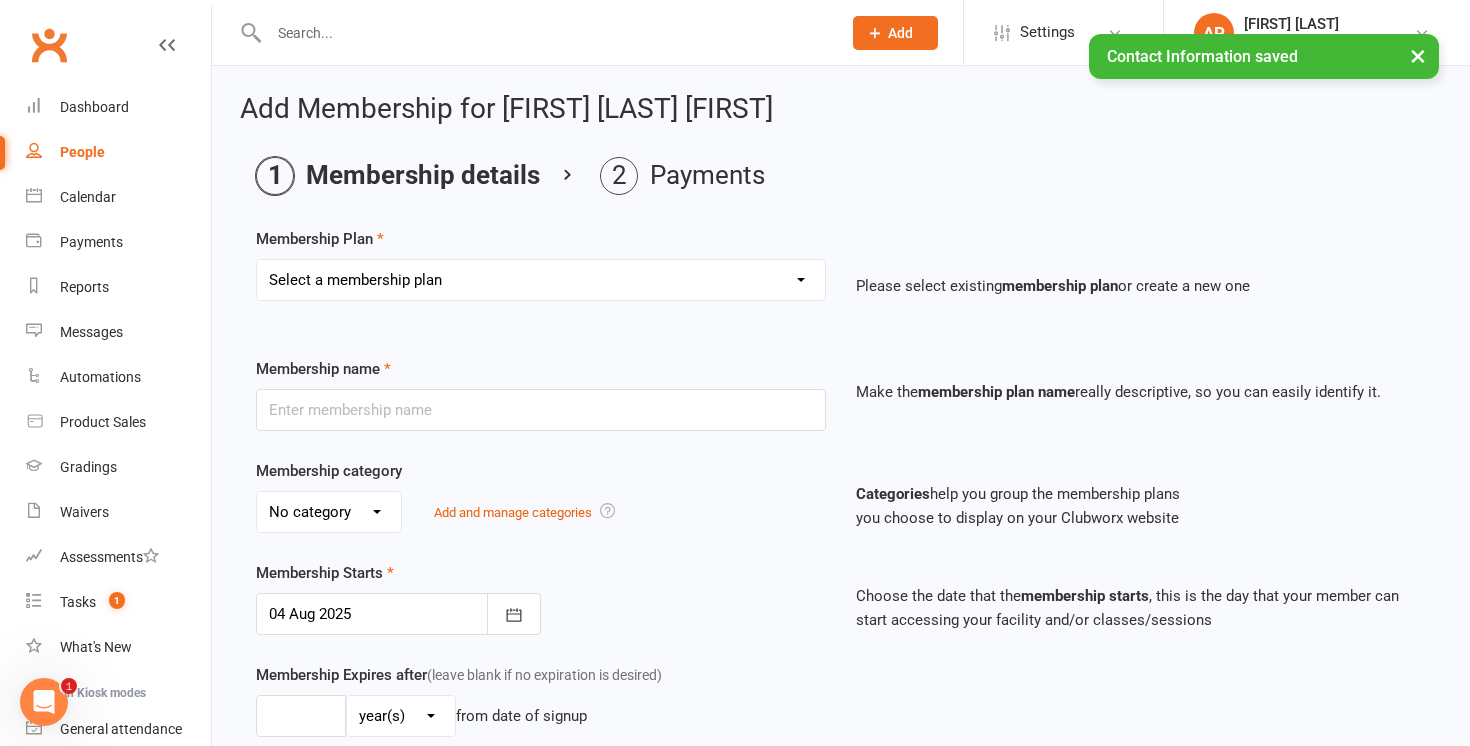 click on "Select a membership plan Create new Membership Plan Registration Gold Membership (Unlimited) Silver Membership (1 class per week) Casual Pass Free Trial Class 10 Visit Pass Instructor Silver member - extra class Silver member - free class (3rd plus) VIP KARATE KIDS (Gold Membership) KARATE KIDS (Silver Membership) Platinum Membership (Unlimited classes) Registration Only Annual Insurance Registration Waiver GASSHUKU 2022" at bounding box center [541, 280] 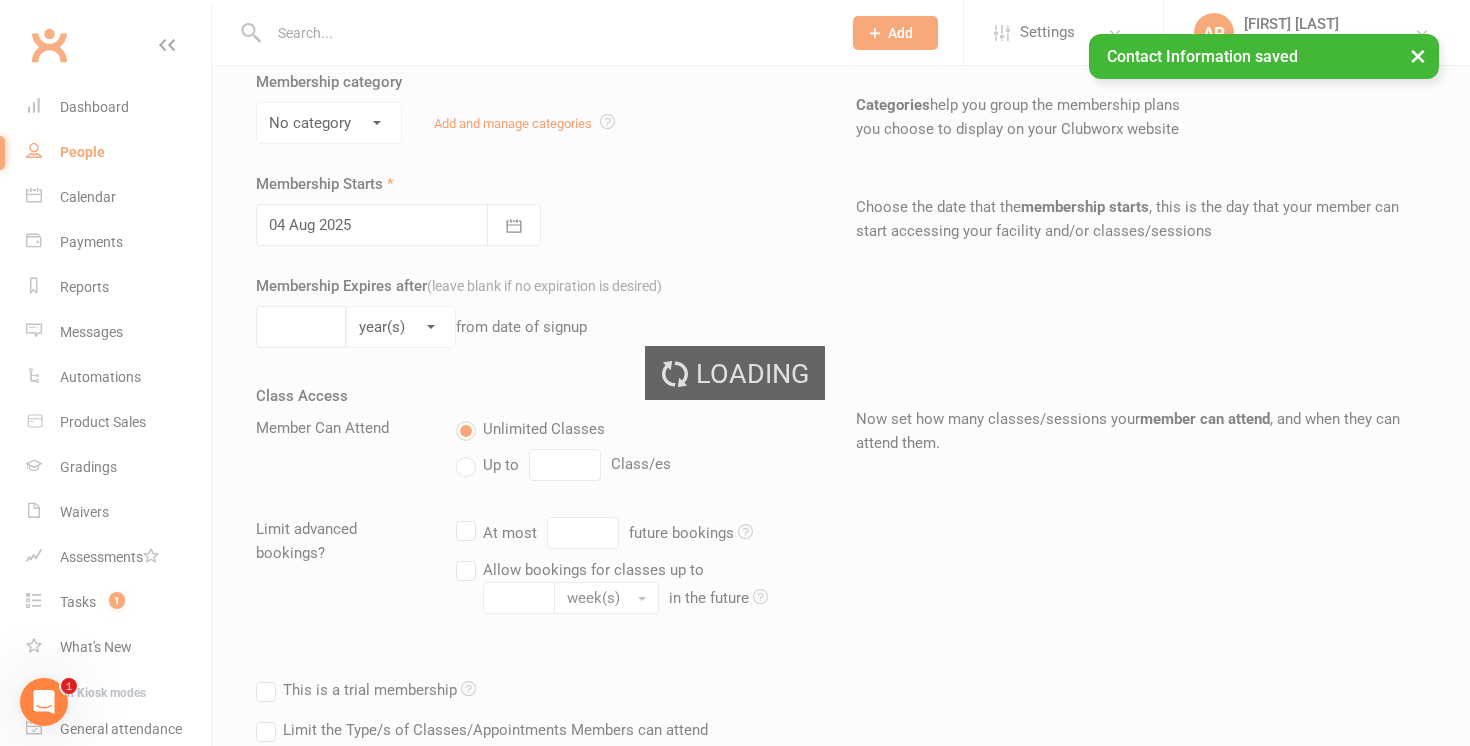 type on "Silver Membership (1 class per week)" 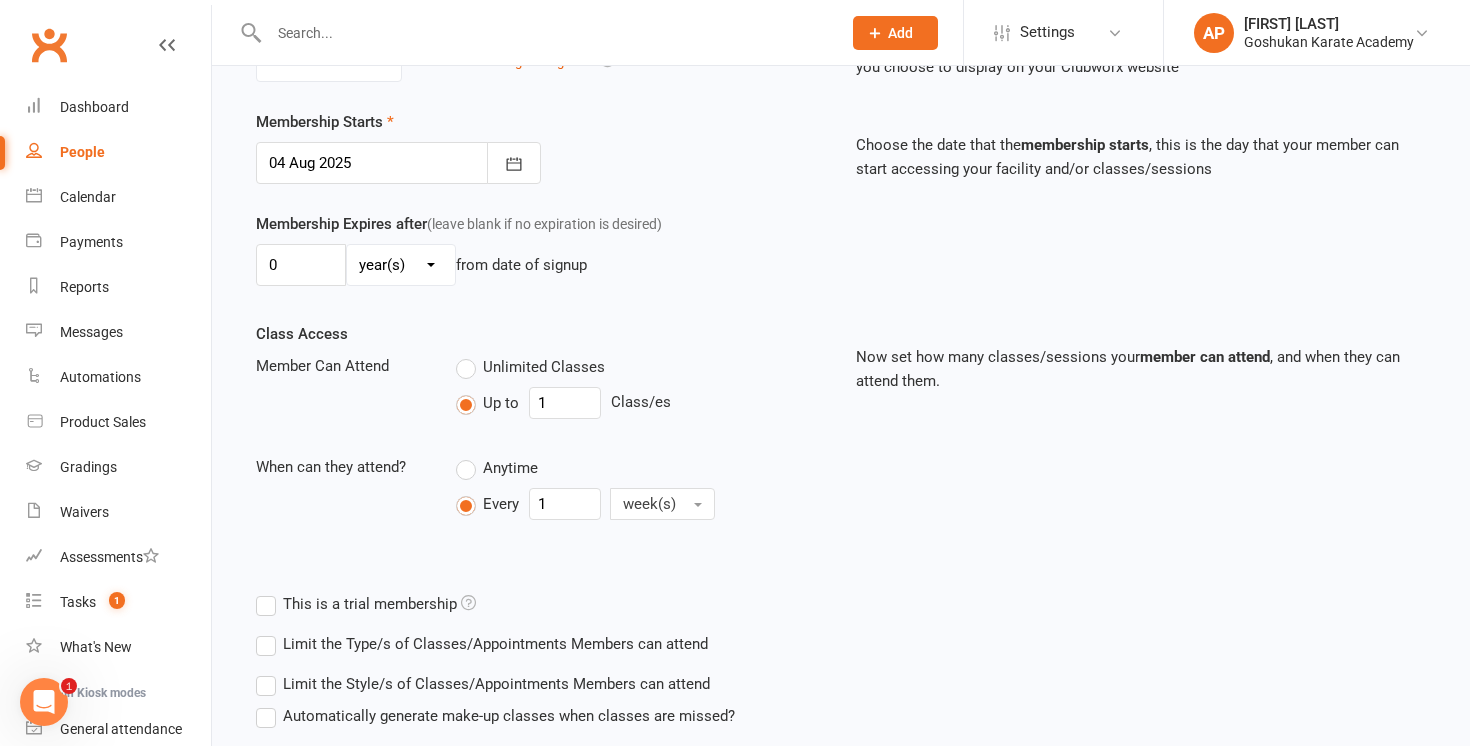 scroll, scrollTop: 592, scrollLeft: 0, axis: vertical 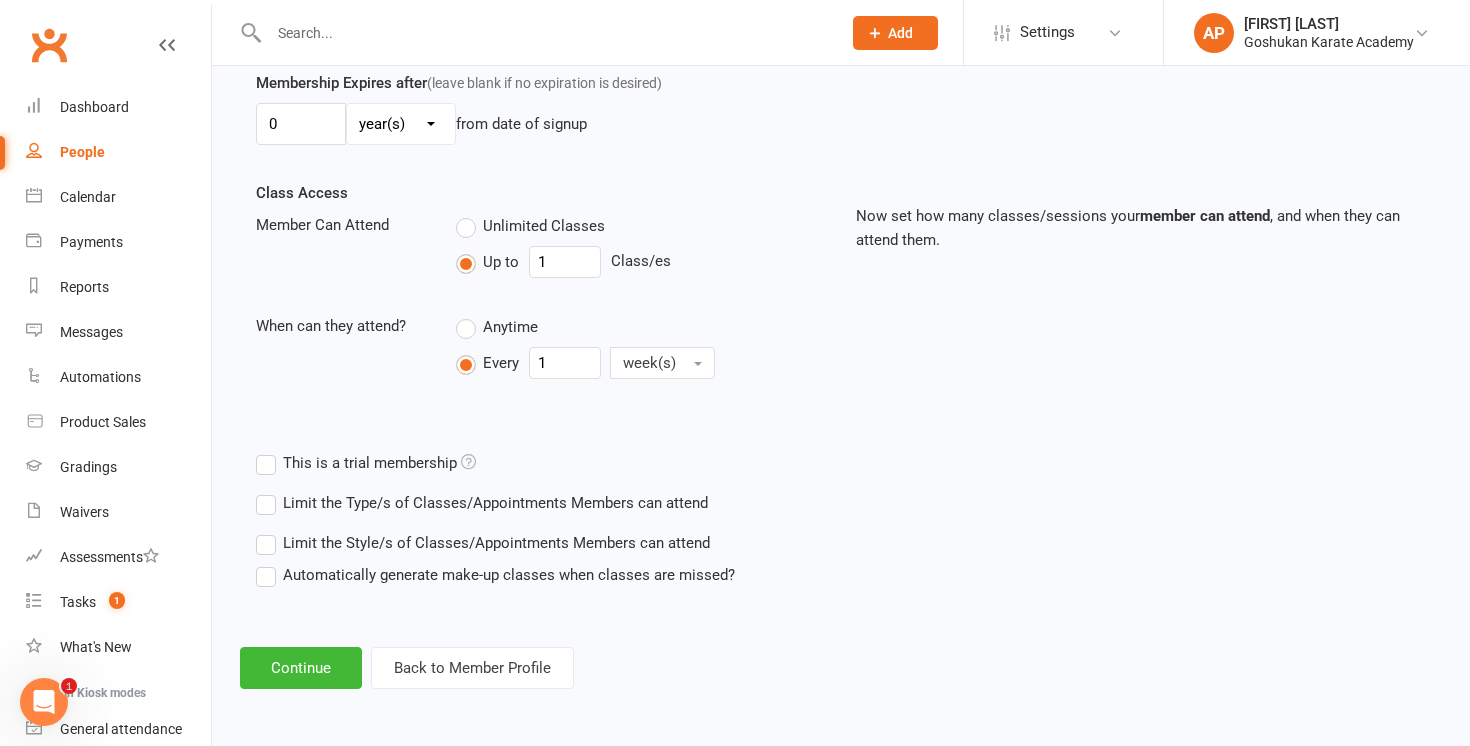 click on "Automatically generate make-up classes when classes are missed?" at bounding box center (495, 575) 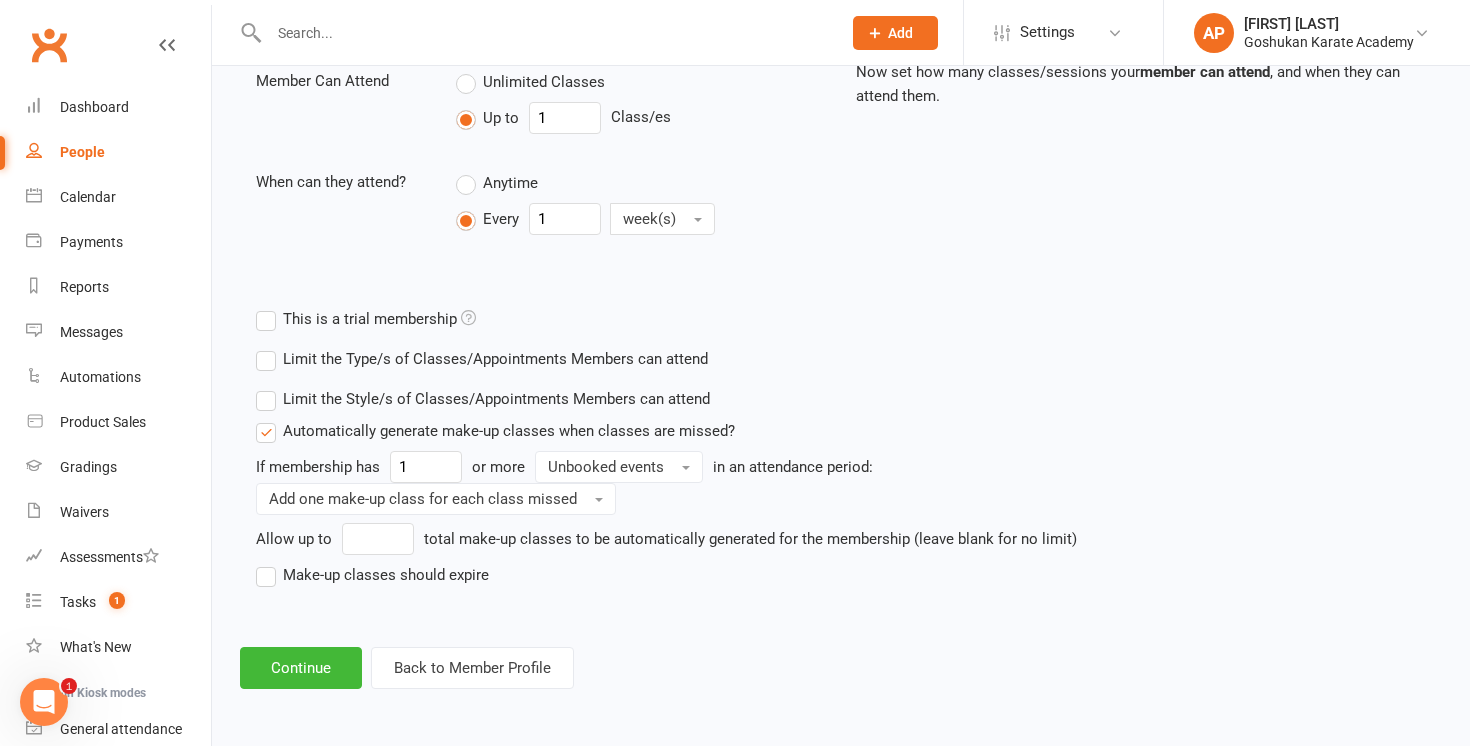 click on "Make-up classes should expire" at bounding box center [372, 575] 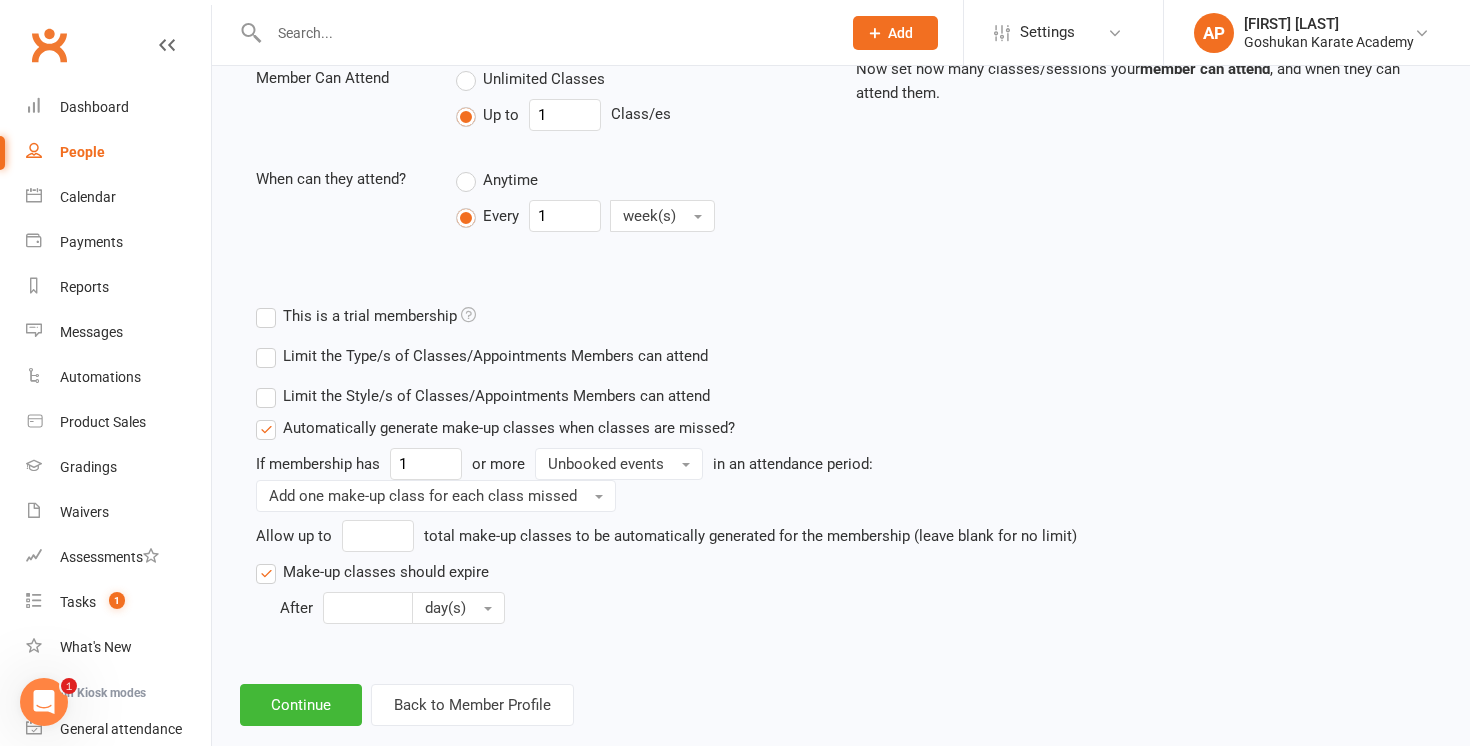 scroll, scrollTop: 747, scrollLeft: 0, axis: vertical 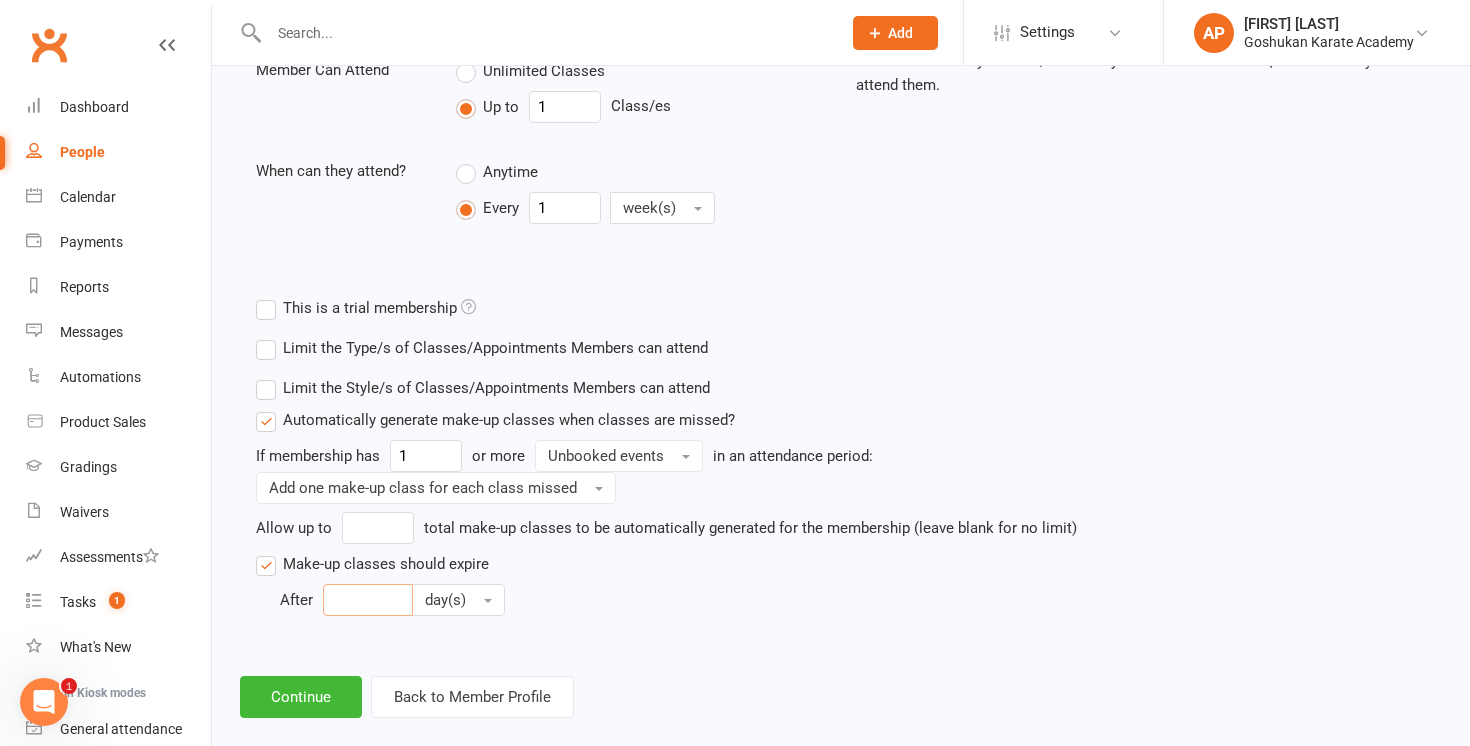click at bounding box center (368, 600) 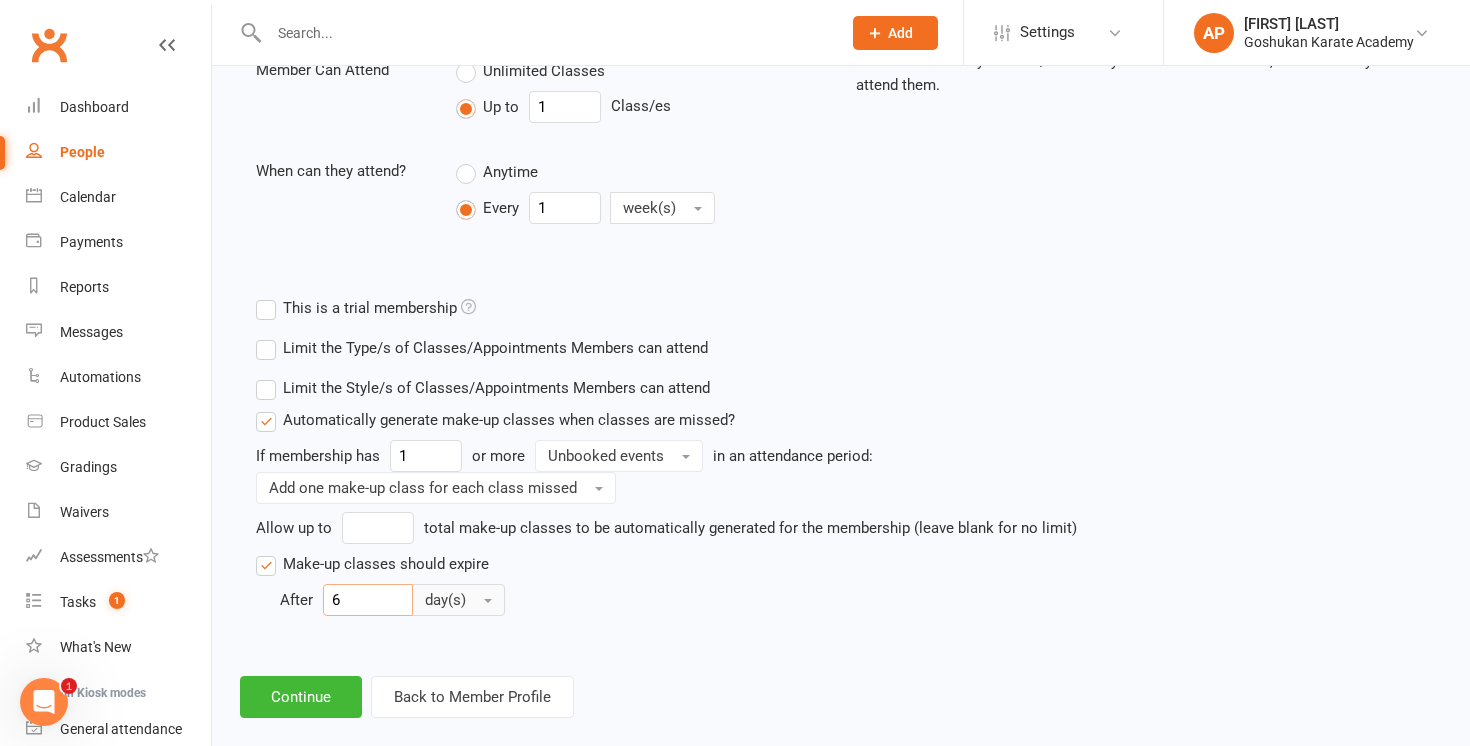 type on "6" 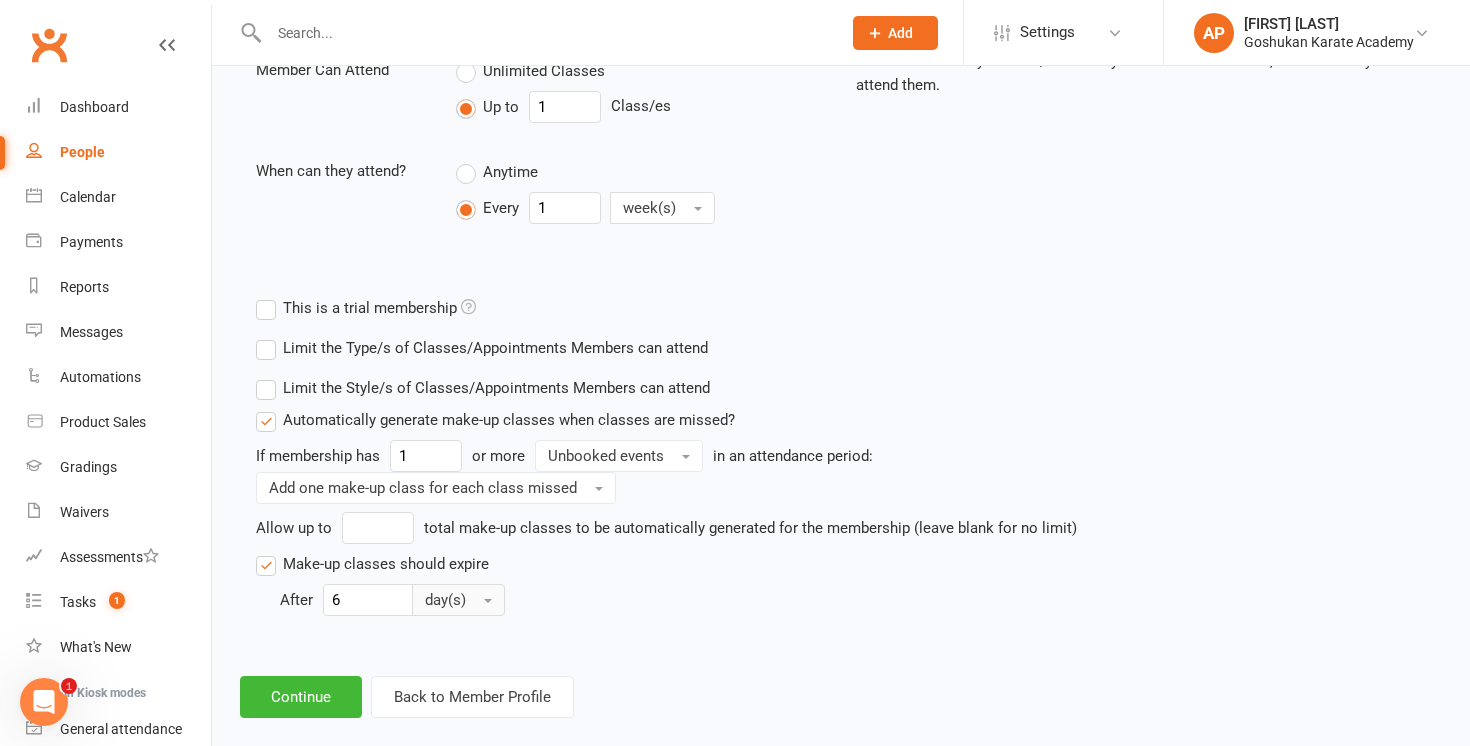 click on "day(s)" at bounding box center [458, 600] 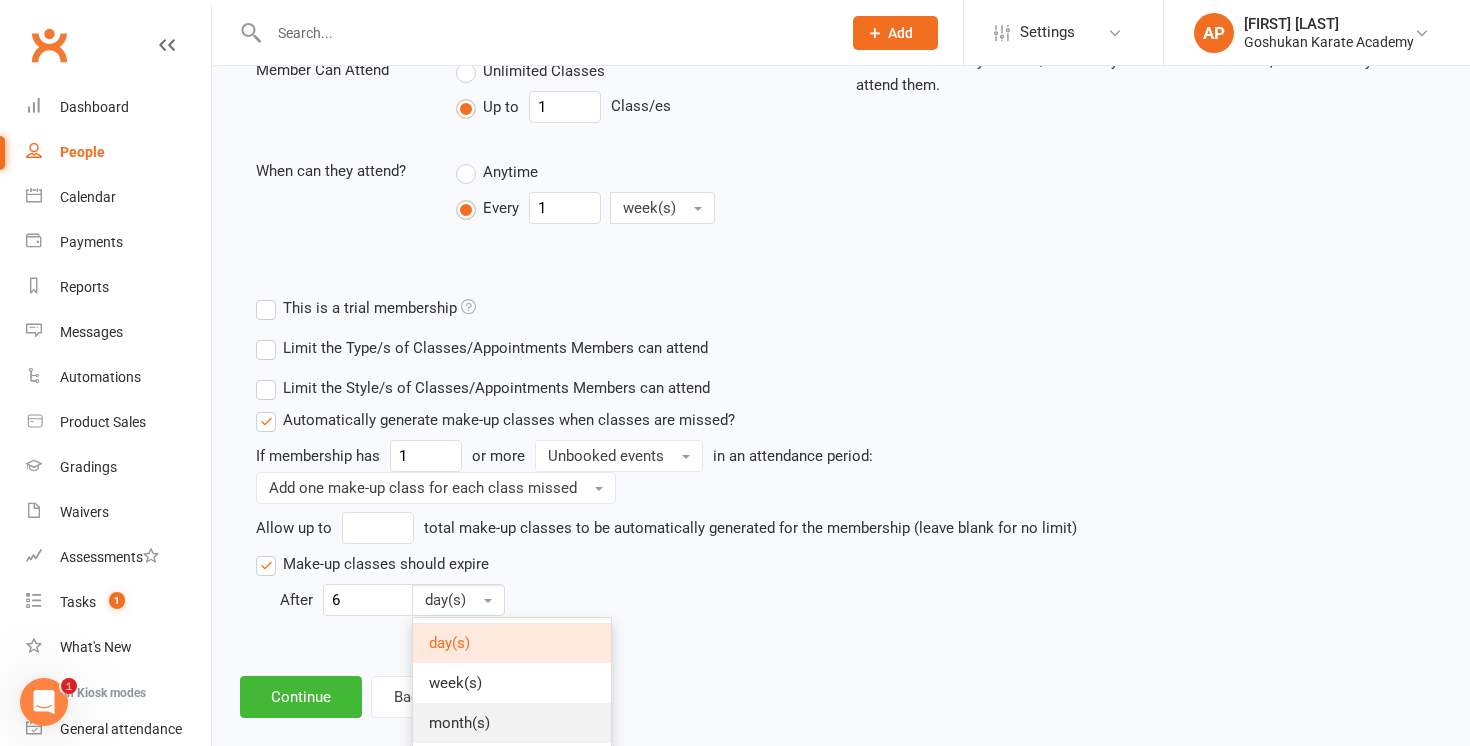 click on "month(s)" at bounding box center [459, 723] 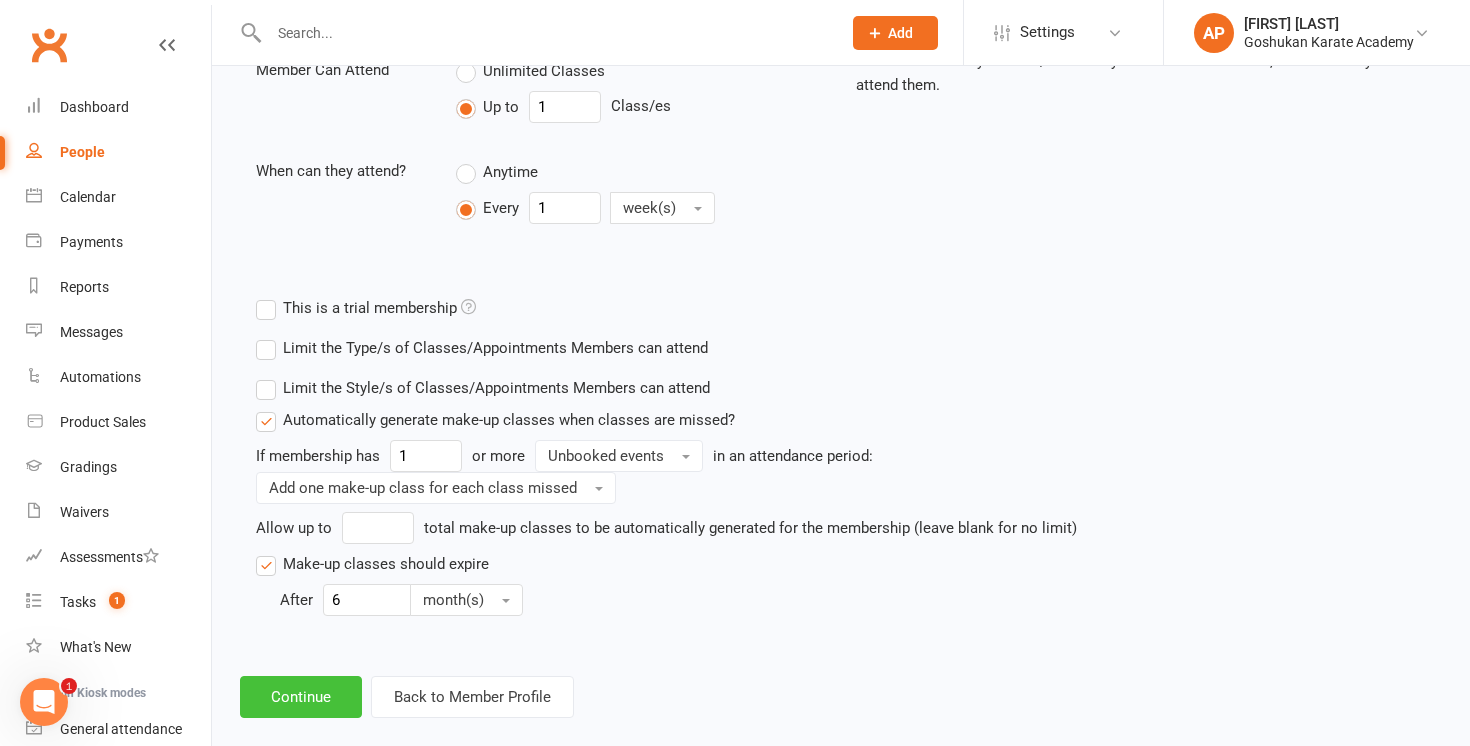 click on "Continue" at bounding box center [301, 697] 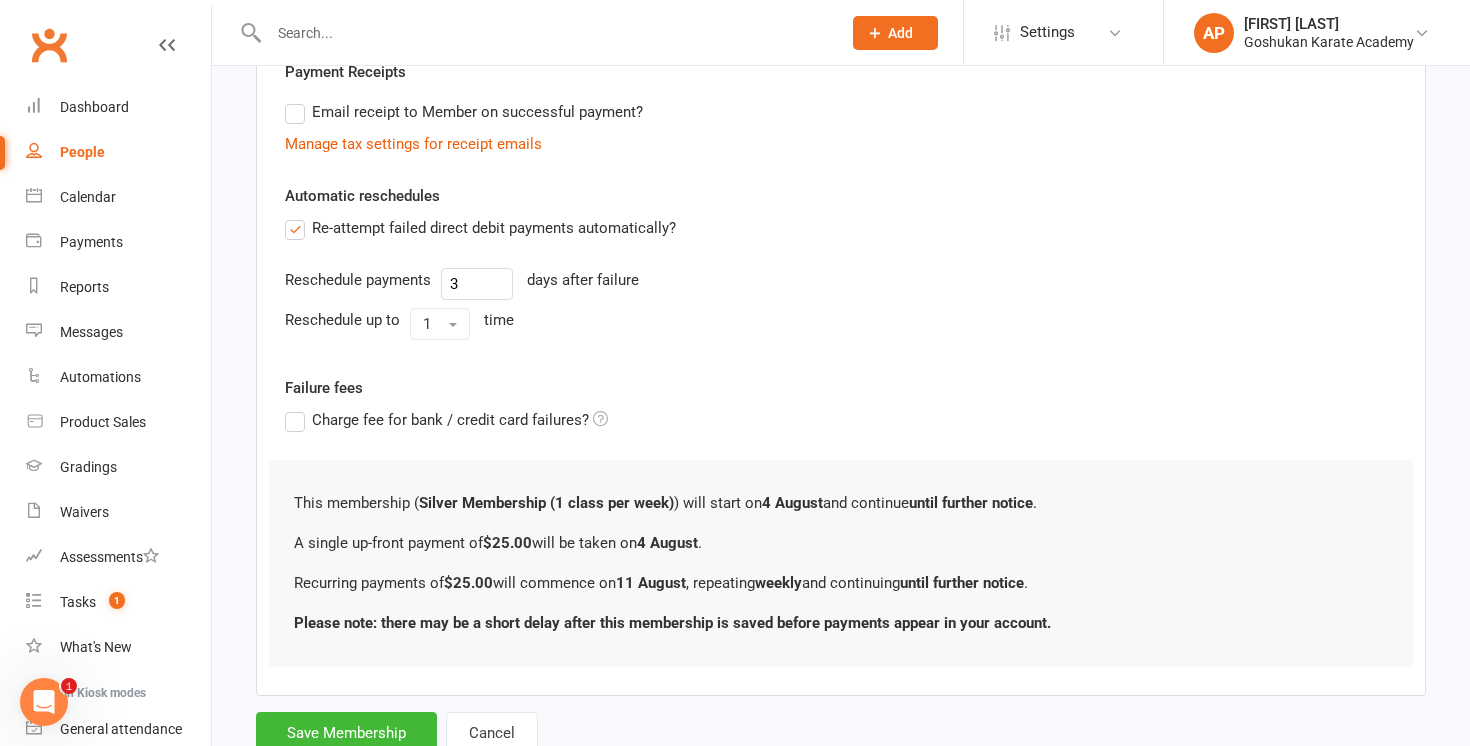 scroll, scrollTop: 640, scrollLeft: 0, axis: vertical 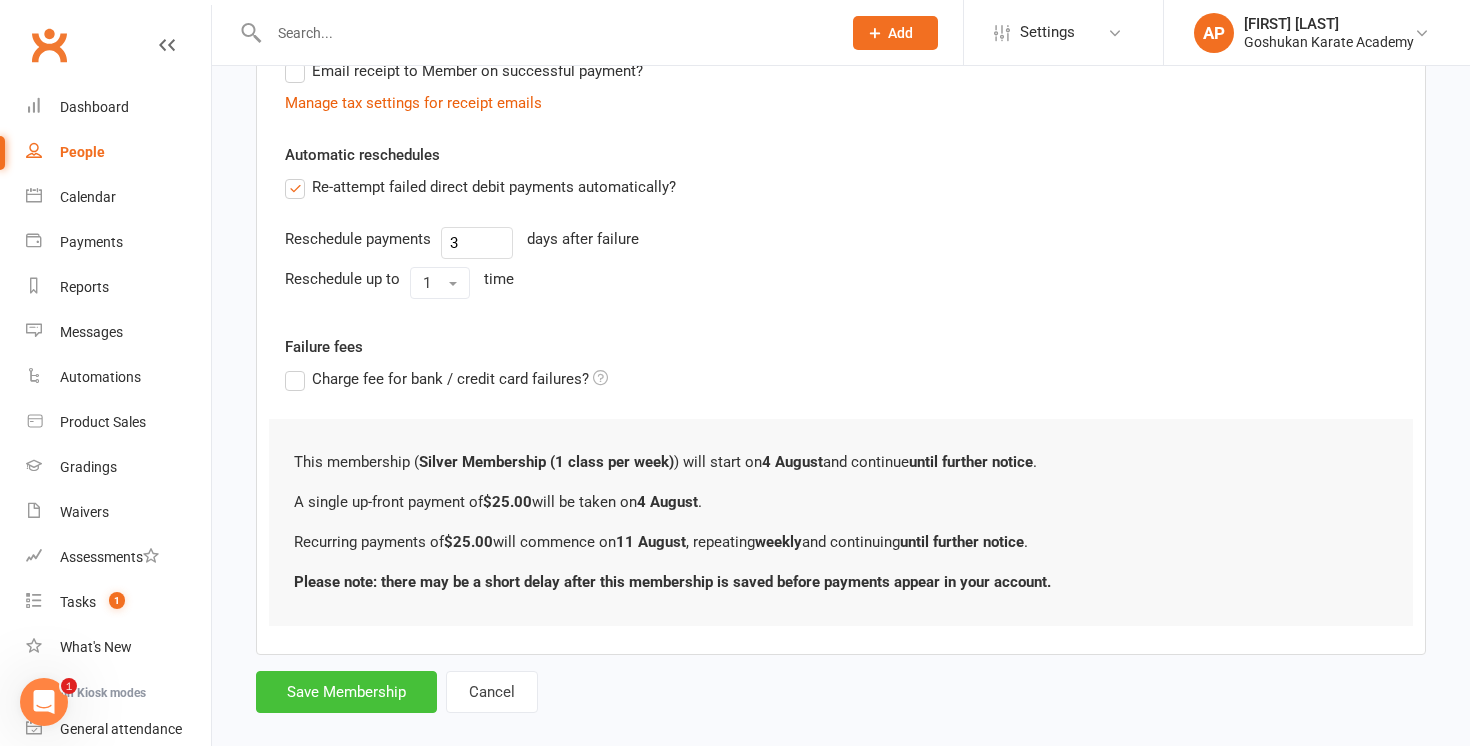 click on "Save Membership" at bounding box center [346, 692] 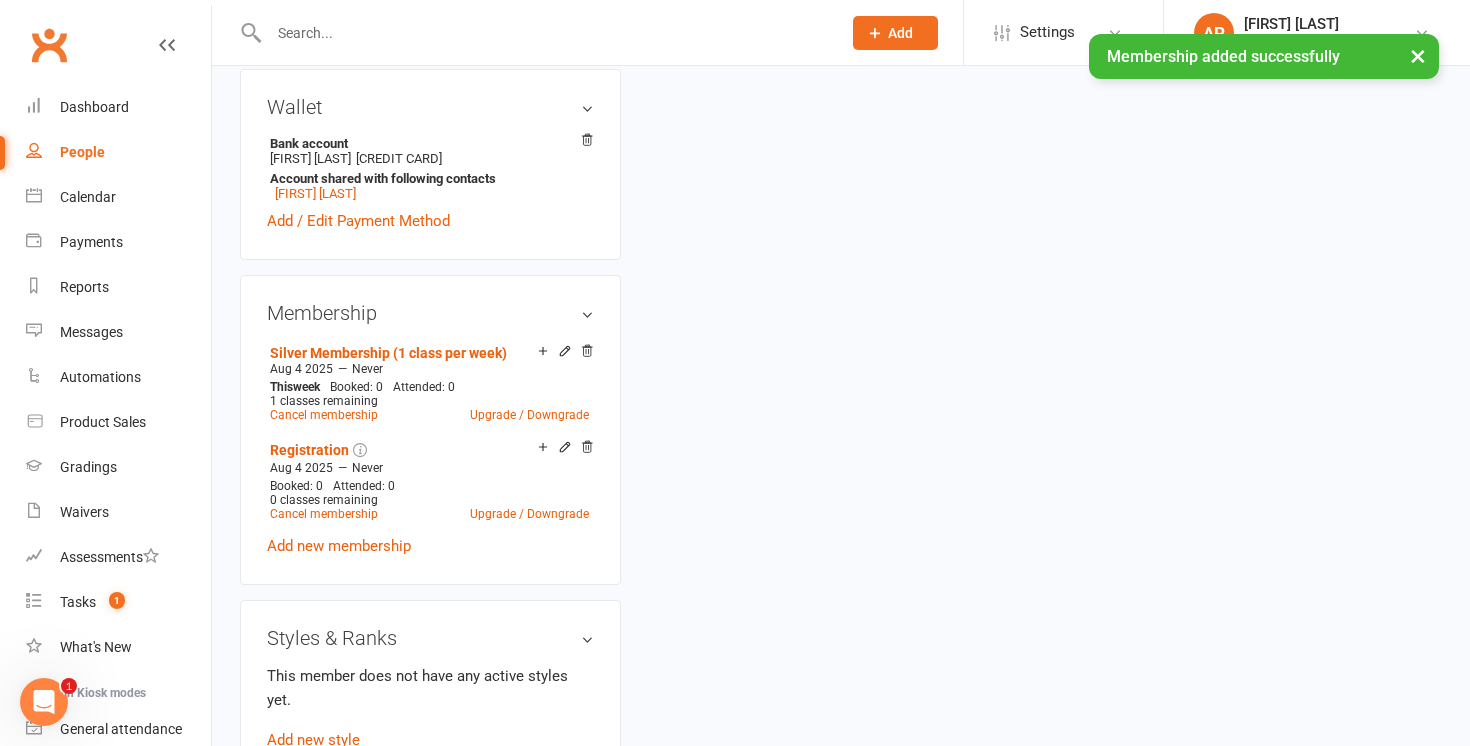 scroll, scrollTop: 0, scrollLeft: 0, axis: both 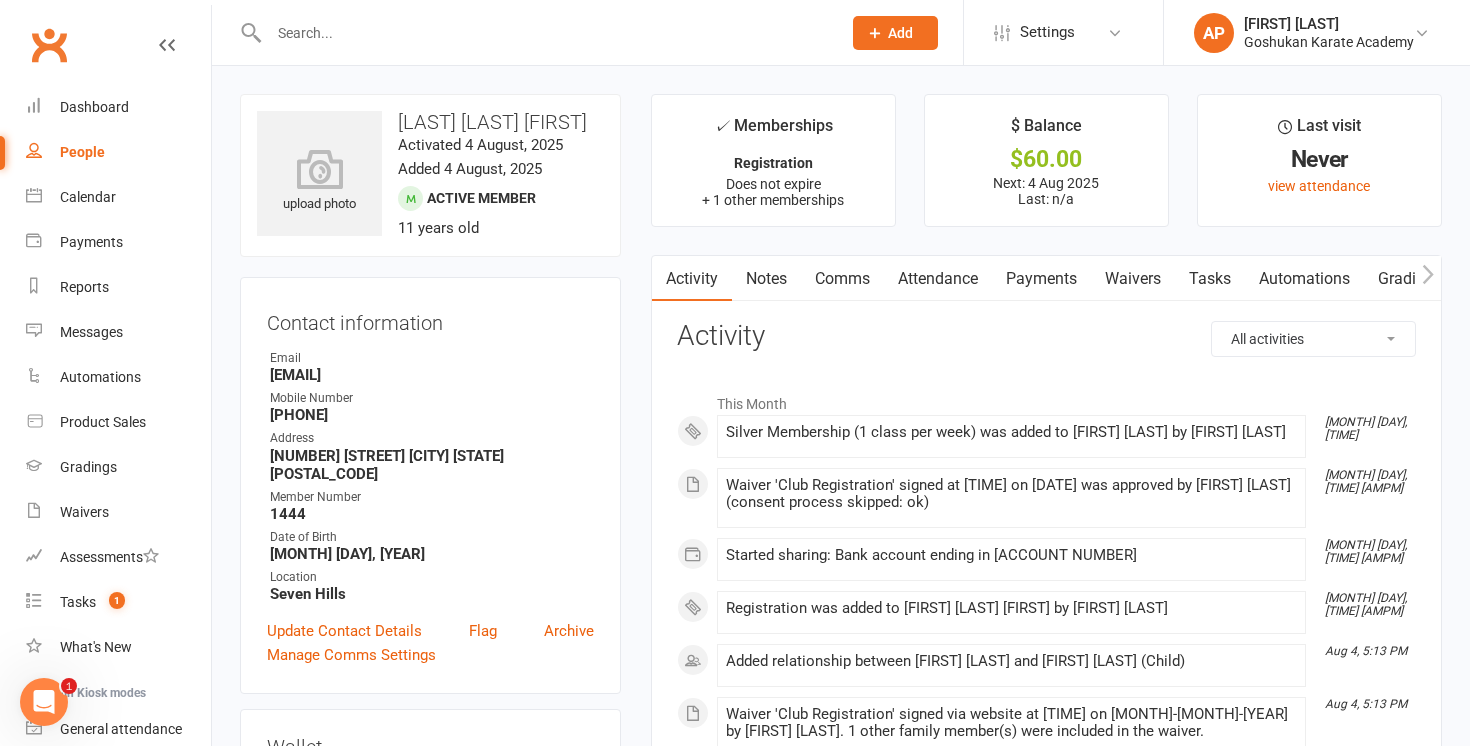 click at bounding box center [545, 33] 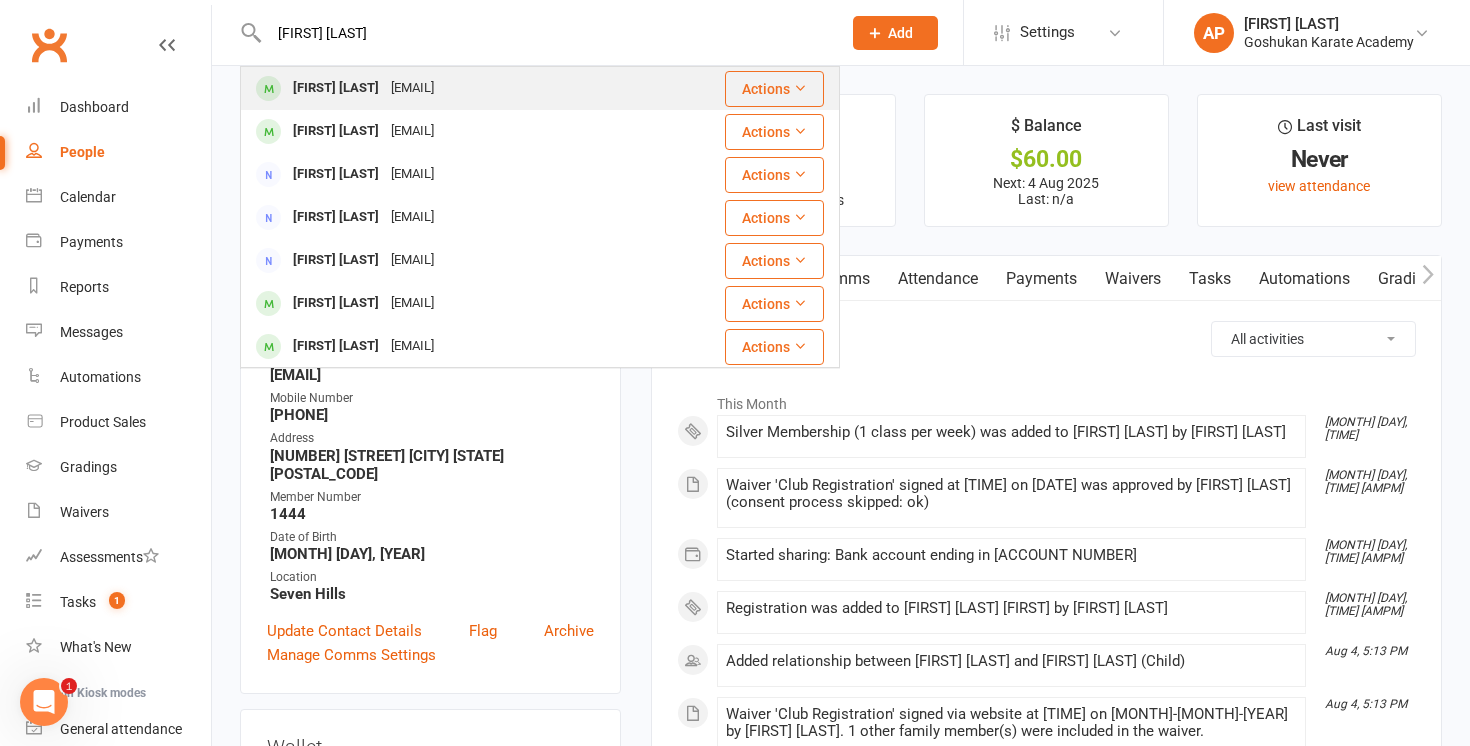 type on "[FIRST] [LAST]" 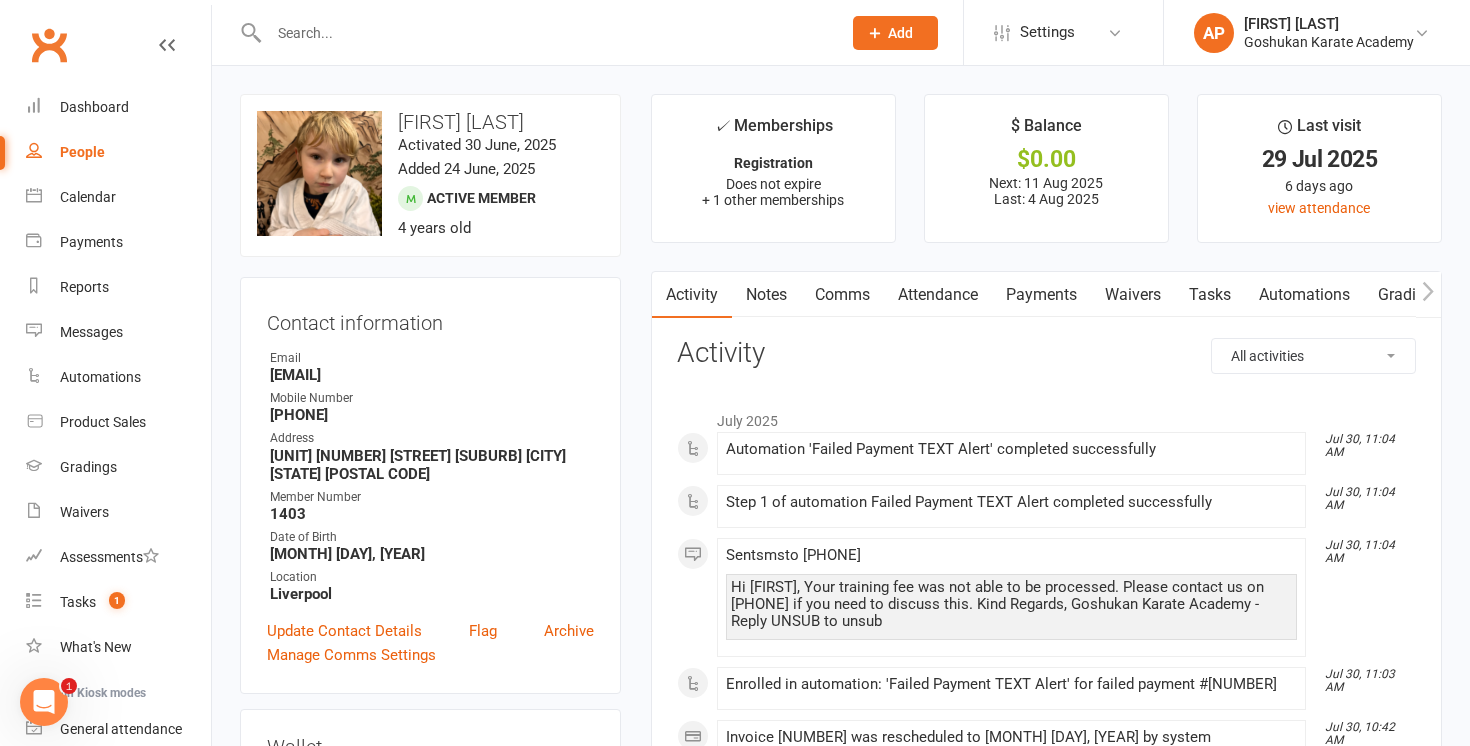 click on "Payments" at bounding box center (1041, 295) 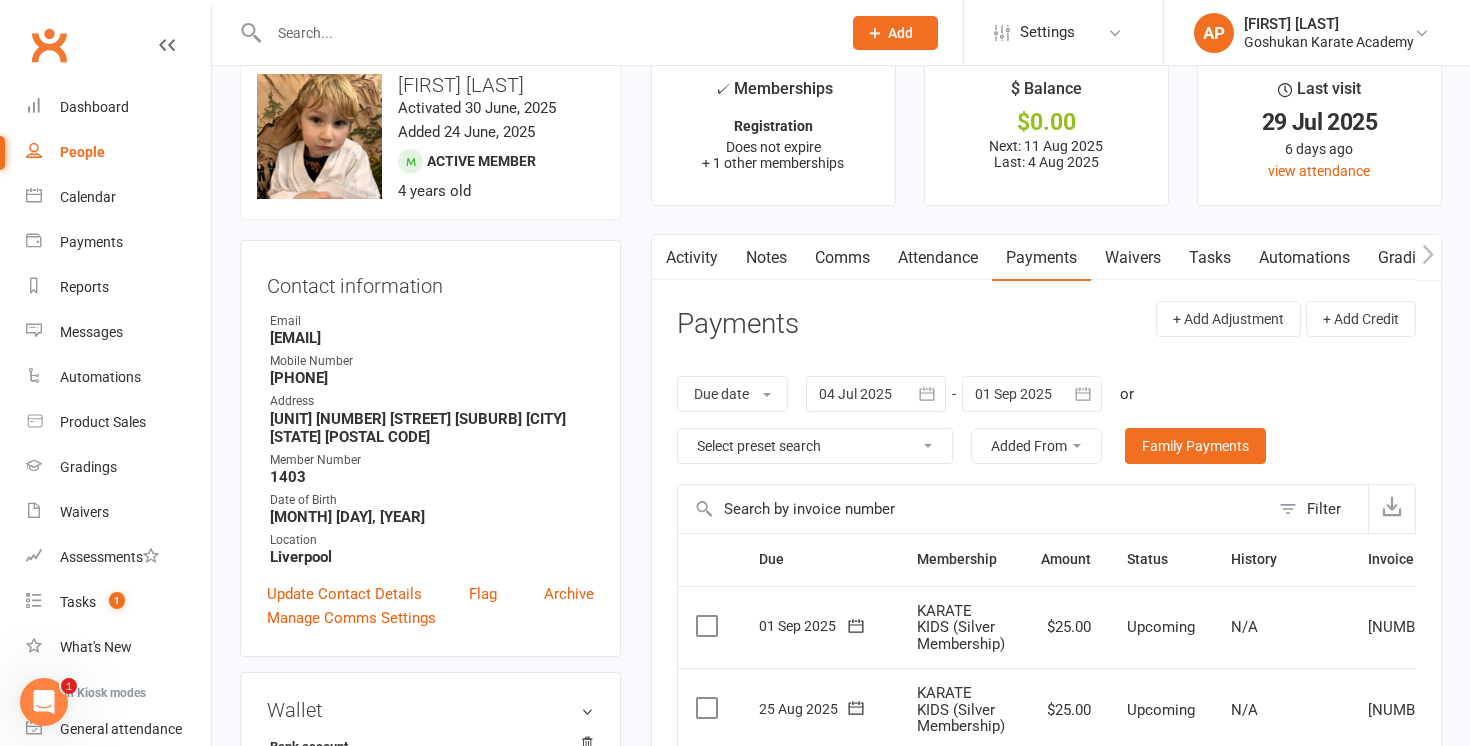 scroll, scrollTop: 0, scrollLeft: 0, axis: both 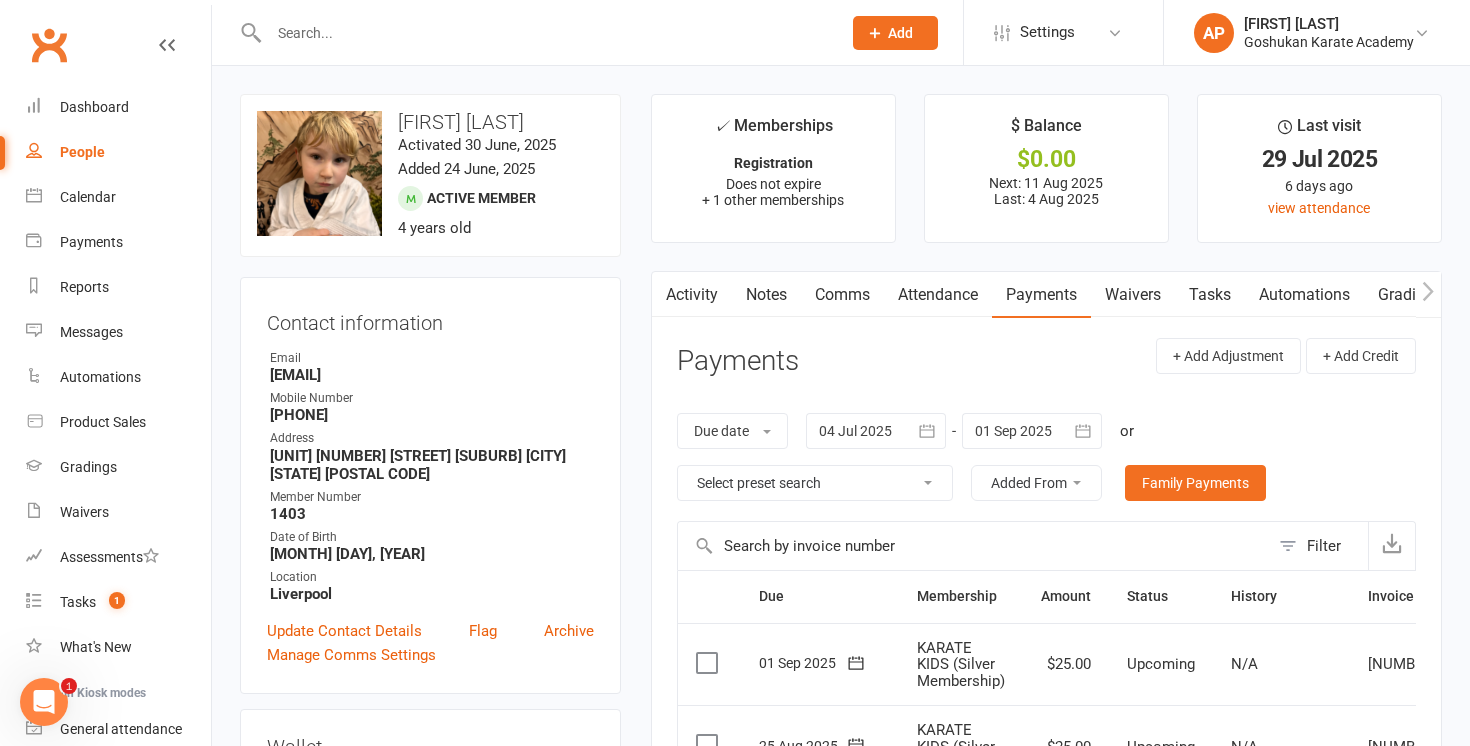 click at bounding box center [545, 33] 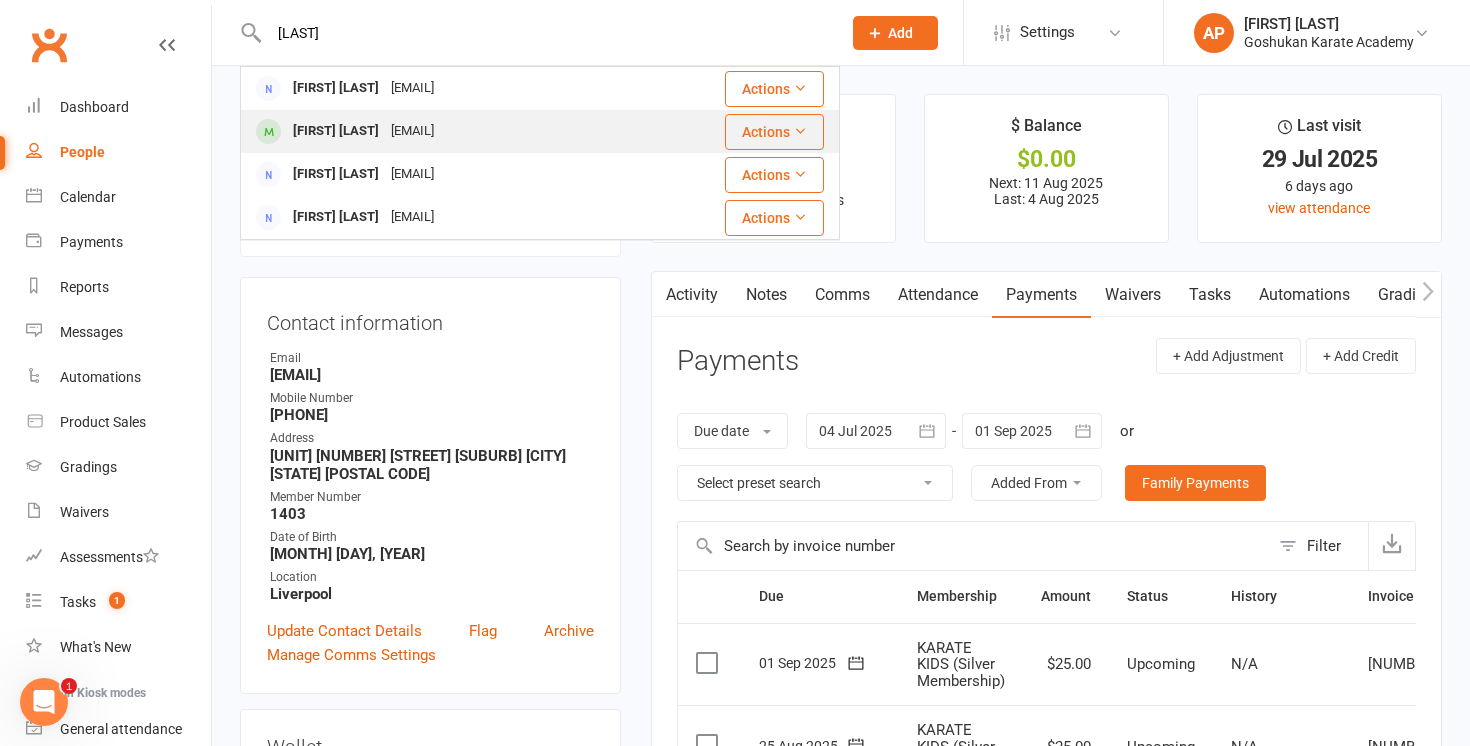 type on "[LAST]" 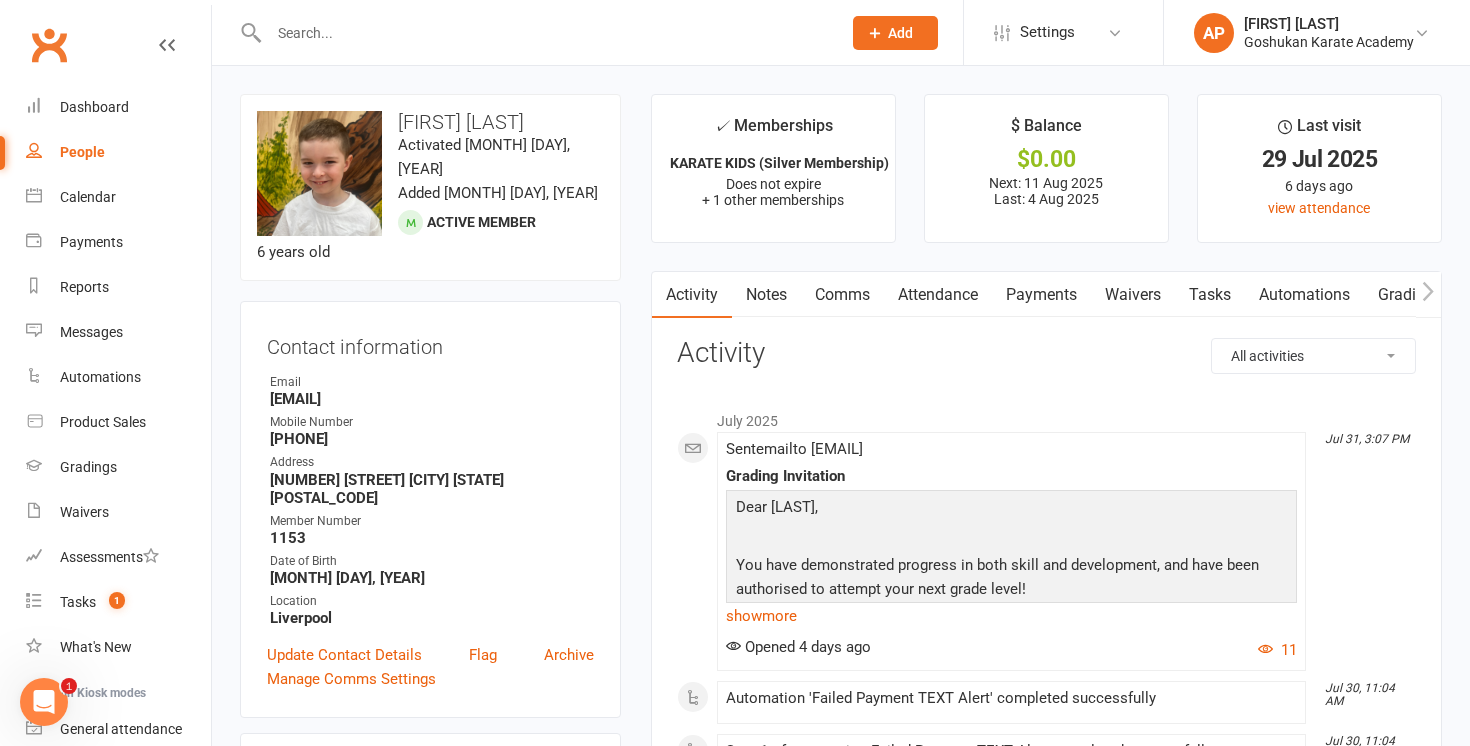click on "Payments" at bounding box center [1041, 295] 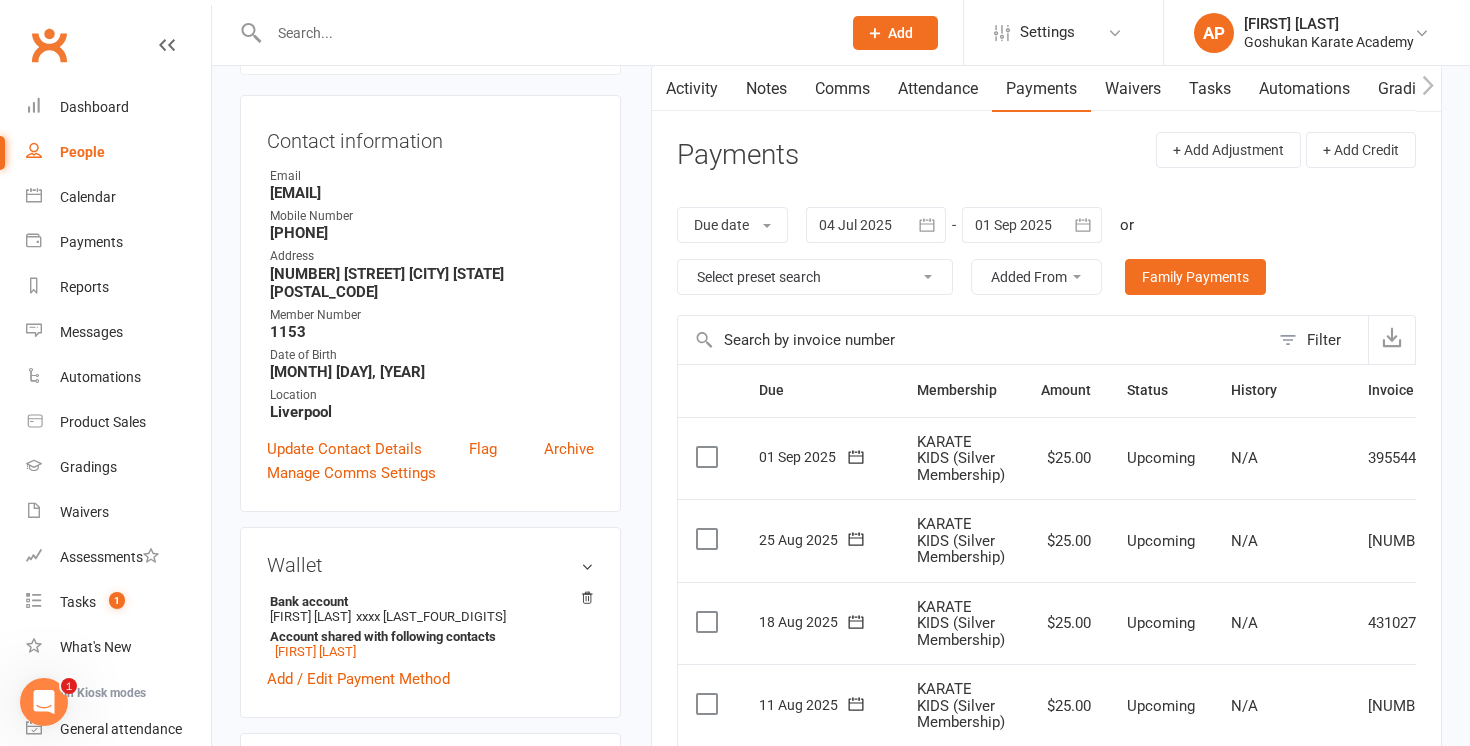 scroll, scrollTop: 0, scrollLeft: 0, axis: both 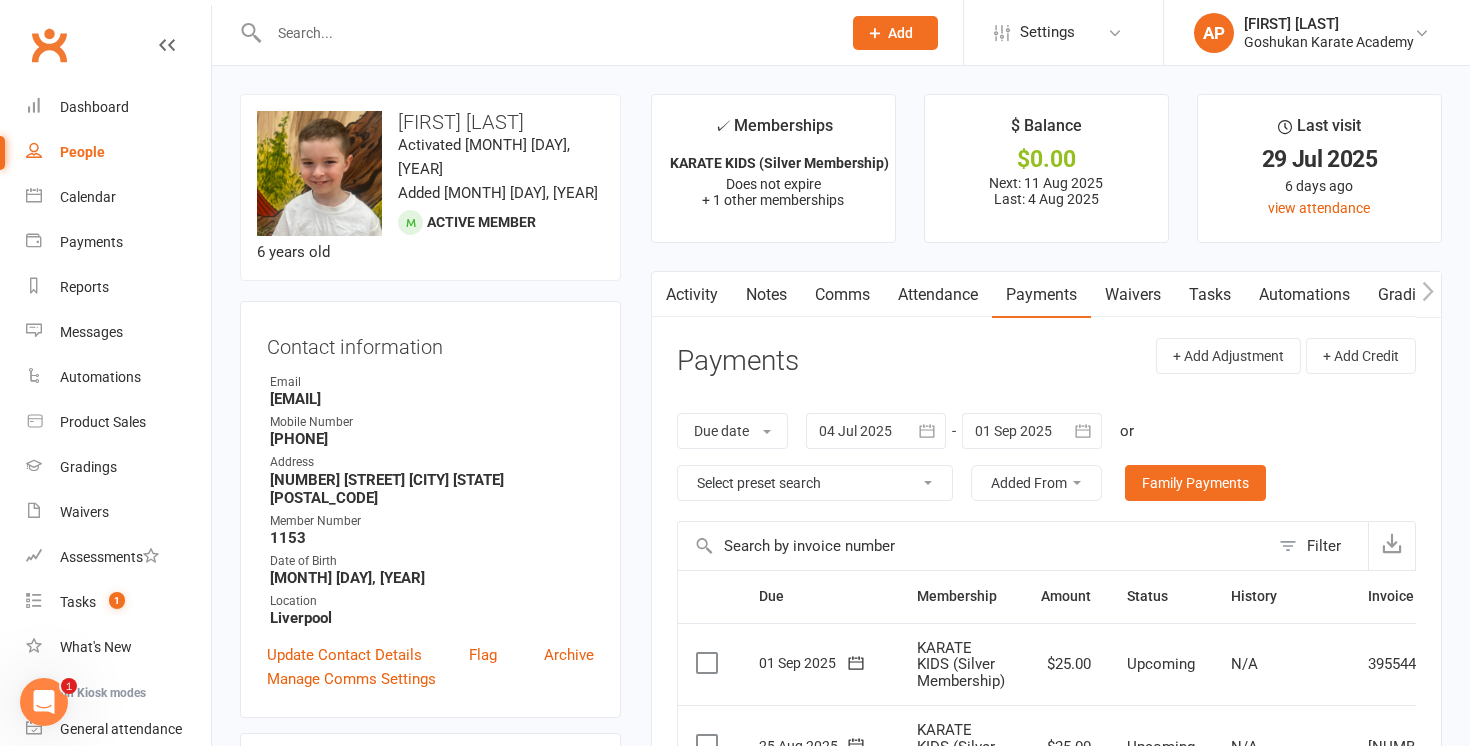 click at bounding box center (545, 33) 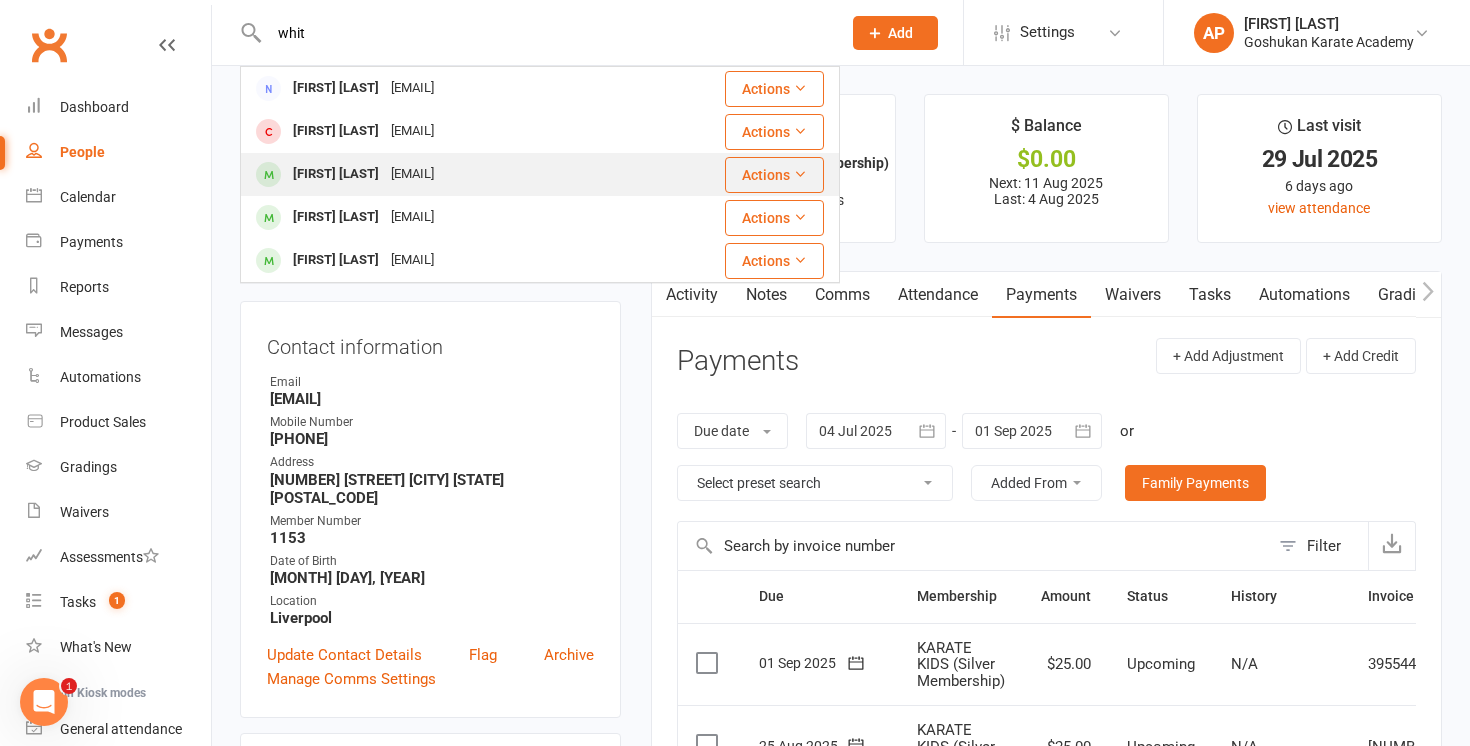 type on "whit" 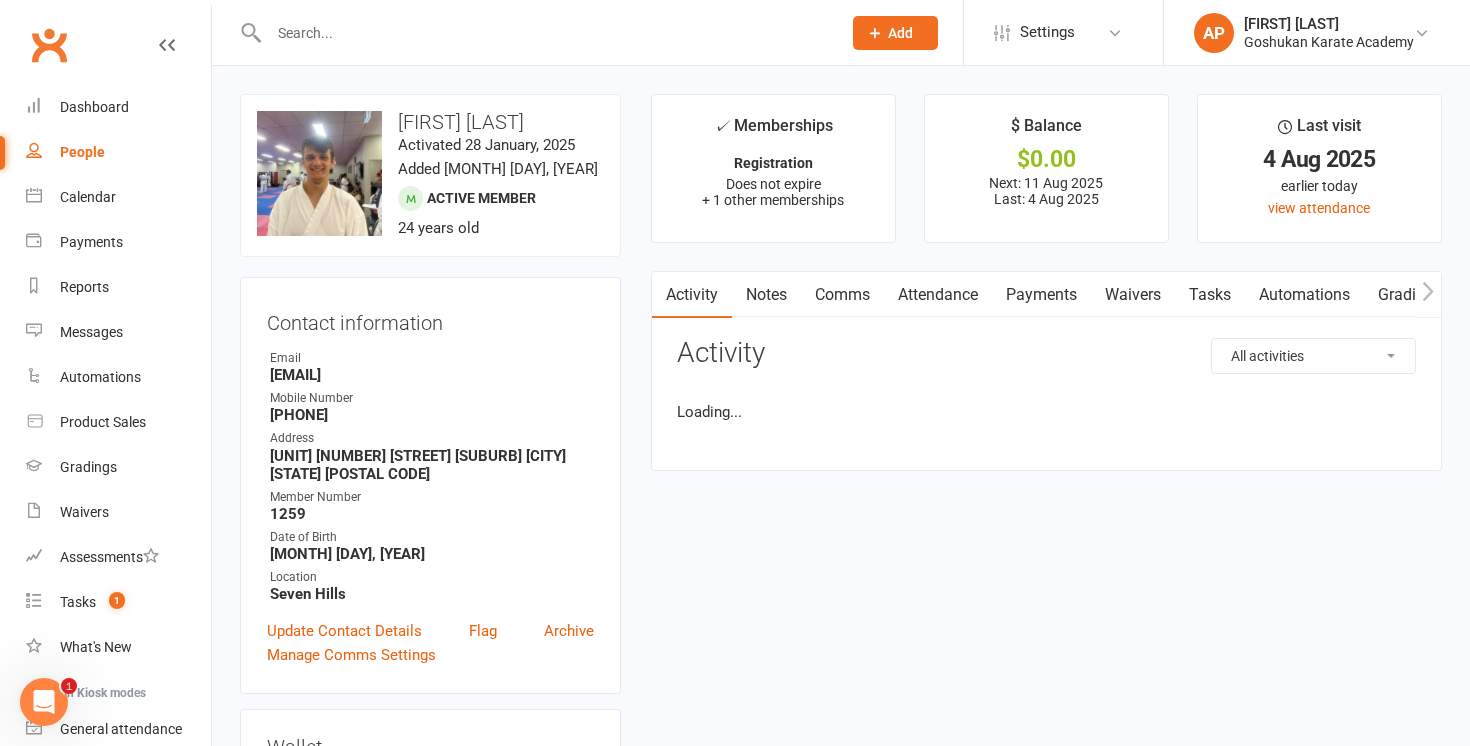 click at bounding box center [545, 33] 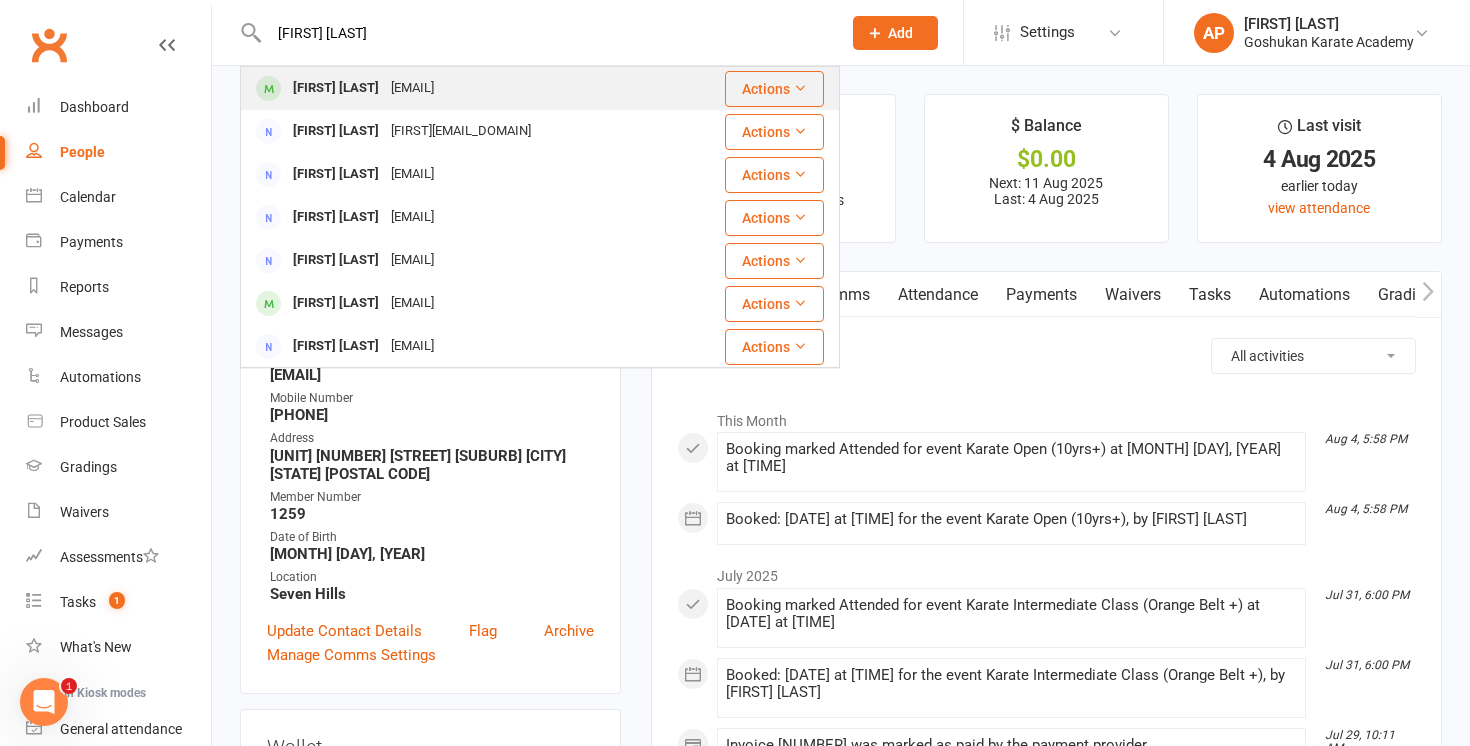 type on "[FIRST] [LAST]" 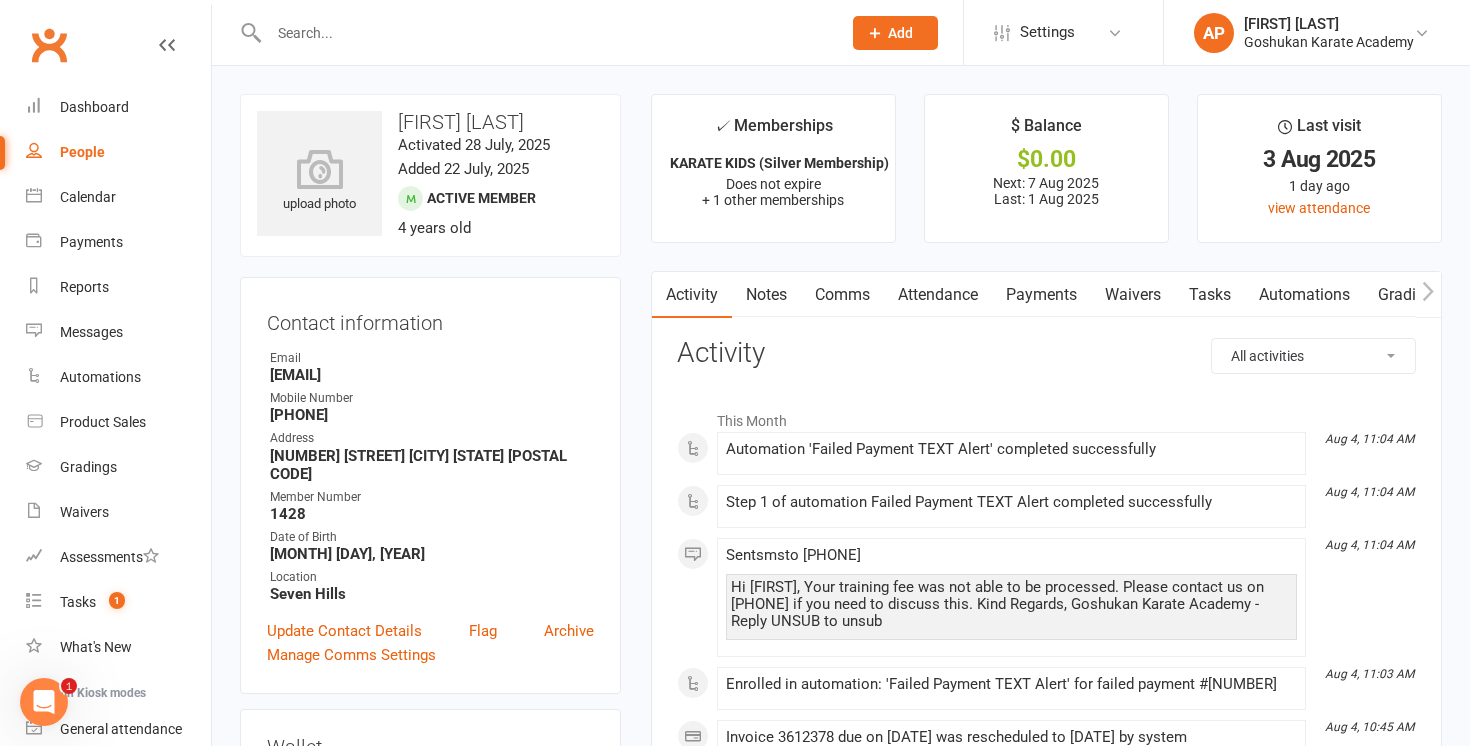 click on "Attendance" at bounding box center [938, 295] 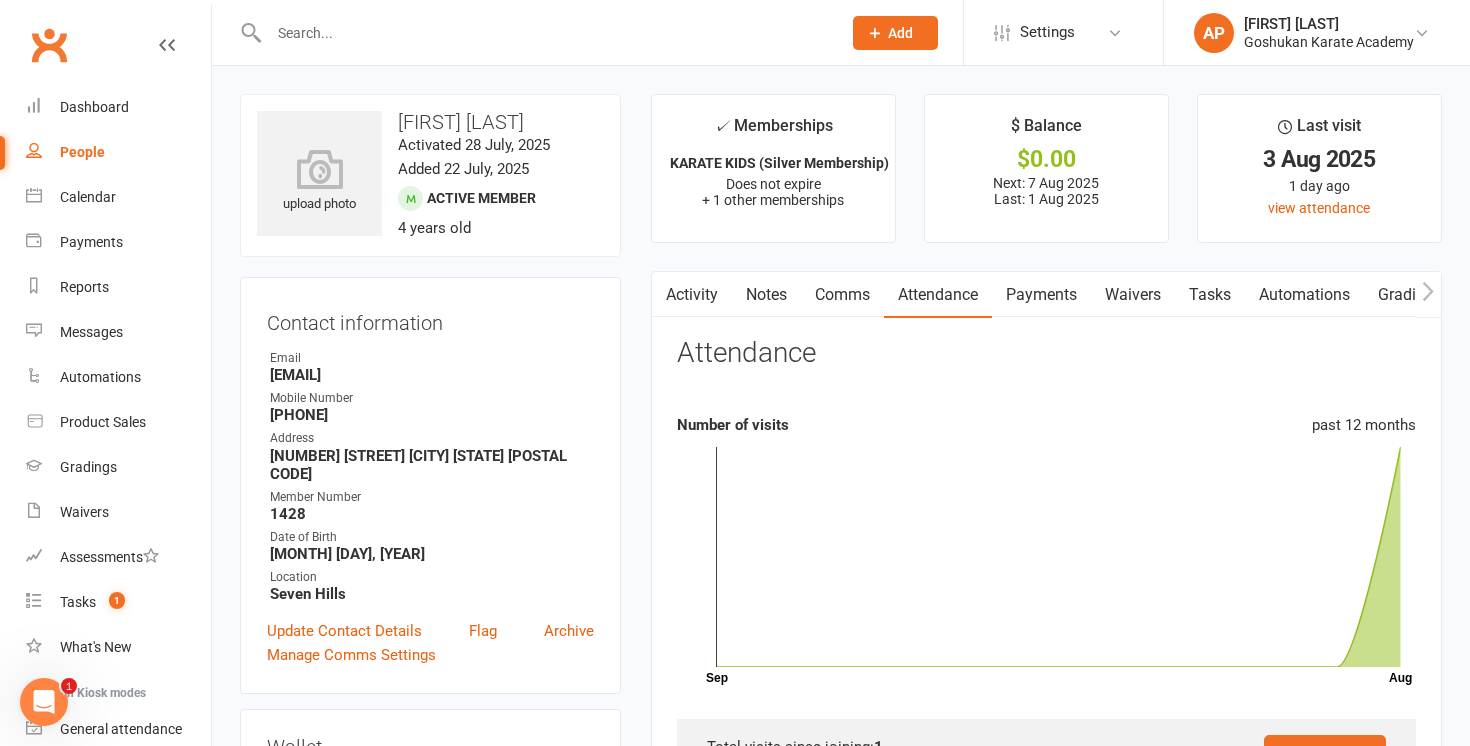 click on "Payments" at bounding box center (1041, 295) 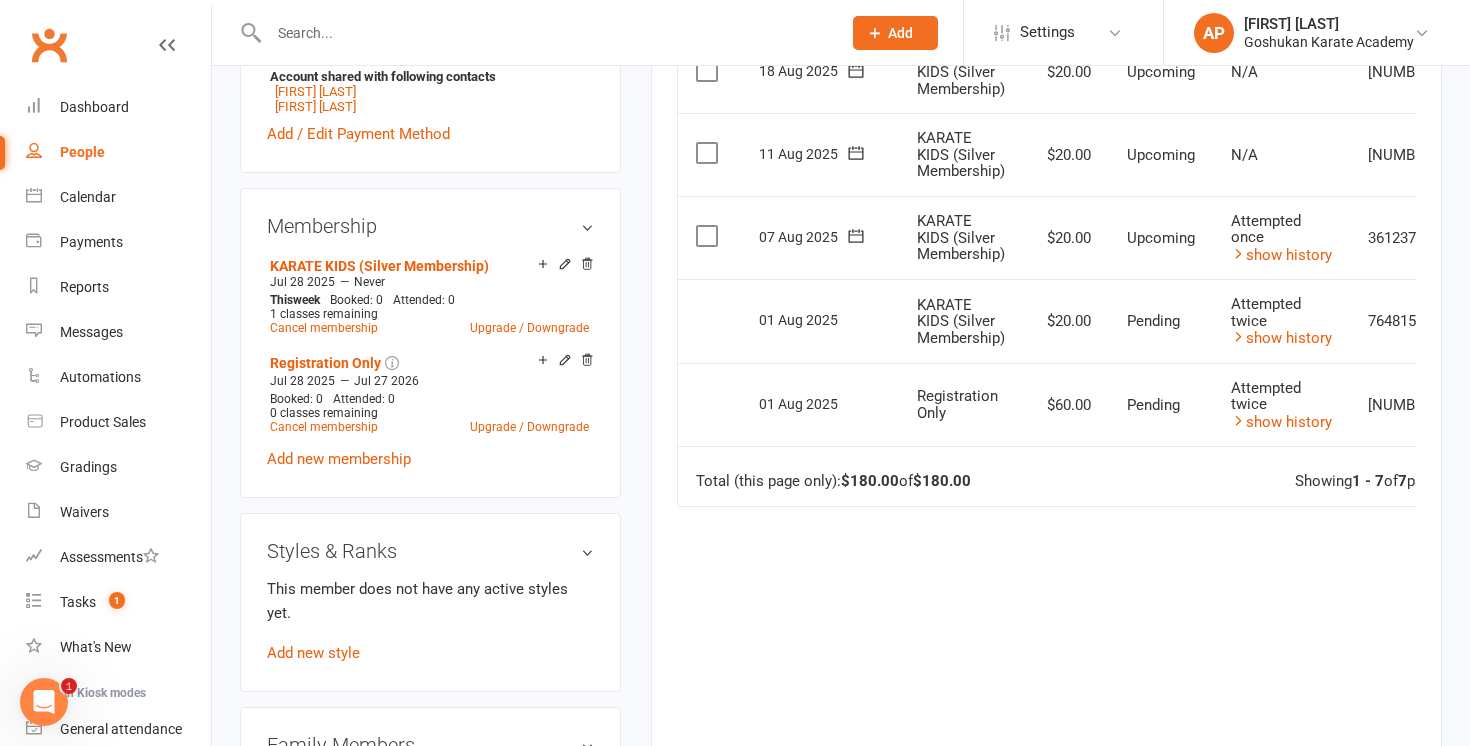 scroll, scrollTop: 758, scrollLeft: 0, axis: vertical 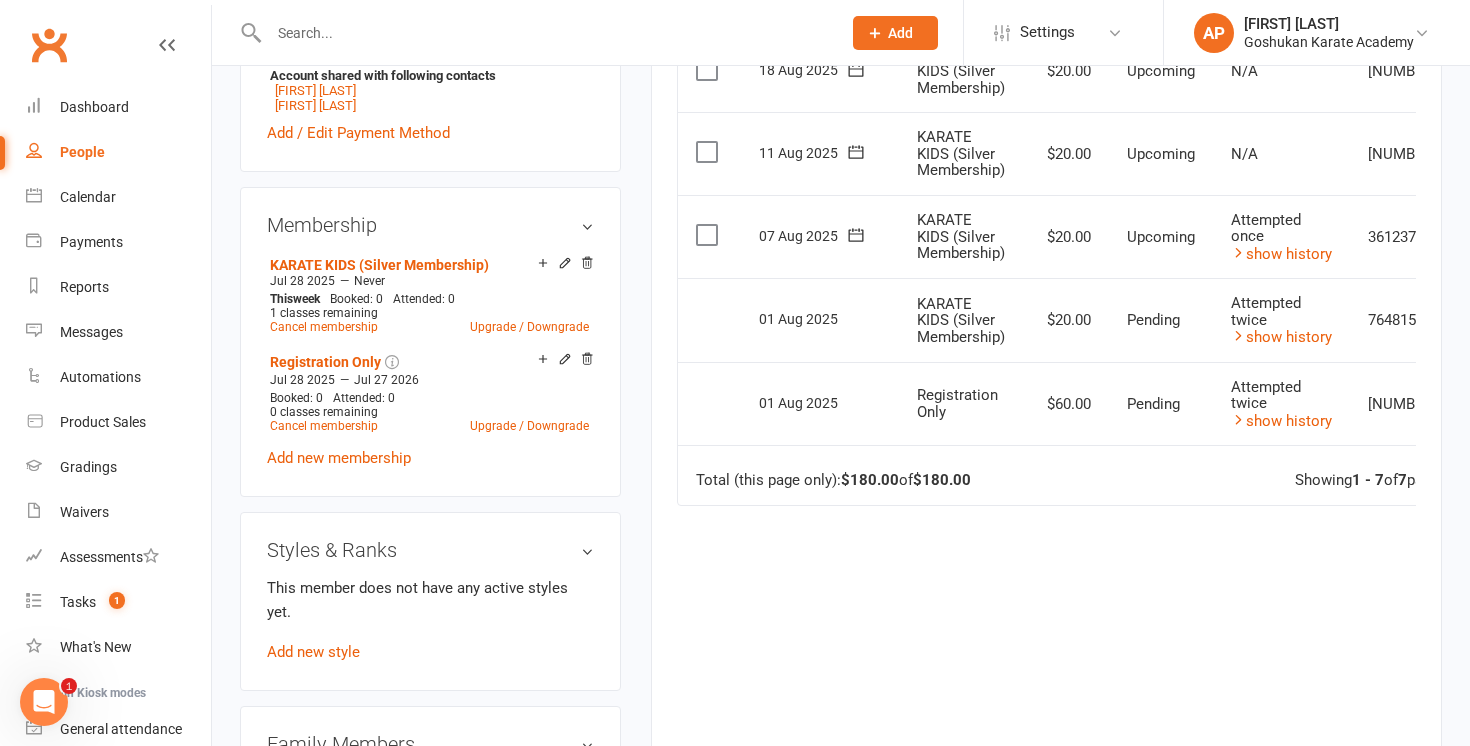 click at bounding box center [545, 33] 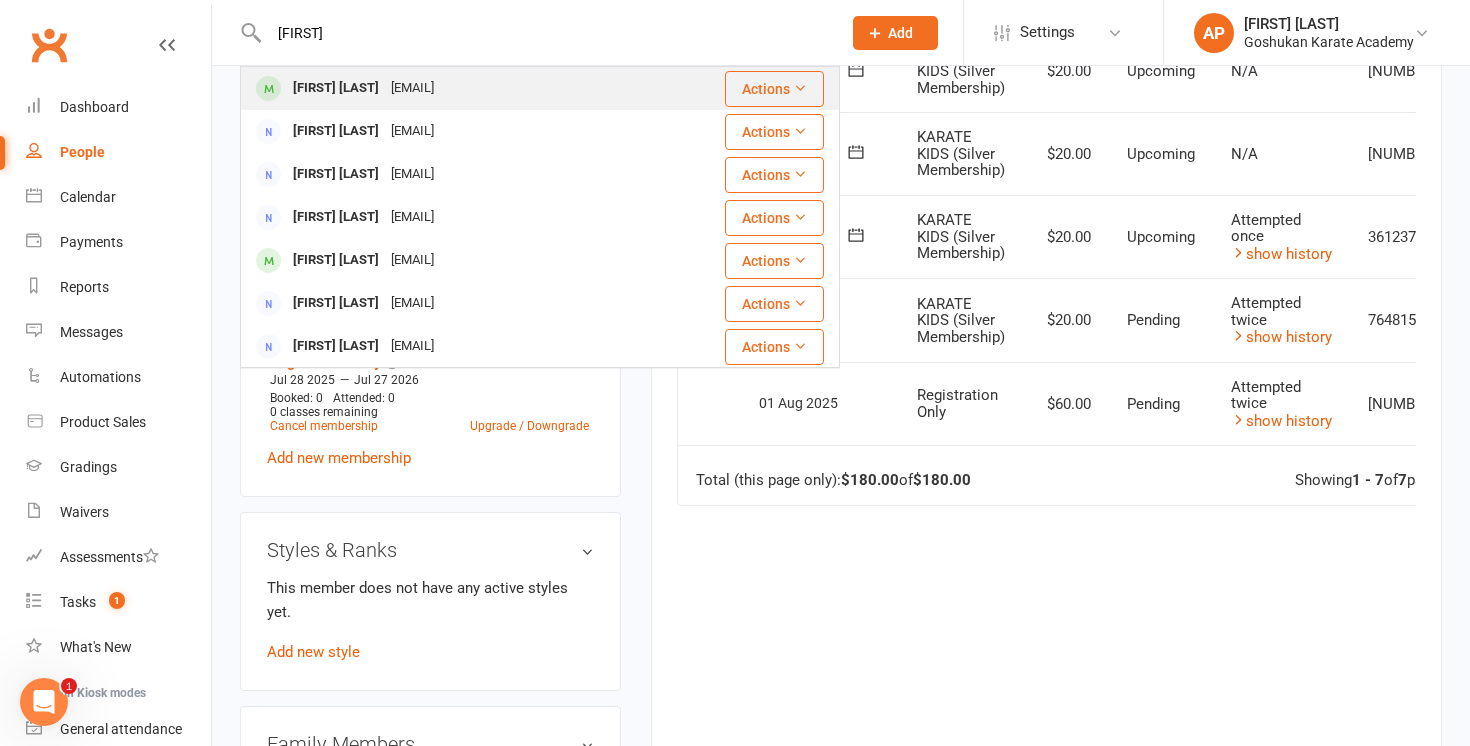 type on "[FIRST]" 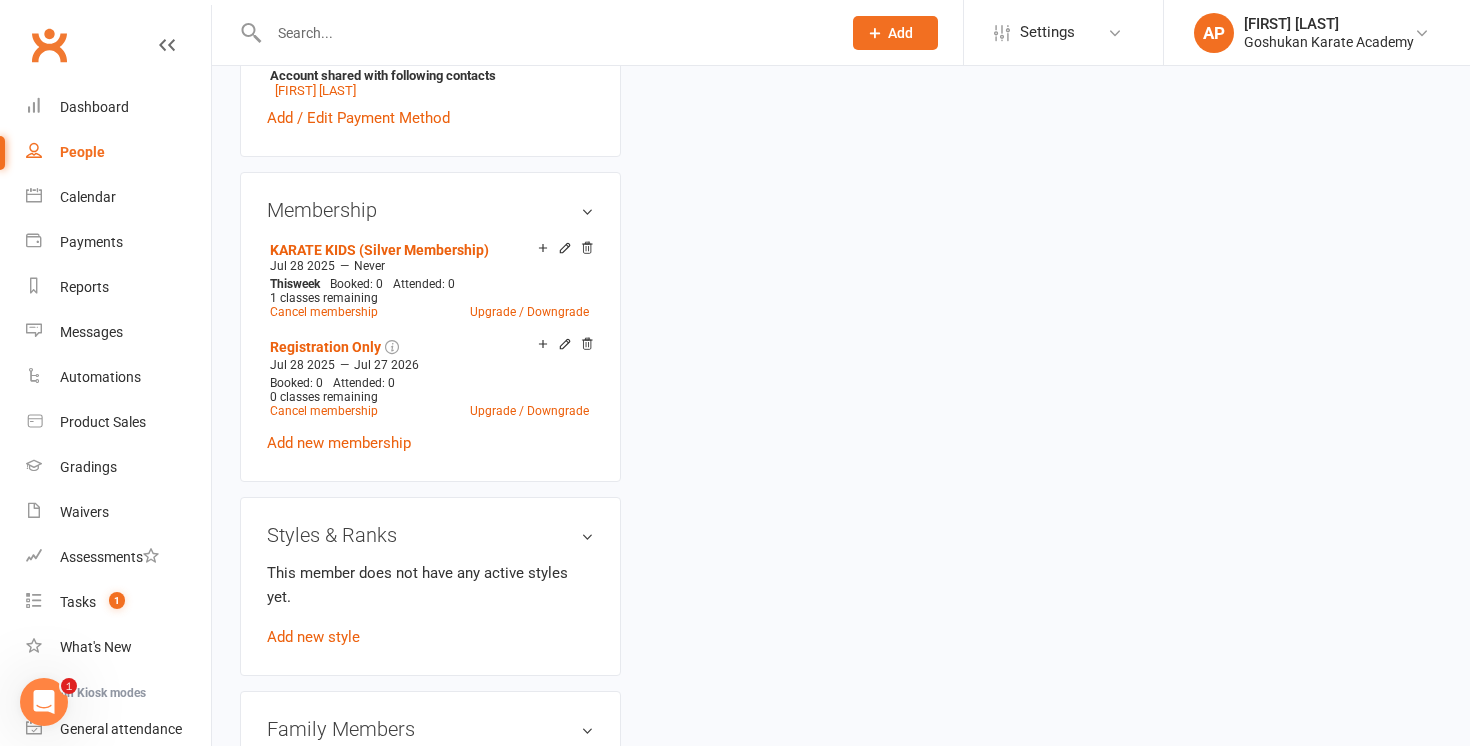 scroll, scrollTop: 0, scrollLeft: 0, axis: both 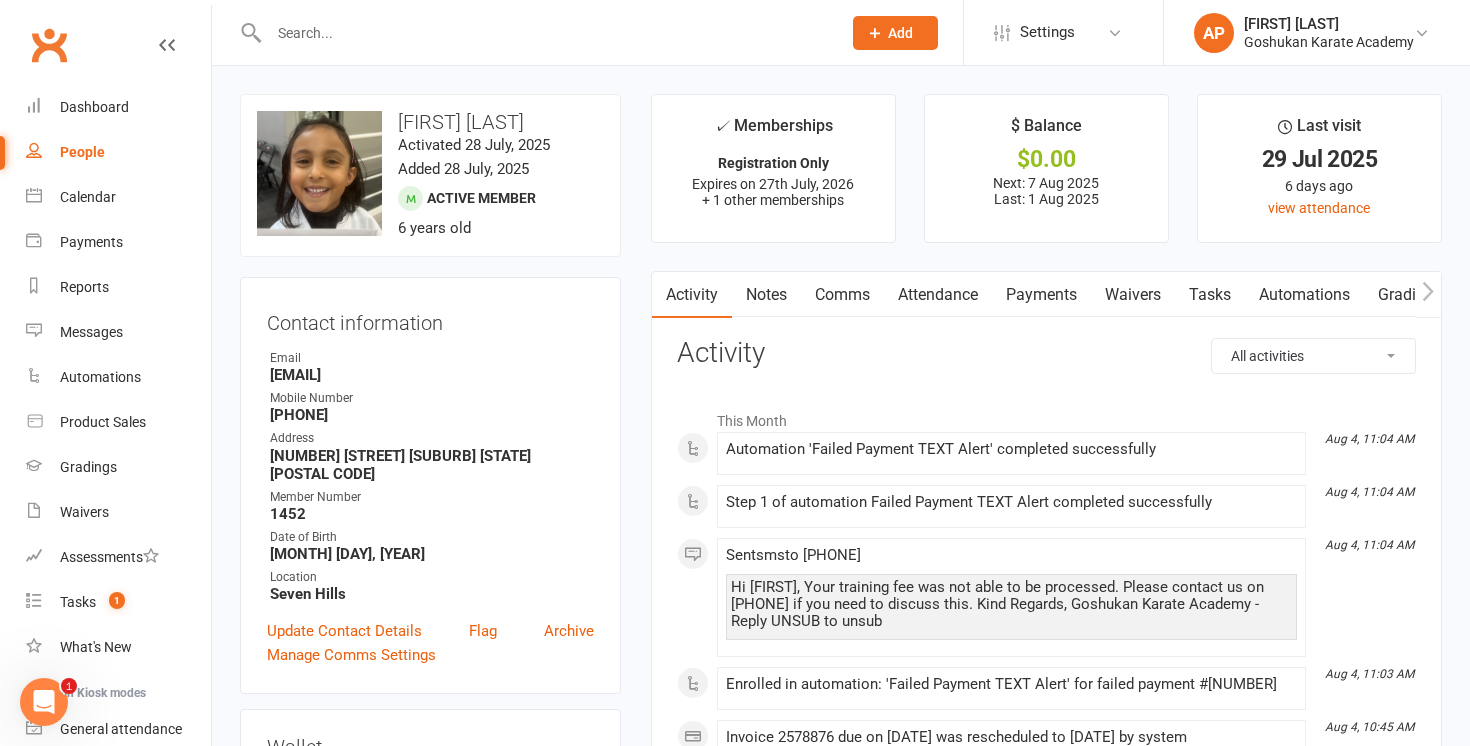 click on "Payments" at bounding box center (1041, 295) 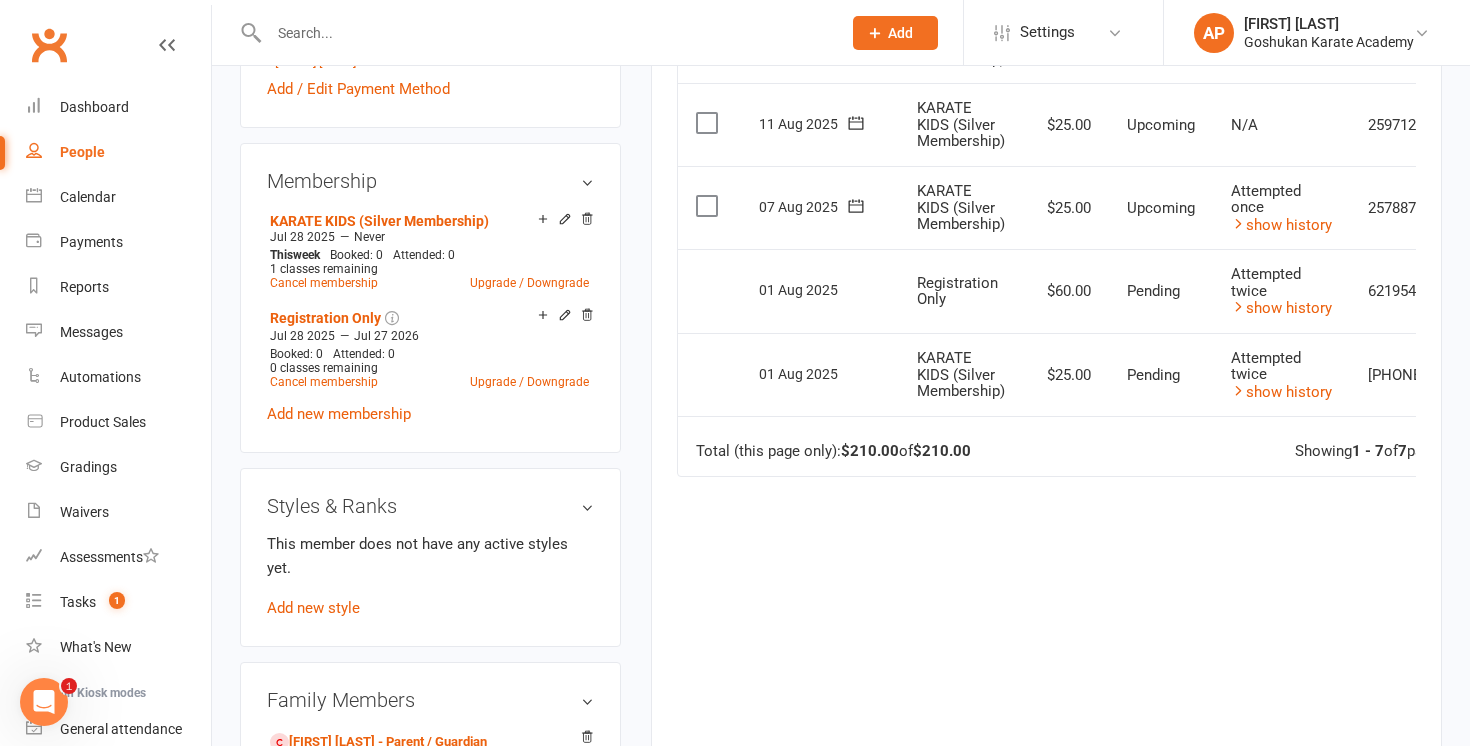 scroll, scrollTop: 788, scrollLeft: 0, axis: vertical 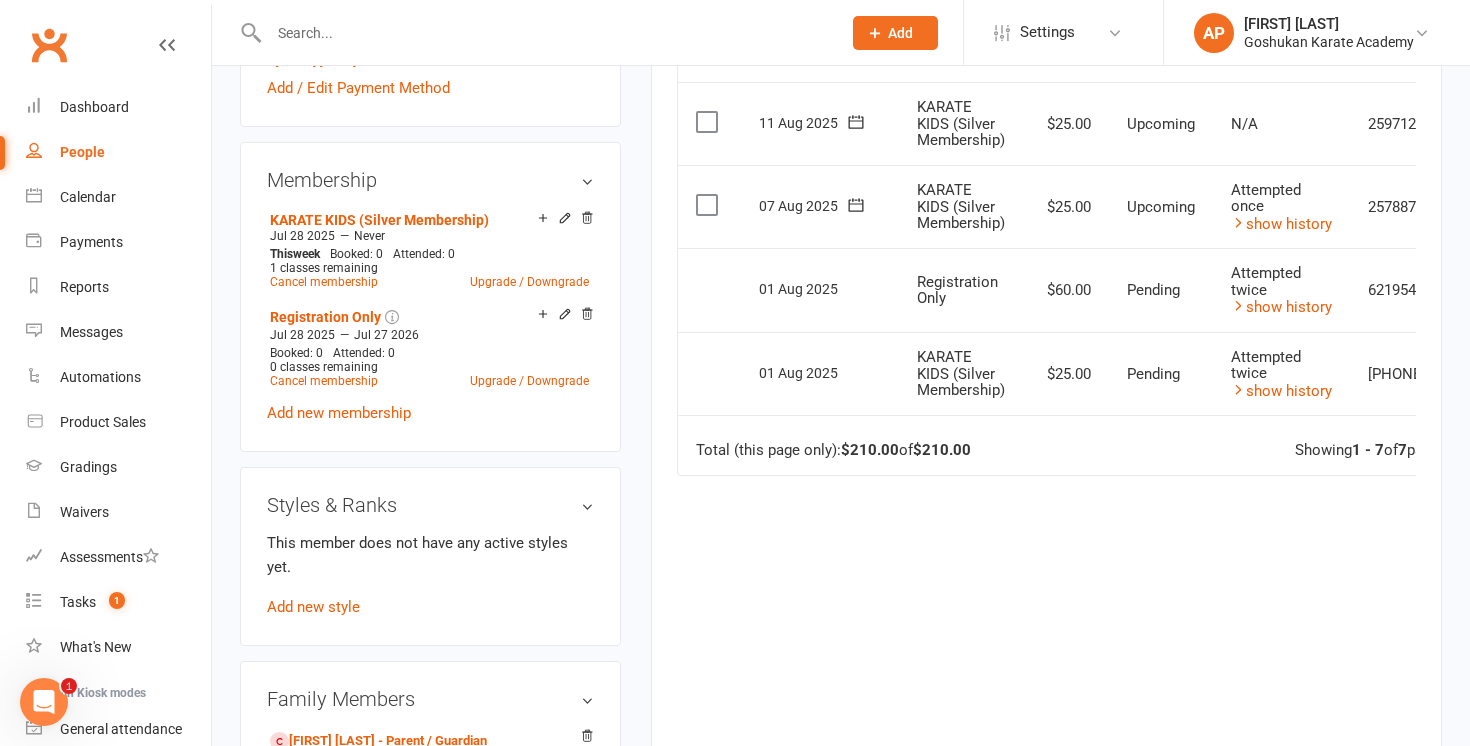 click at bounding box center [545, 33] 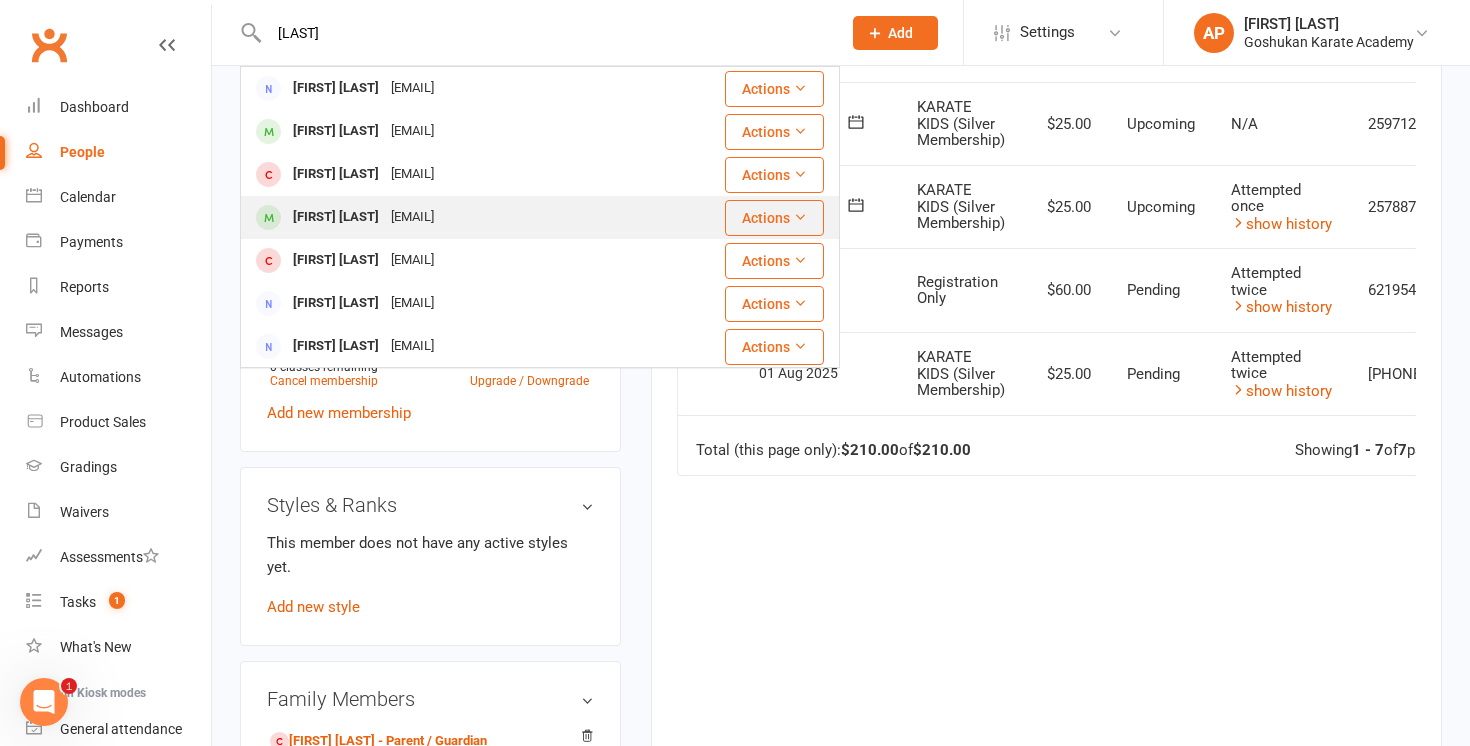 type on "[LAST]" 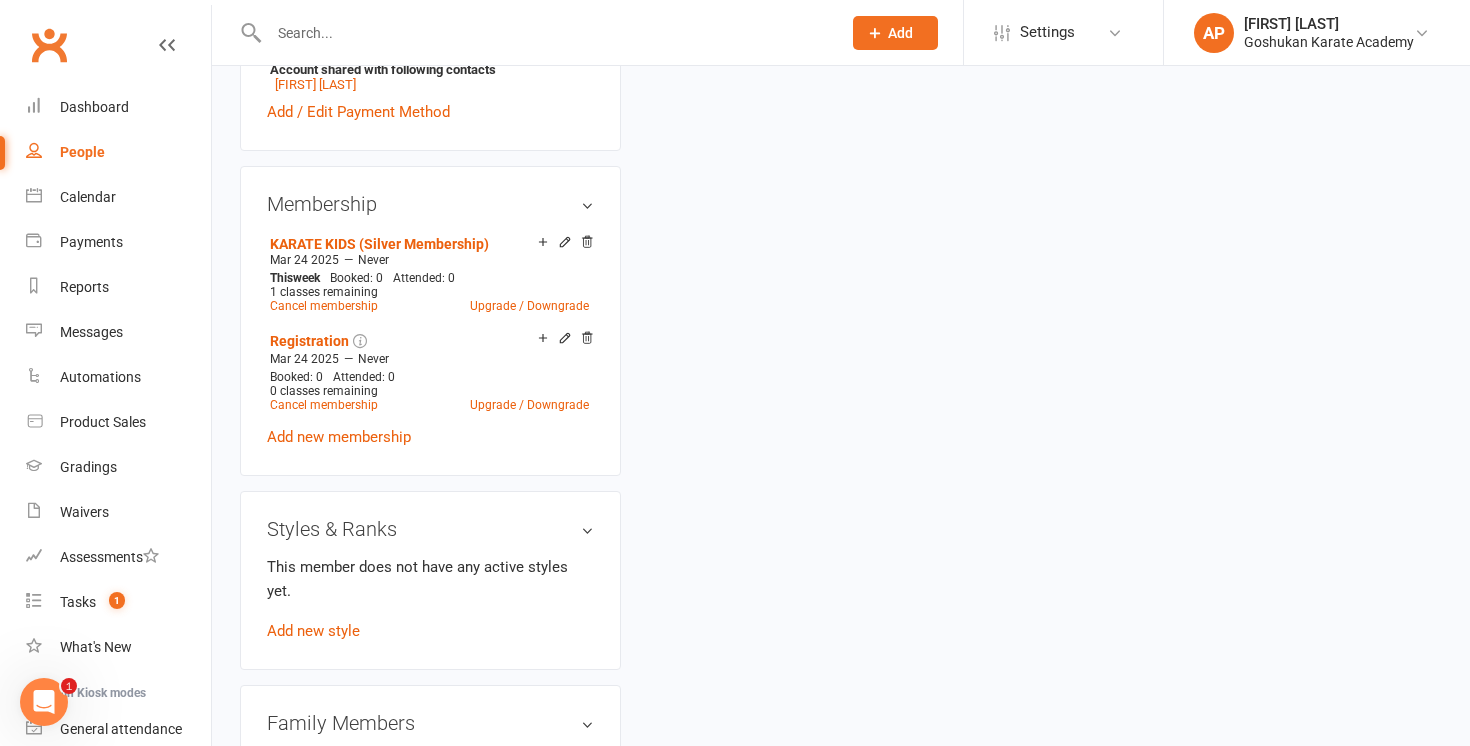 scroll, scrollTop: 0, scrollLeft: 0, axis: both 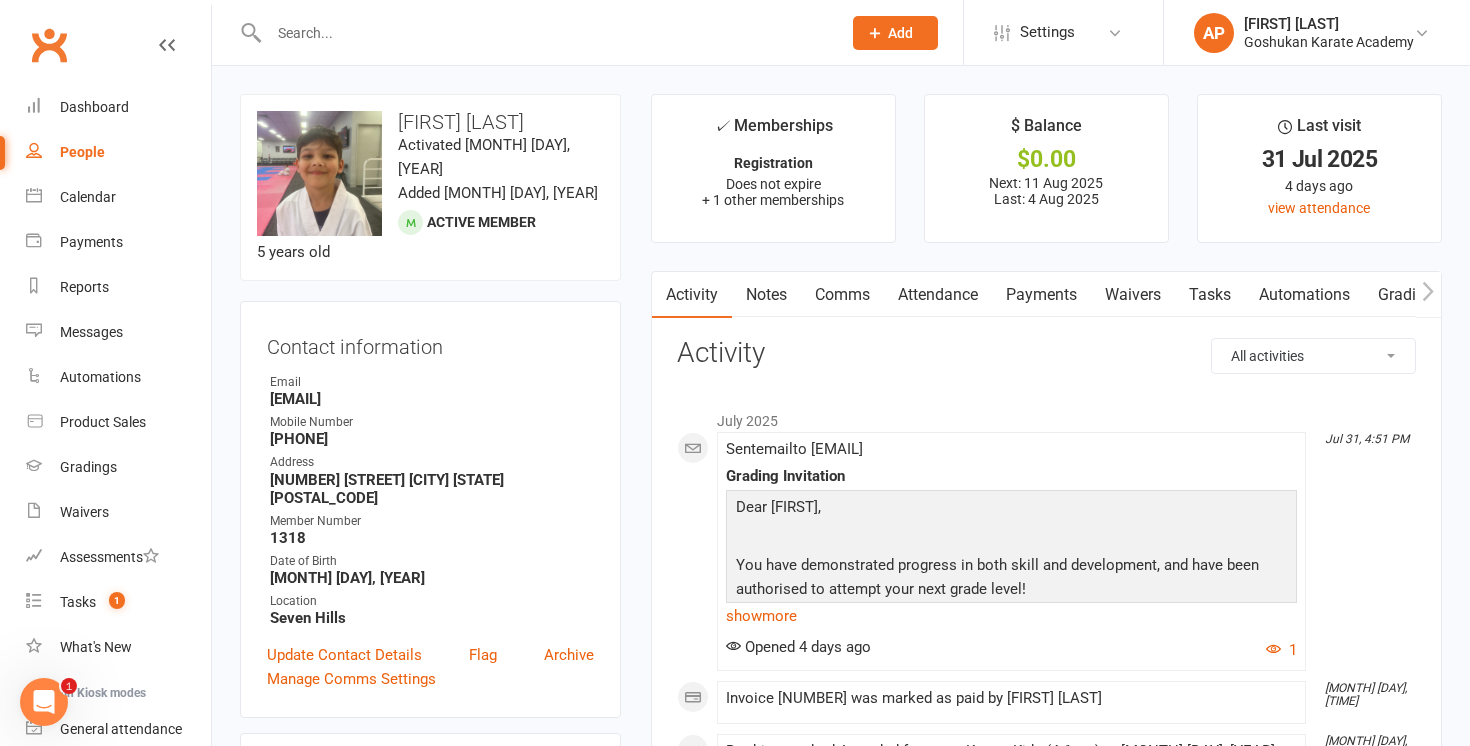 click on "Payments" at bounding box center (1041, 295) 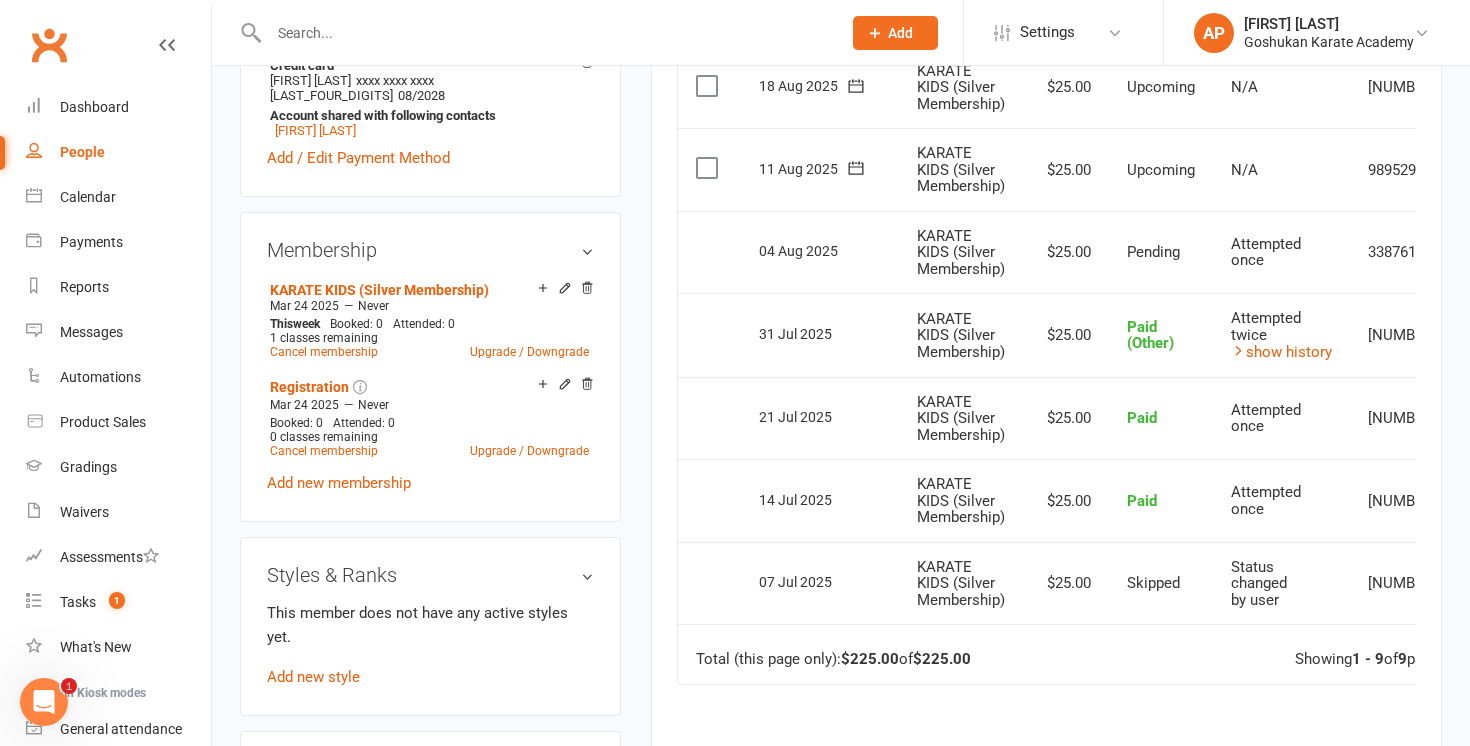 scroll, scrollTop: 745, scrollLeft: 0, axis: vertical 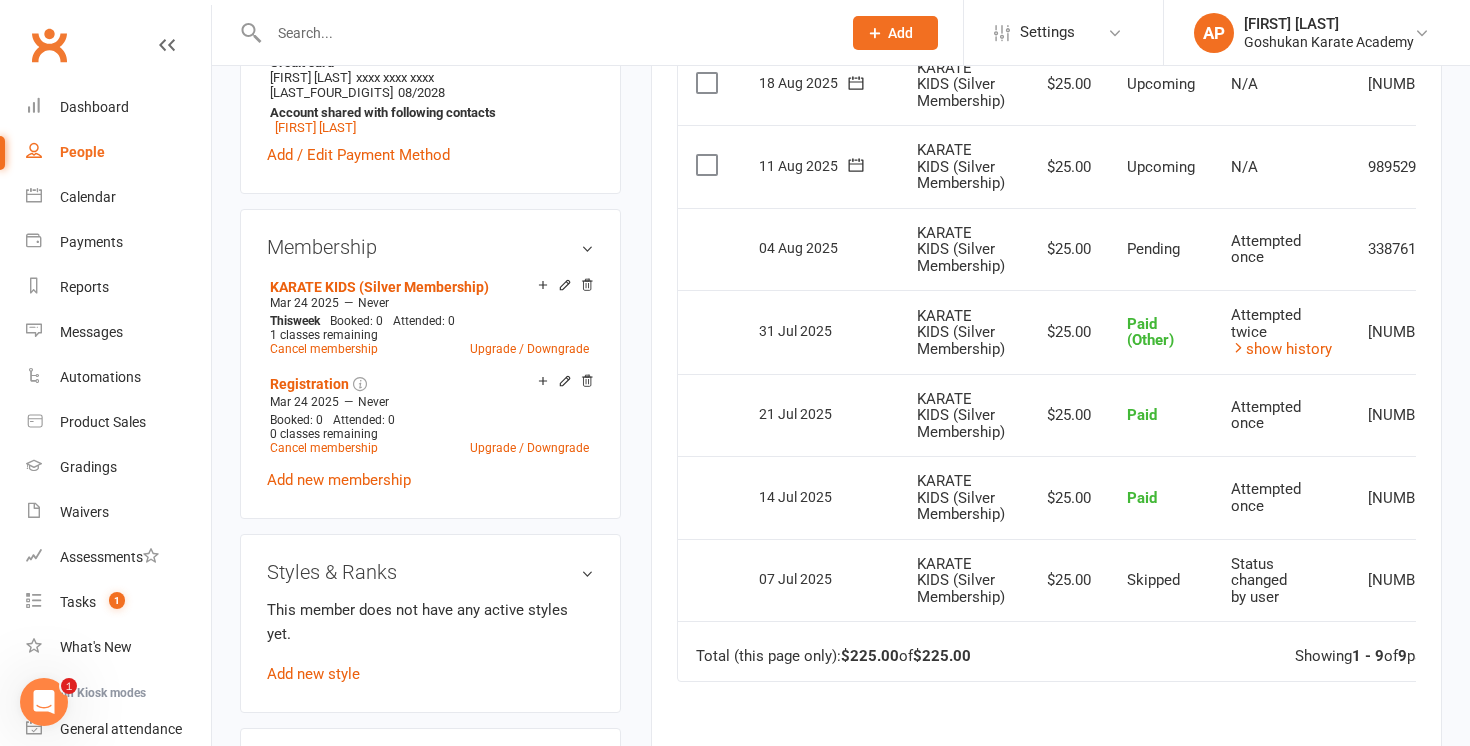 click at bounding box center [545, 33] 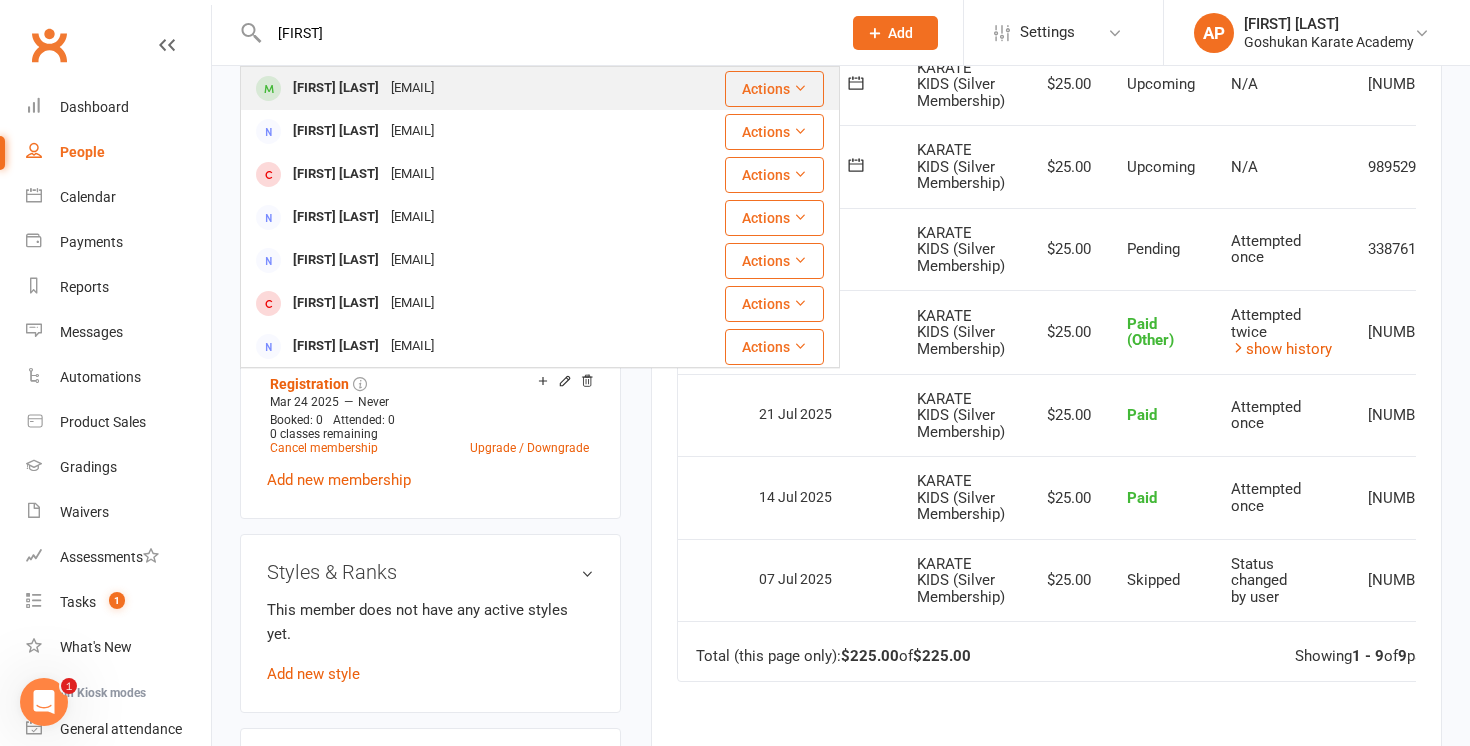 type on "[FIRST]" 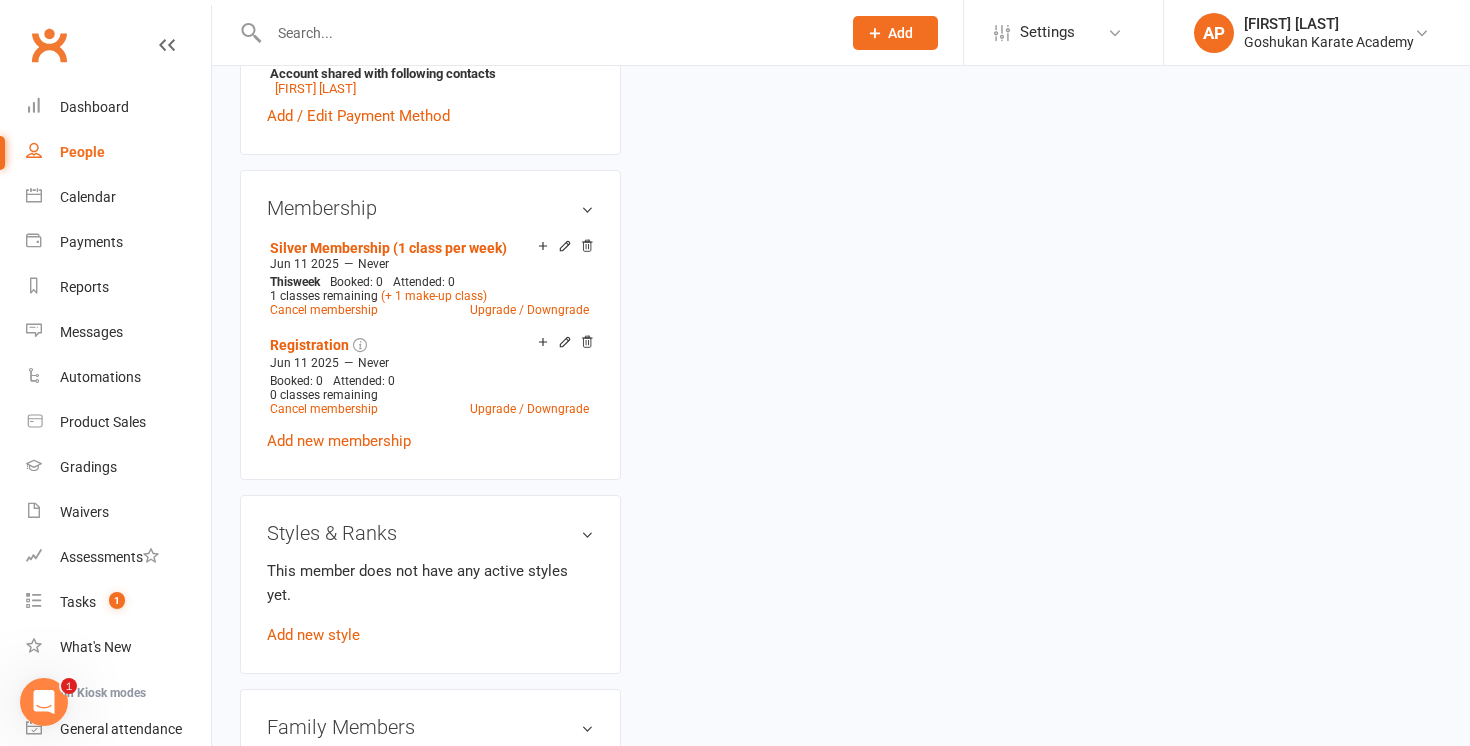 scroll, scrollTop: 0, scrollLeft: 0, axis: both 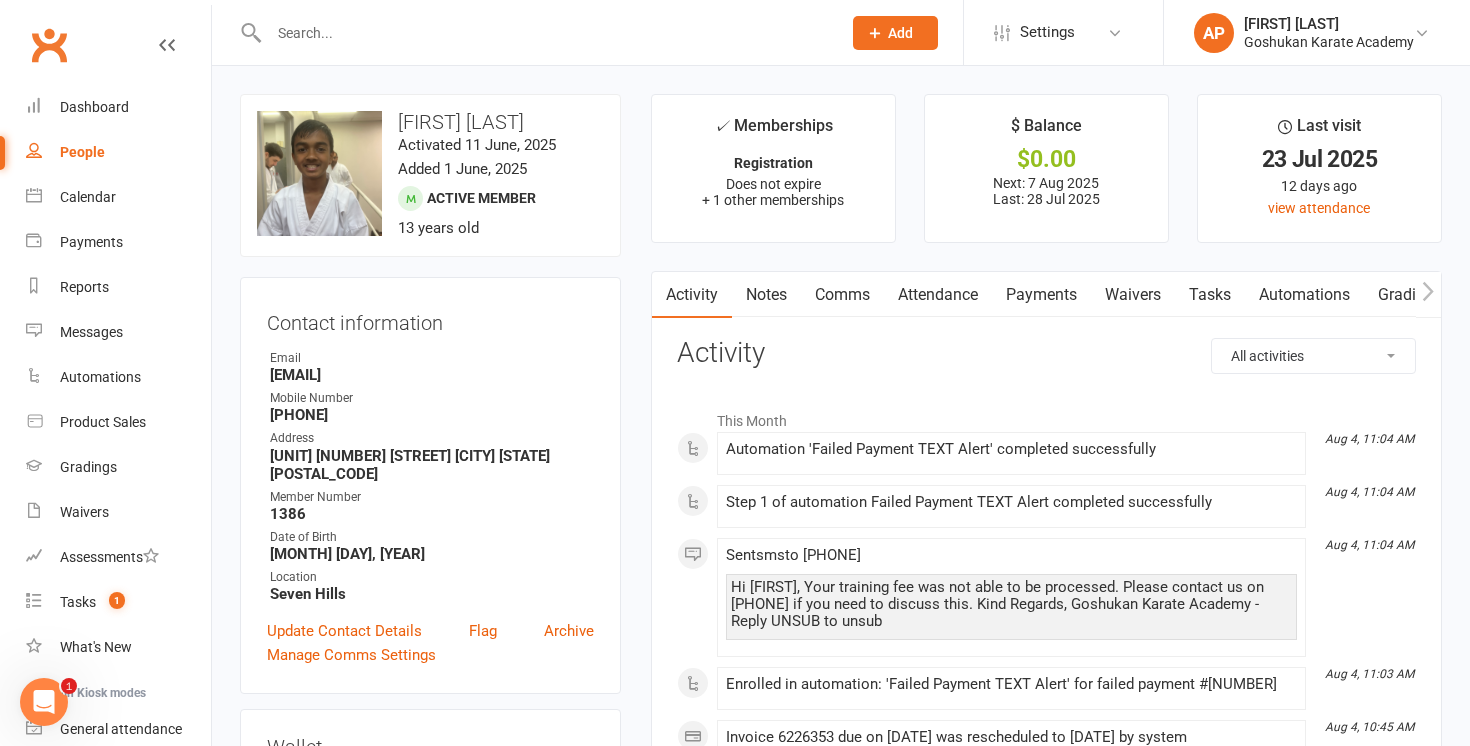 click on "Payments" at bounding box center [1041, 295] 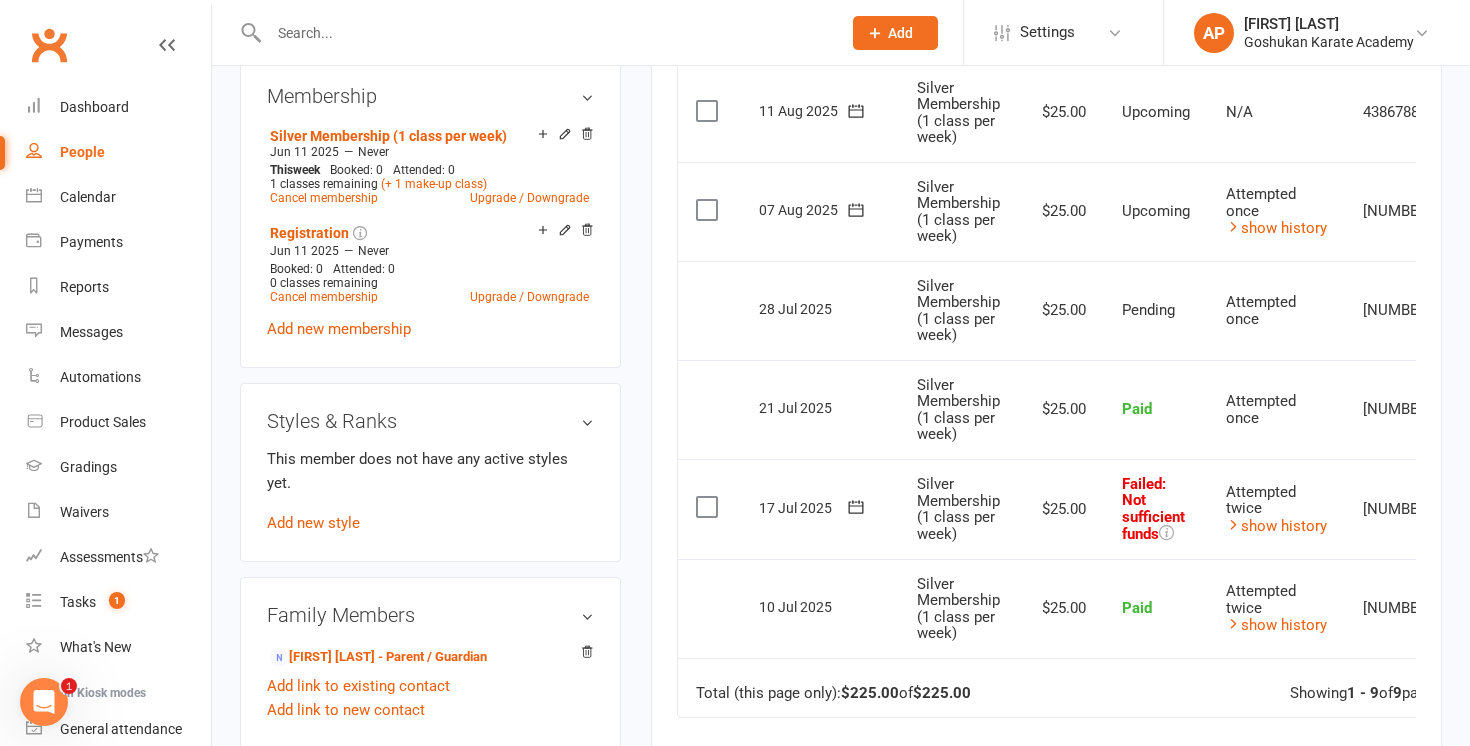 scroll, scrollTop: 858, scrollLeft: 0, axis: vertical 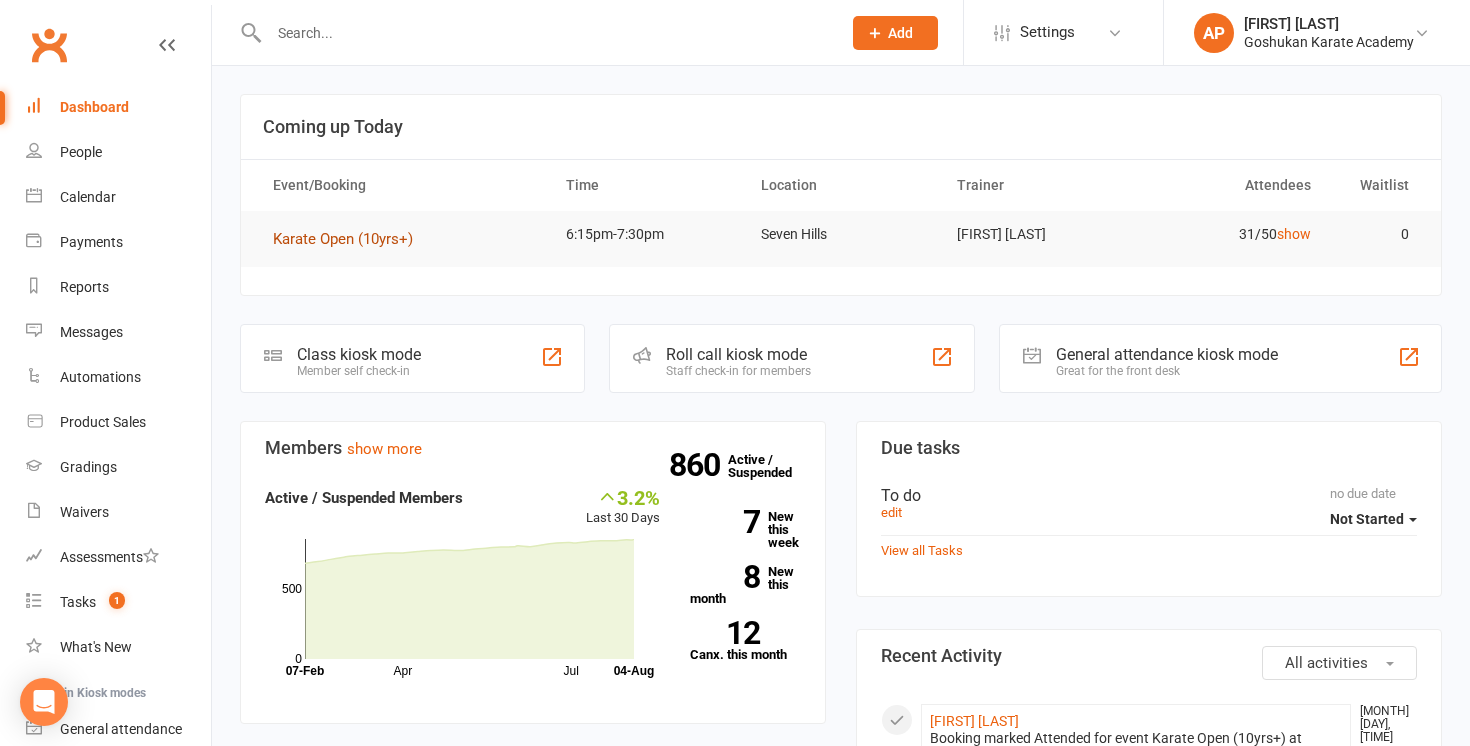 click on "Karate Open (10yrs+)" at bounding box center (350, 239) 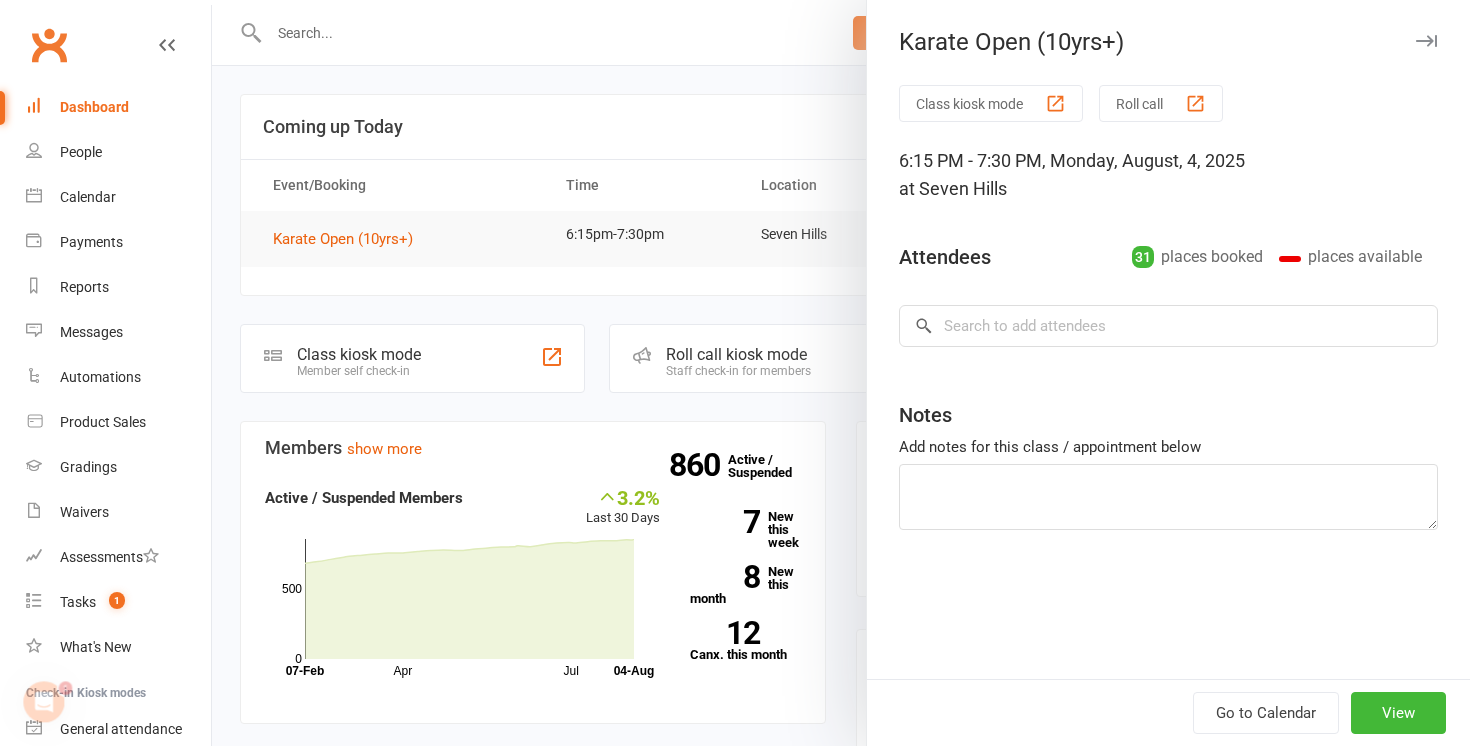 scroll, scrollTop: 0, scrollLeft: 0, axis: both 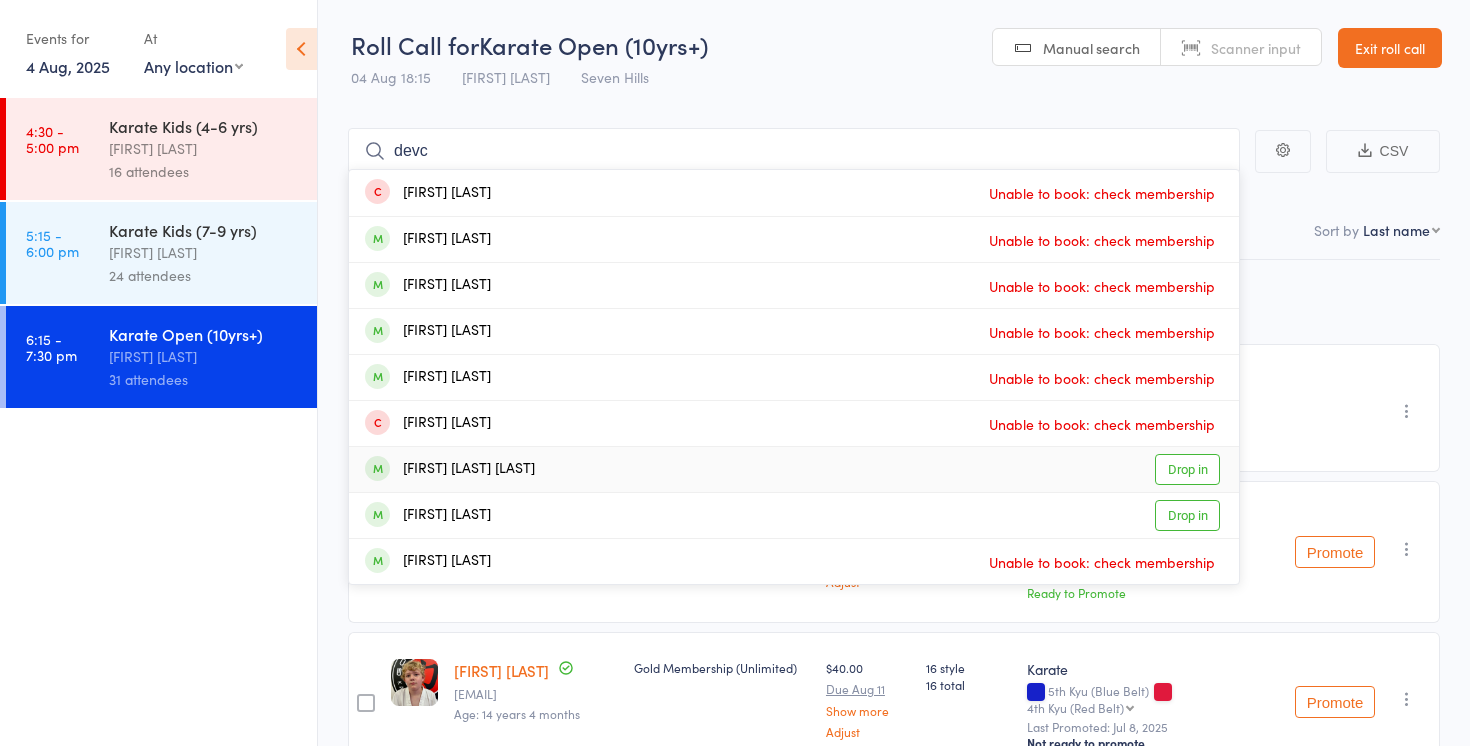 type on "devc" 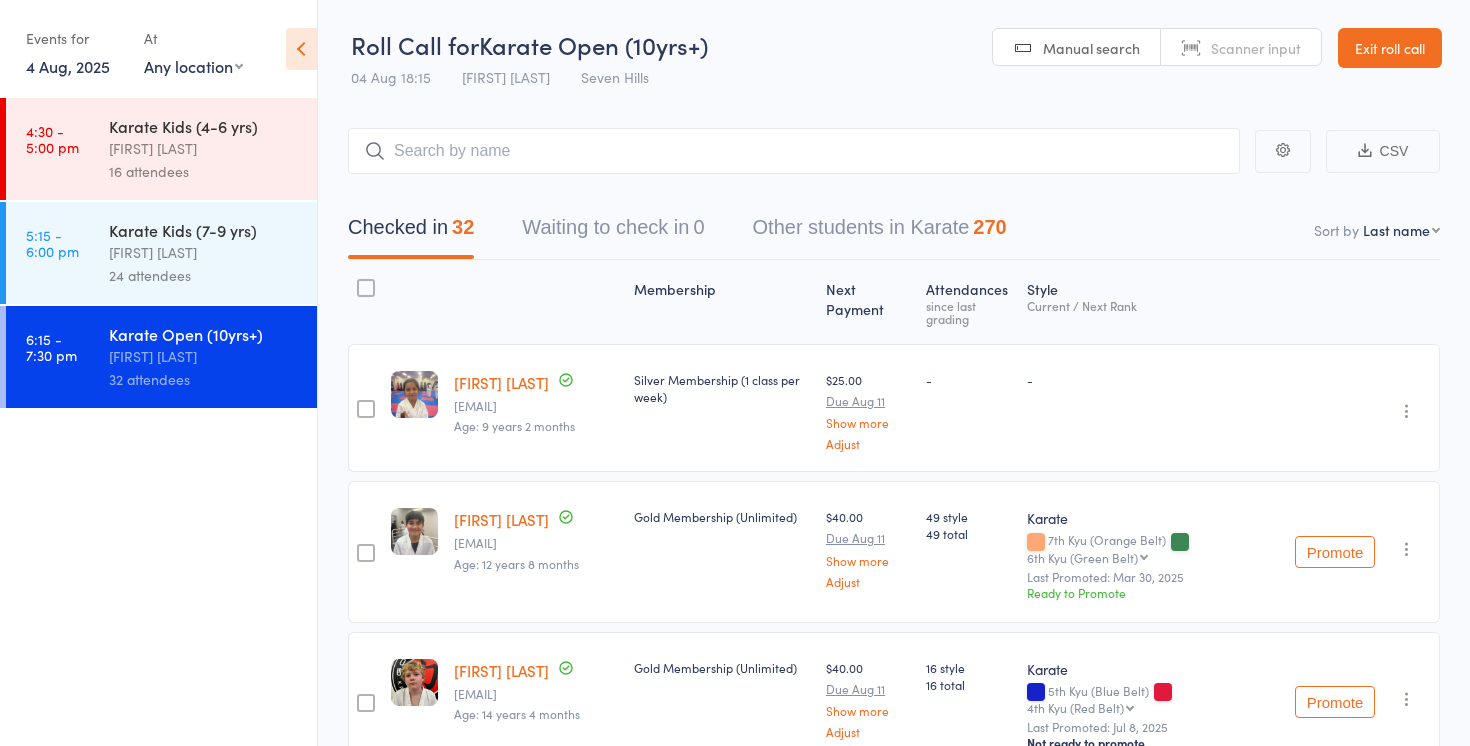 click on "First name Last name Birthday today? Behind on payments? Check in time Next payment date Next payment amount Membership name Membership expires Ready to grade Style and Rank Style attendance count All attendance count Last Promoted" at bounding box center (1401, 230) 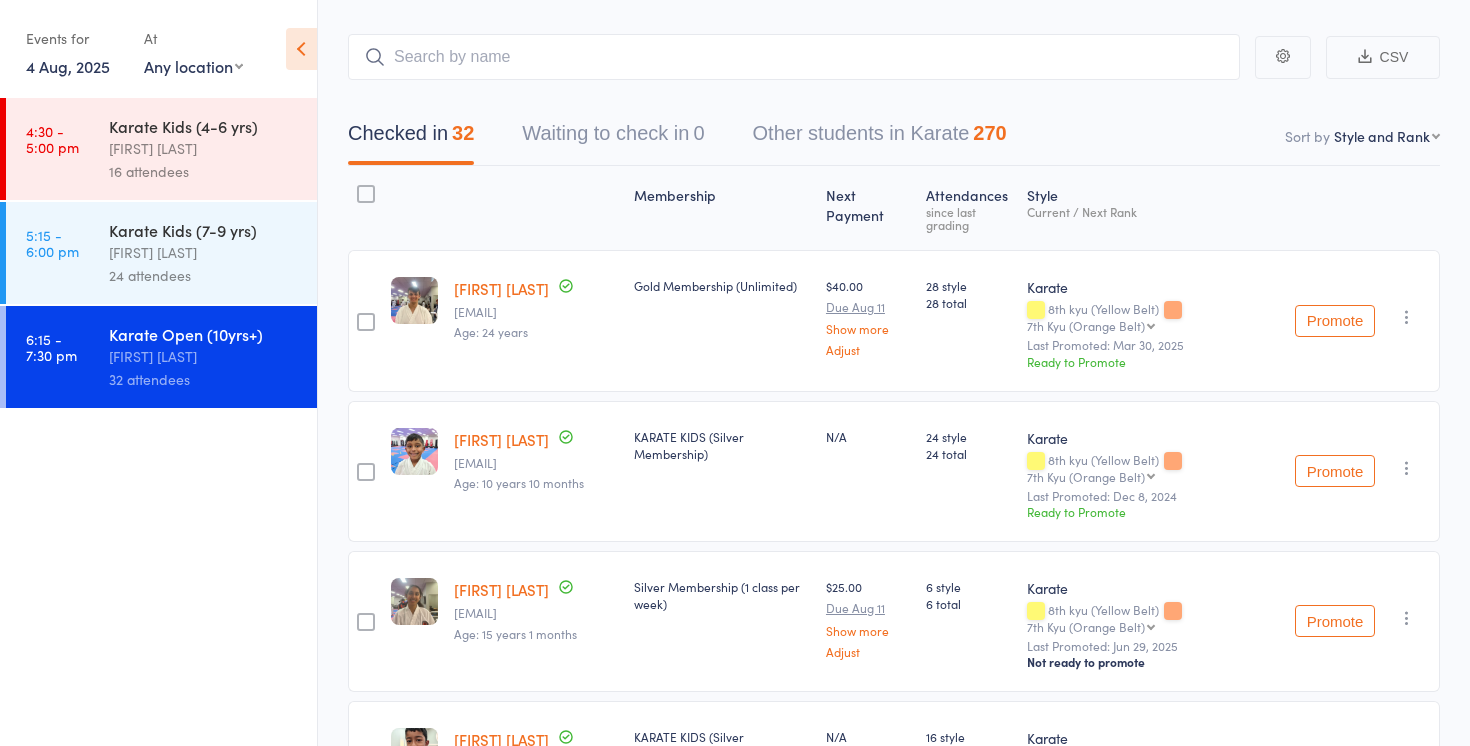 scroll, scrollTop: 0, scrollLeft: 0, axis: both 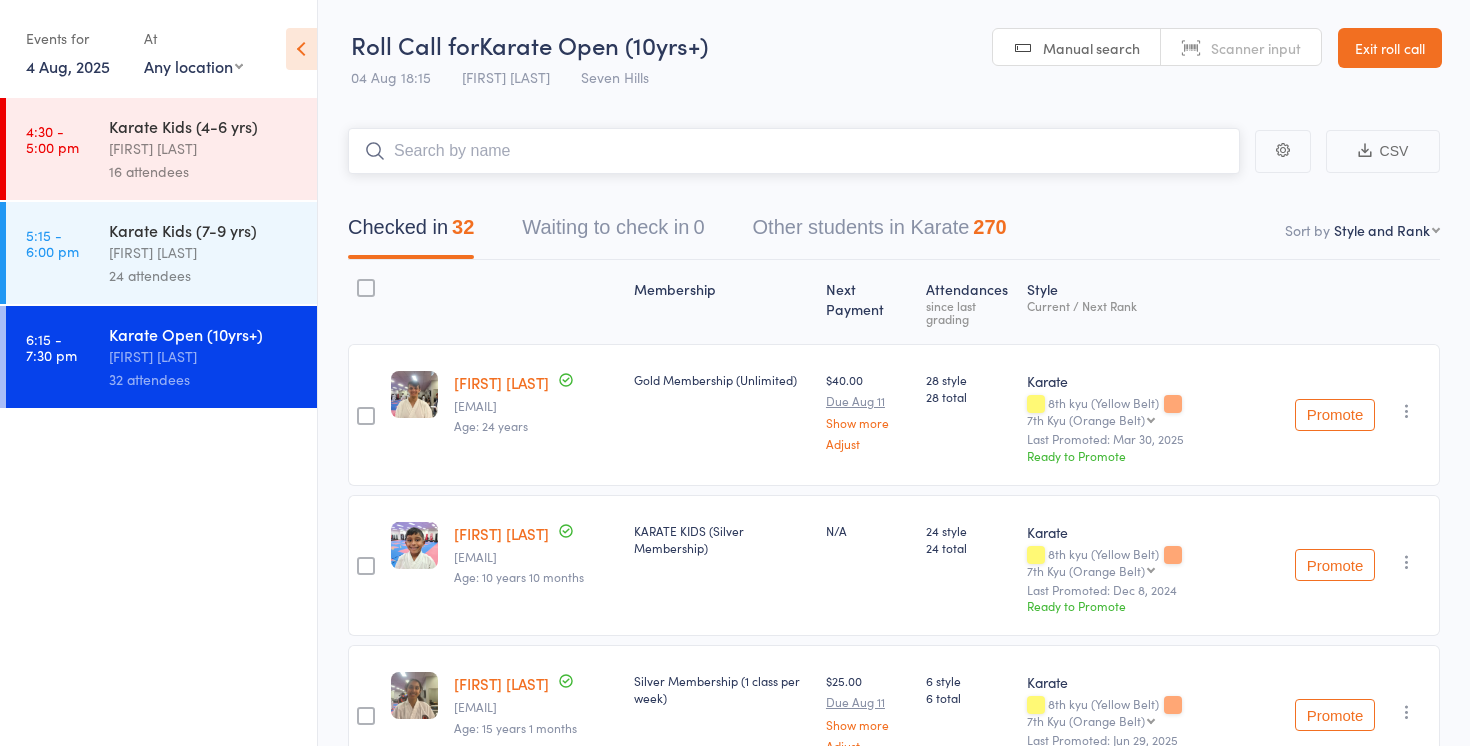 click at bounding box center (794, 151) 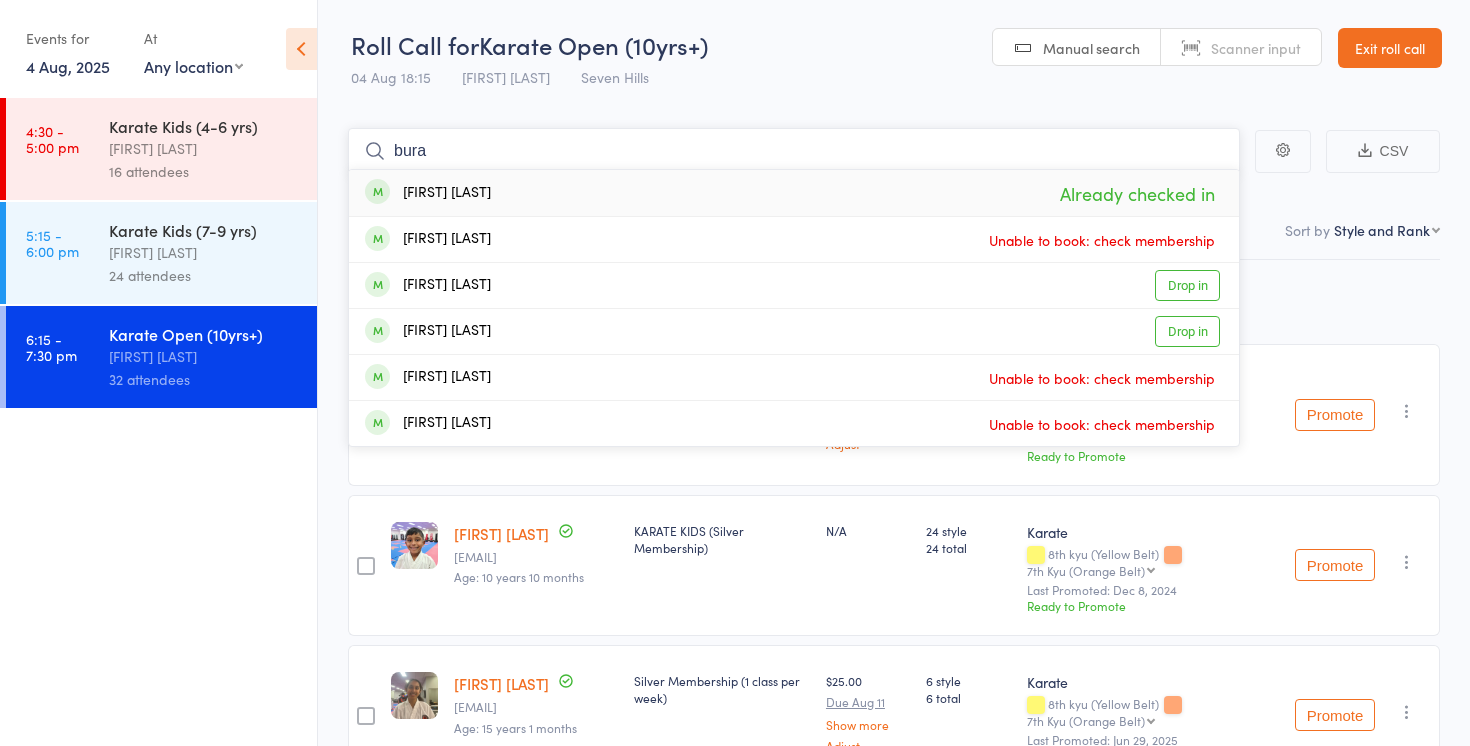 type on "bura" 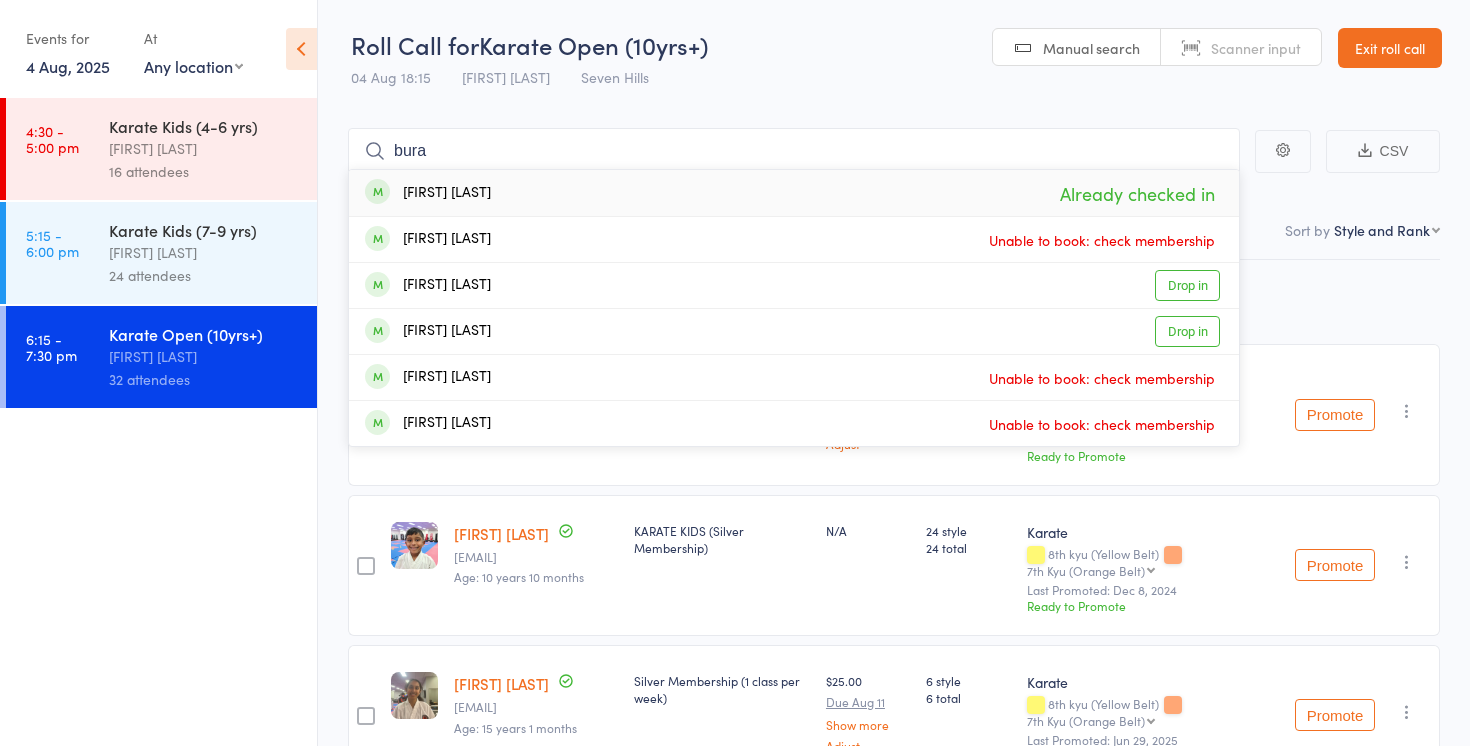 click on "Ayaan Bura Already checked in" at bounding box center (794, 193) 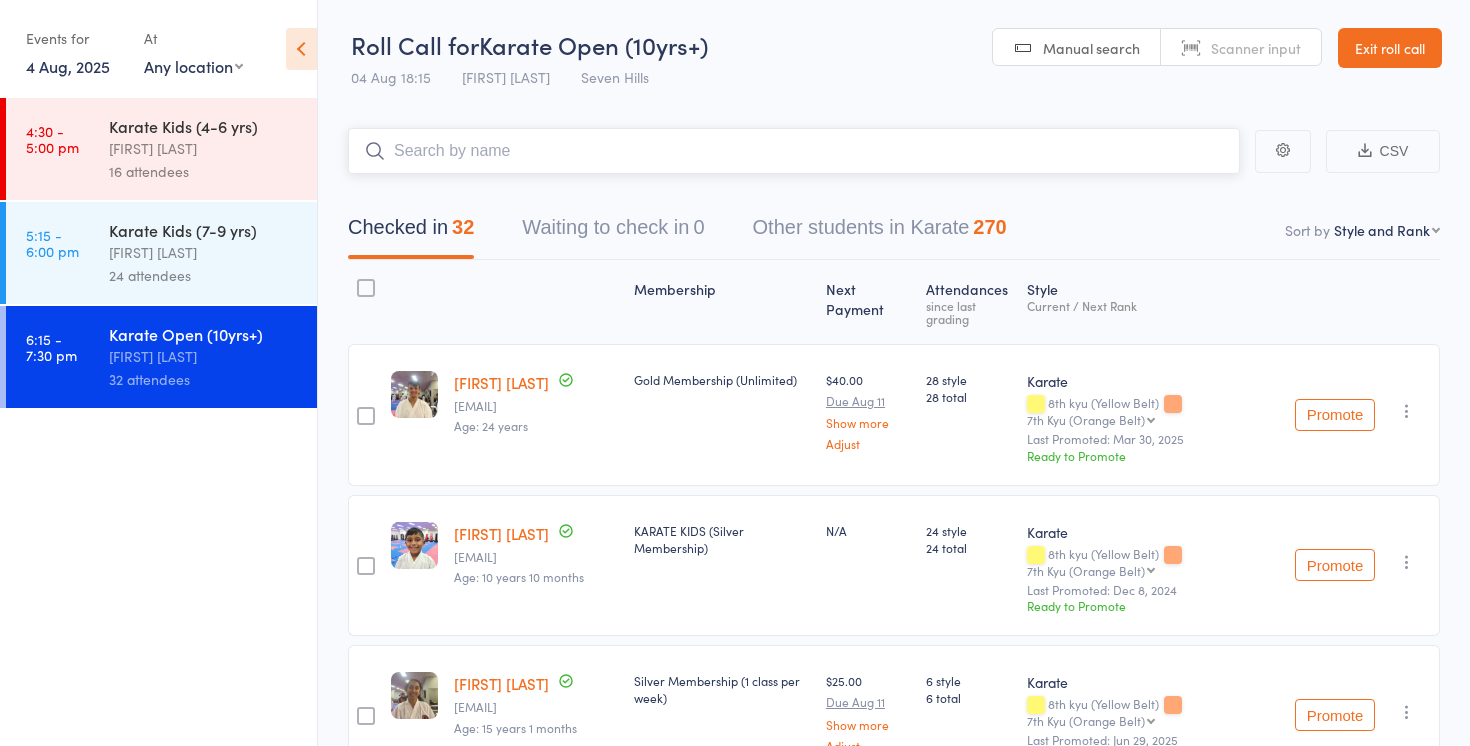 click at bounding box center (794, 151) 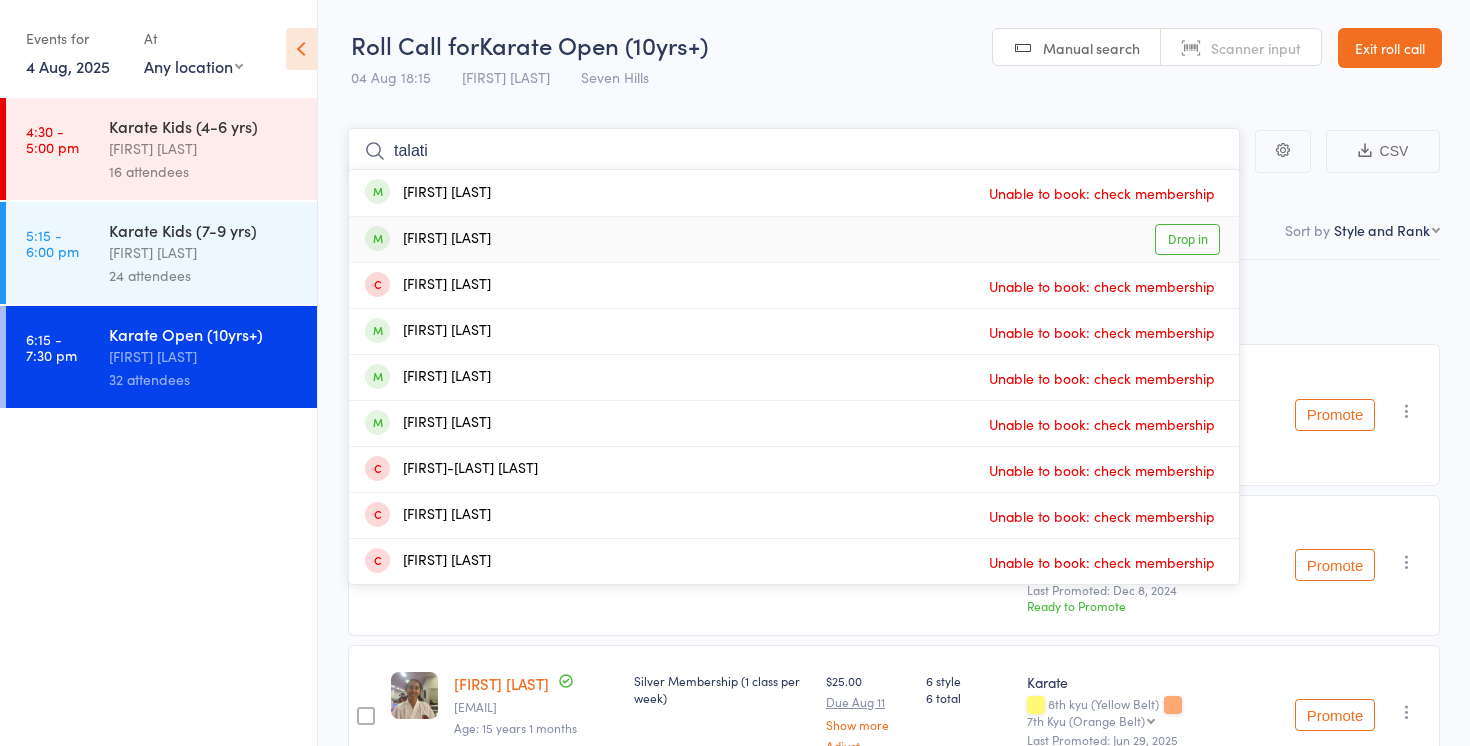 type on "talati" 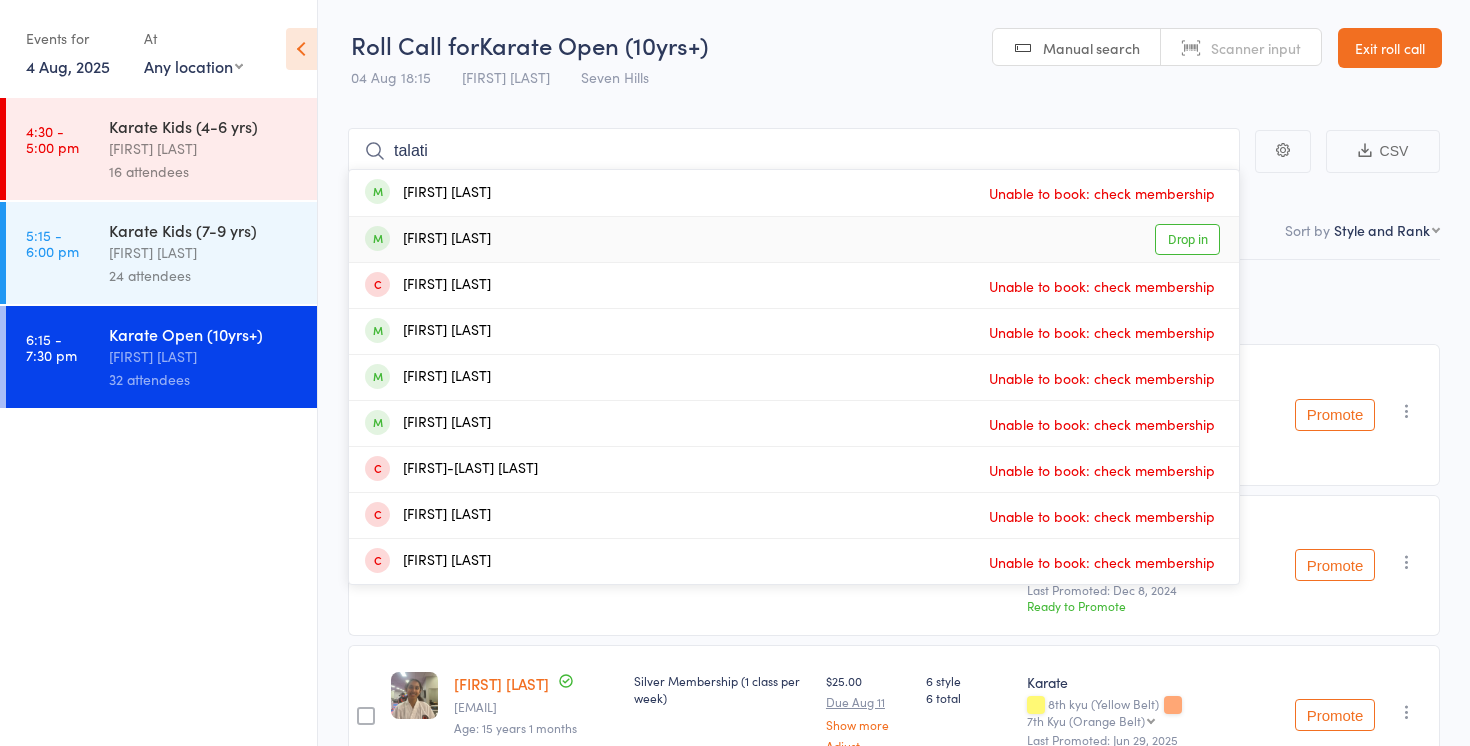 click on "Ashvi Talati Drop in" at bounding box center [794, 239] 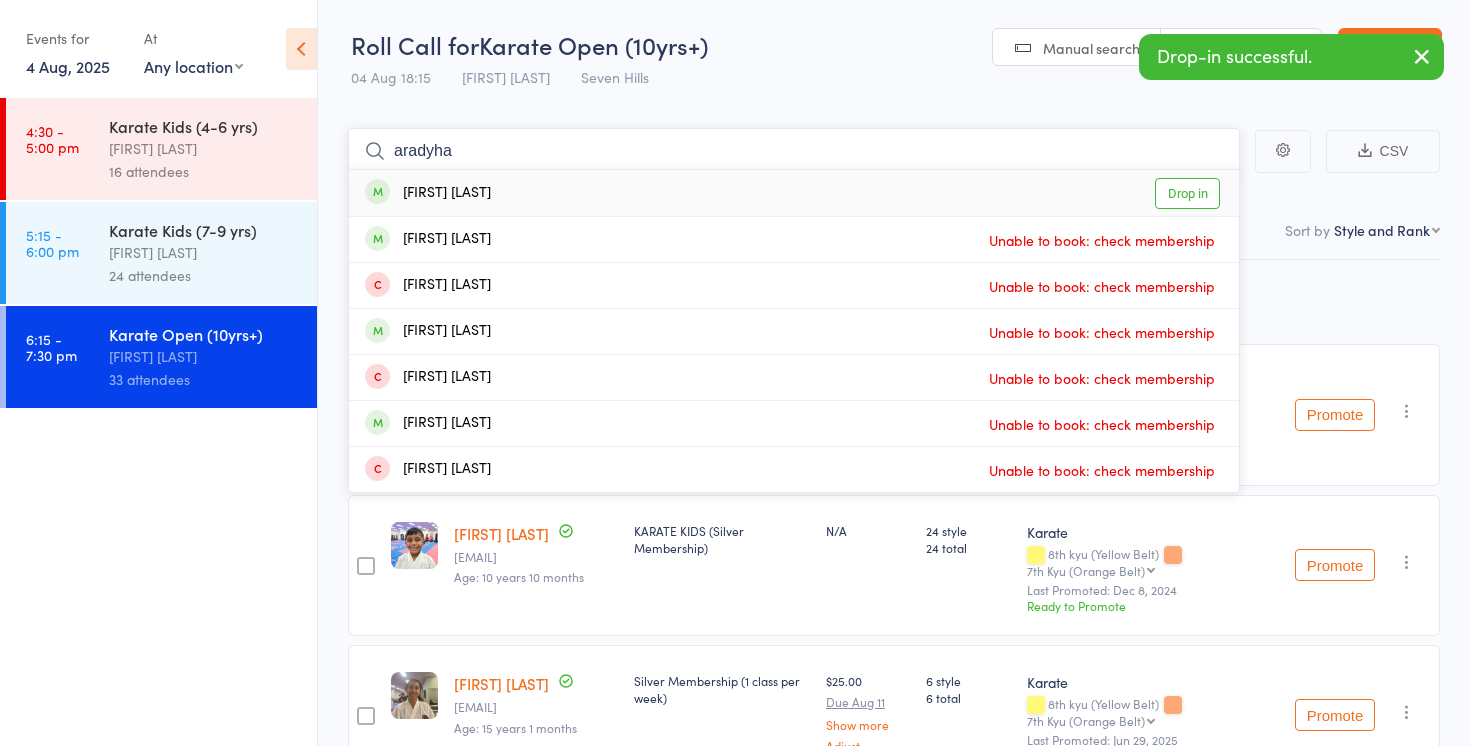 type on "aradyha" 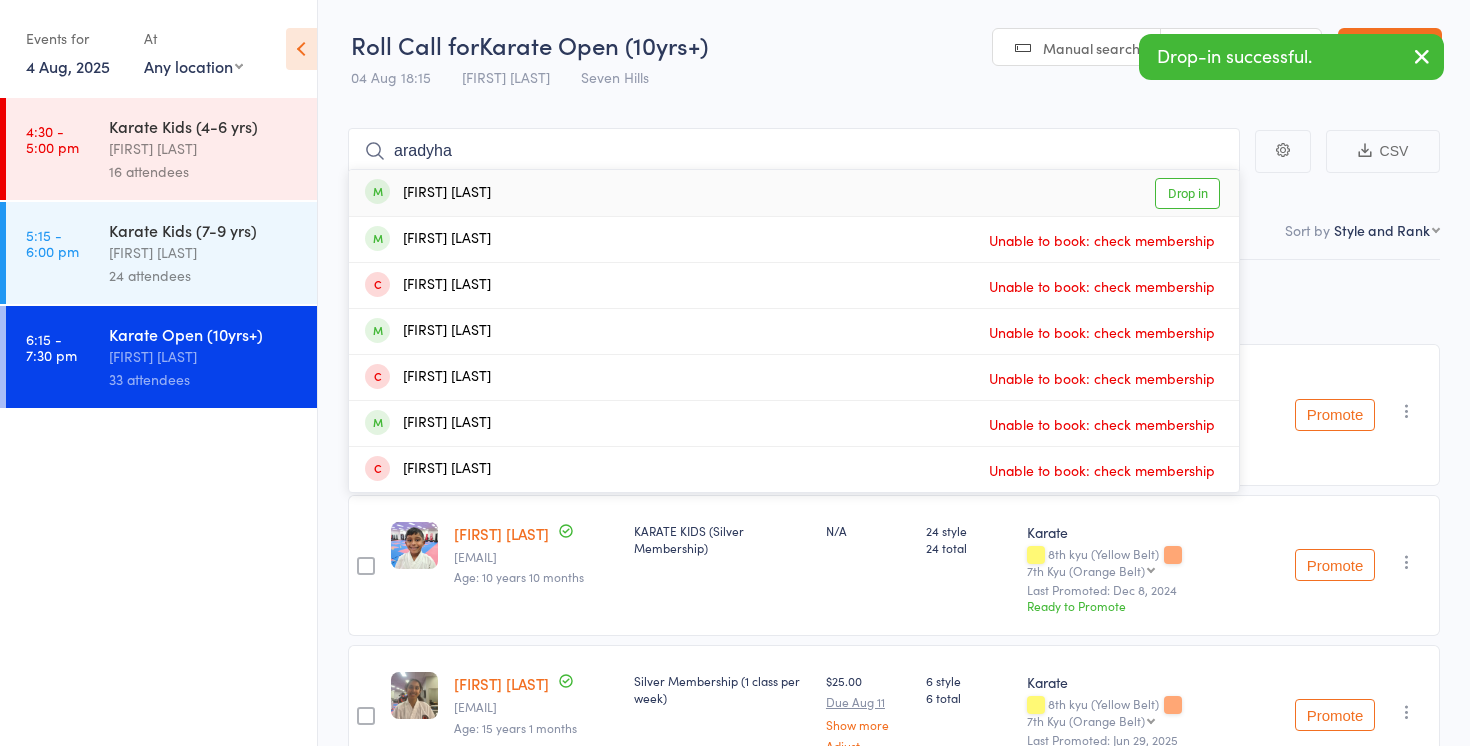 click on "Aradhya Rana Drop in" at bounding box center (794, 193) 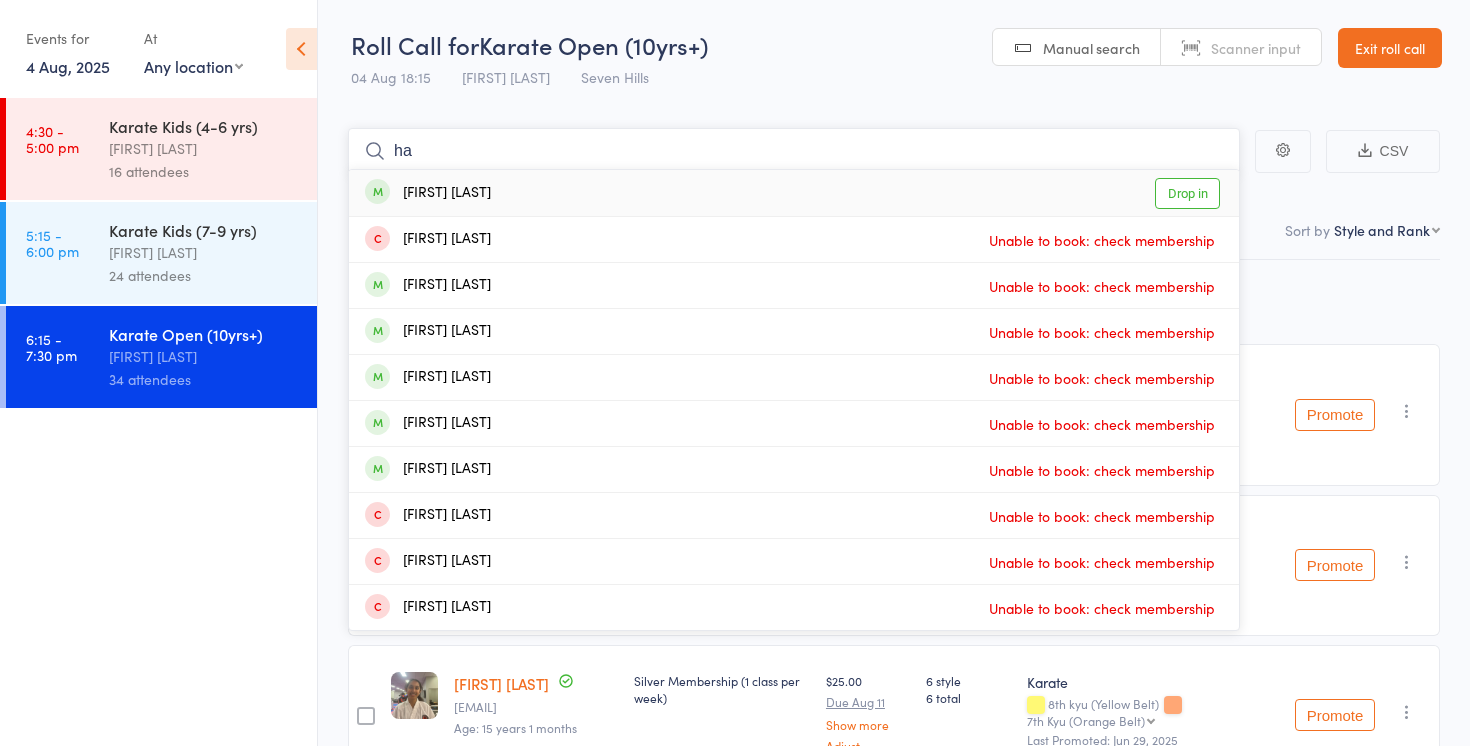 type on "h" 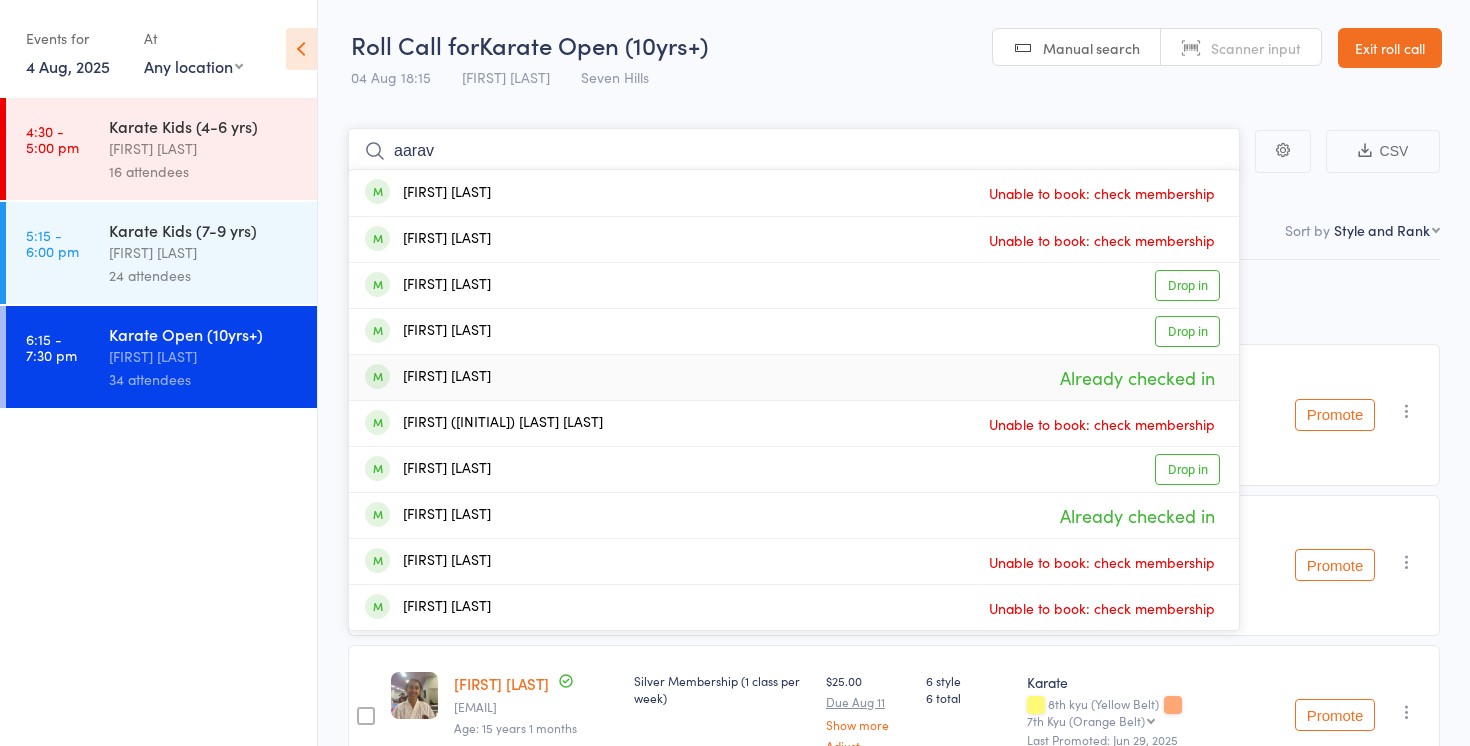 type on "aarav" 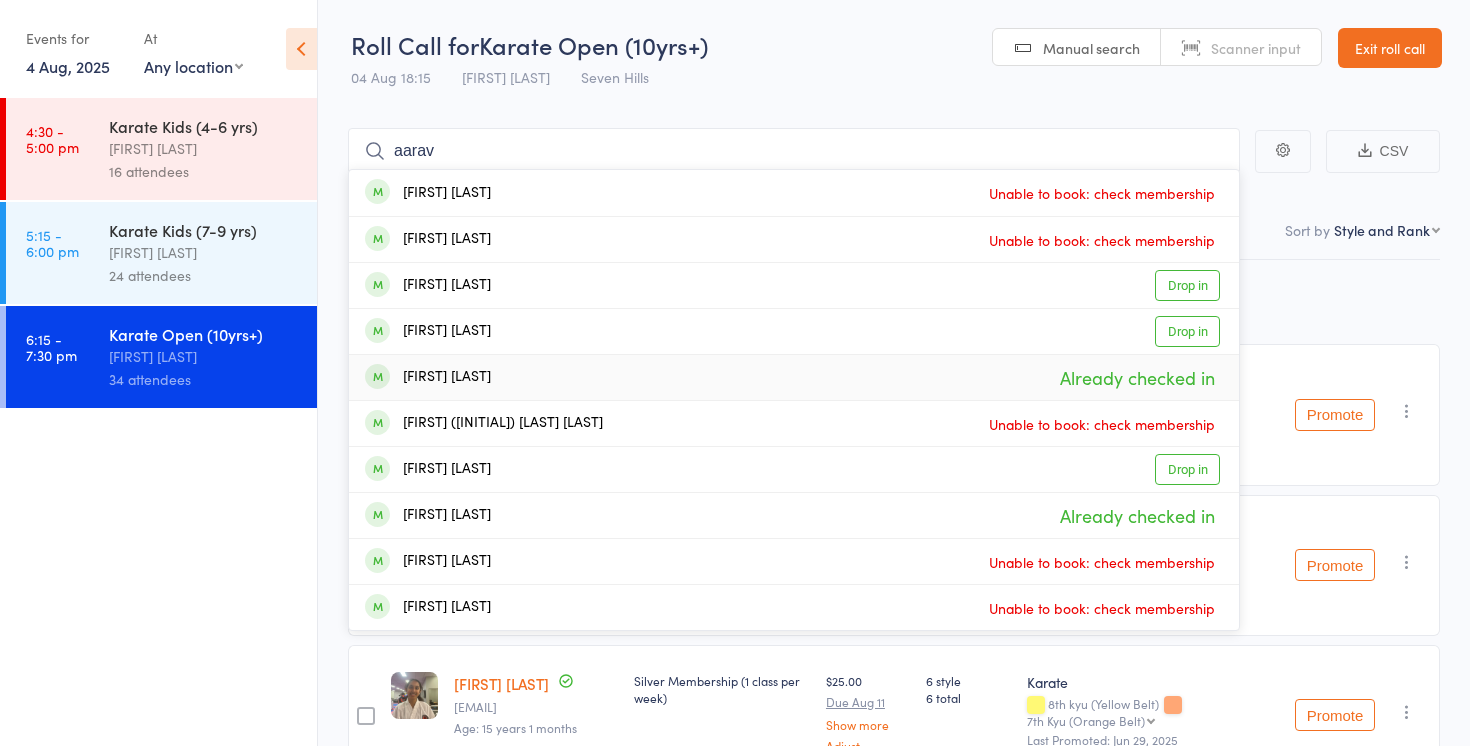 click on "Aarav Chauhan Already checked in" at bounding box center (794, 377) 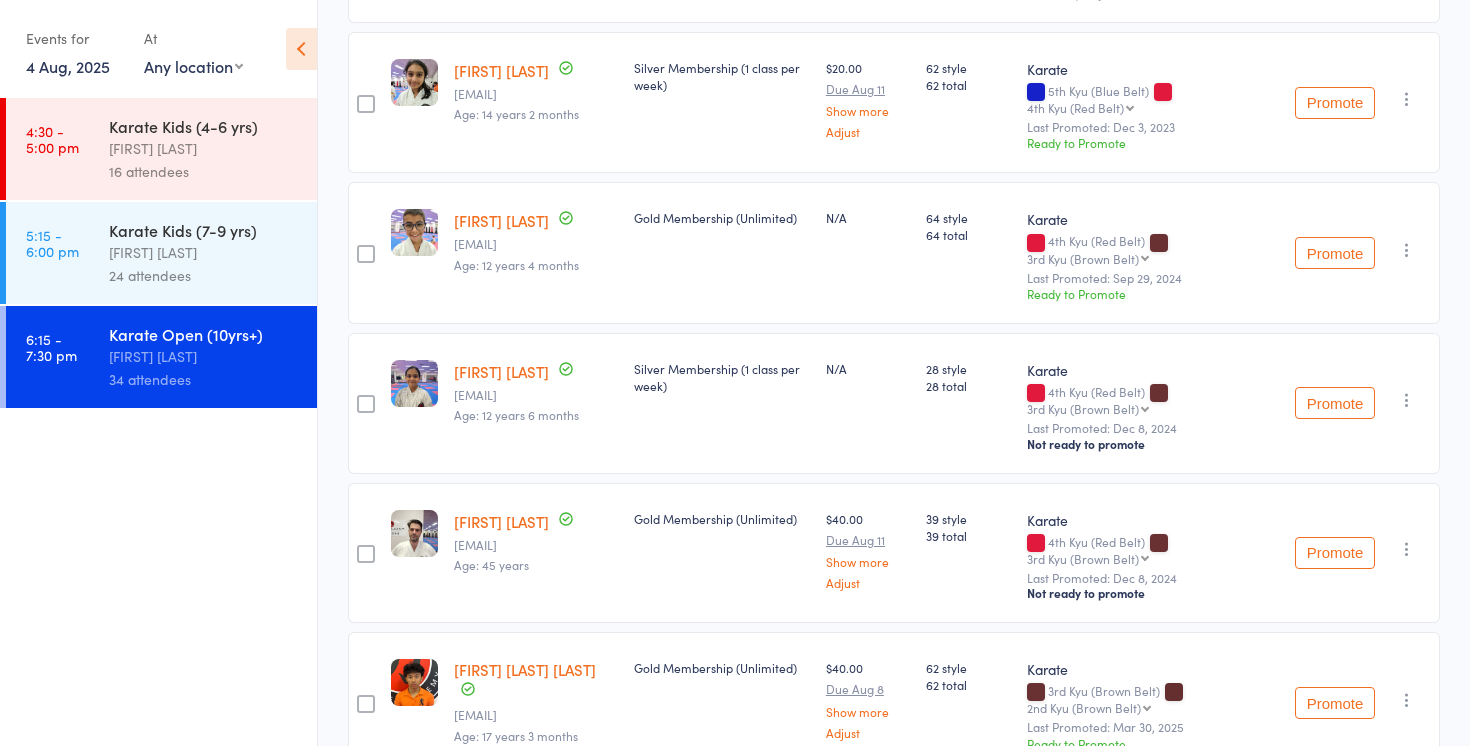 scroll, scrollTop: 3293, scrollLeft: 0, axis: vertical 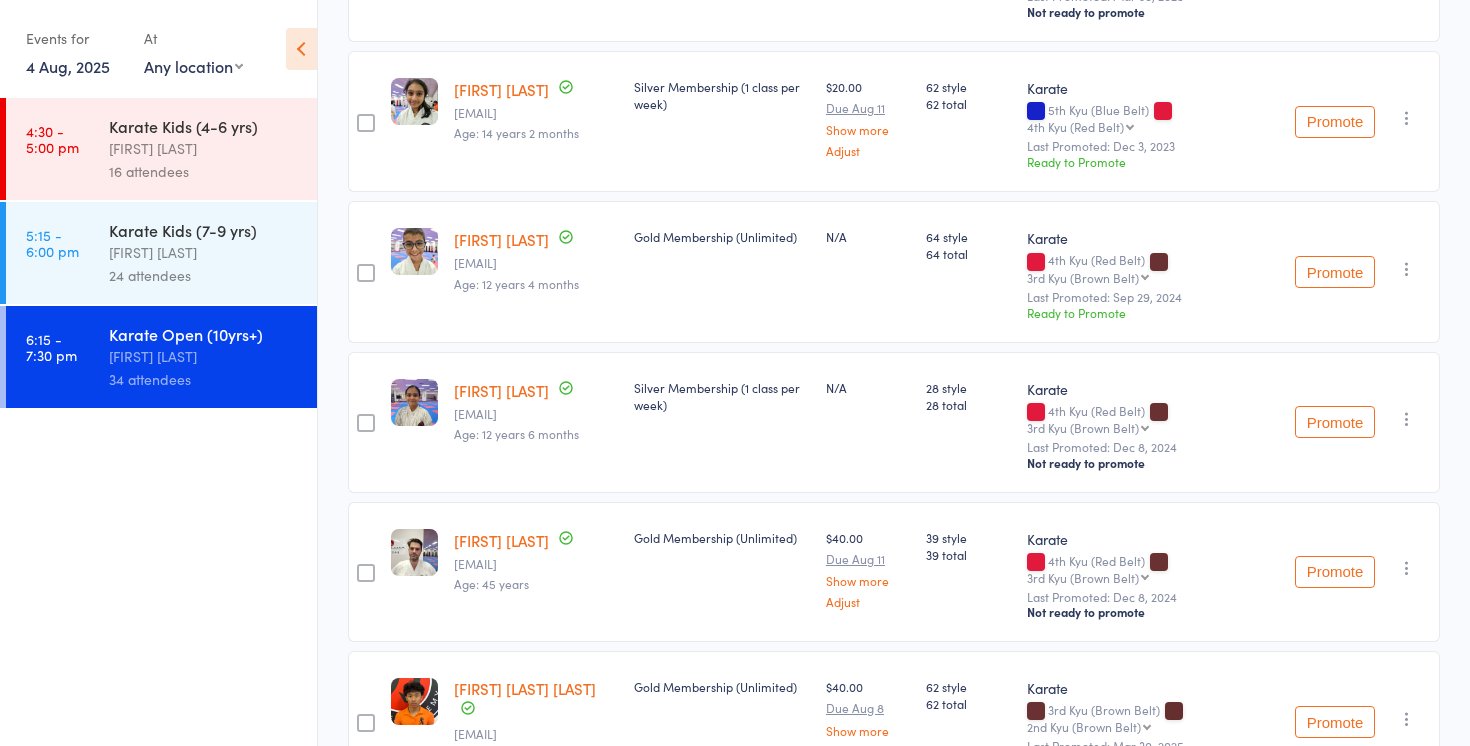 click on "Promote" at bounding box center [1335, 122] 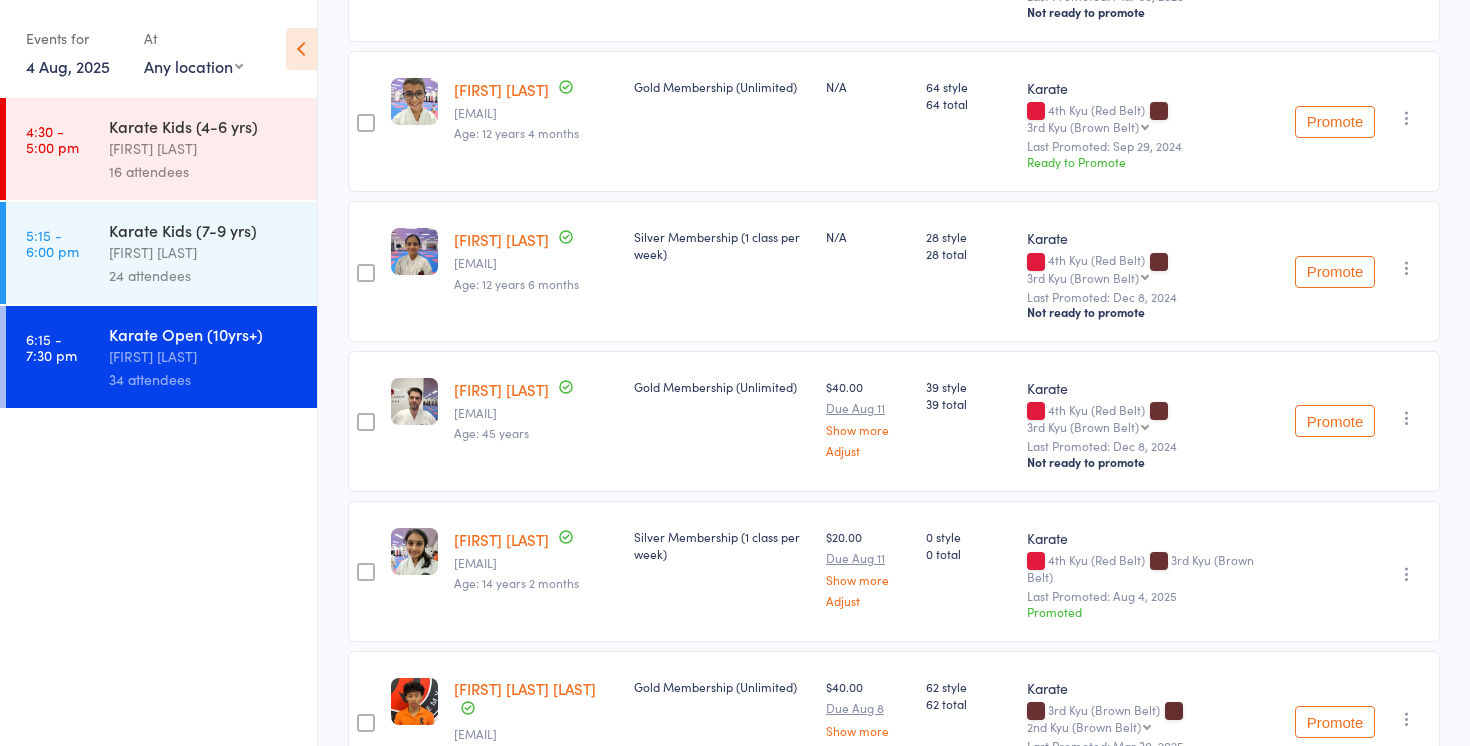 click on "Ashvi Talati" at bounding box center [501, 539] 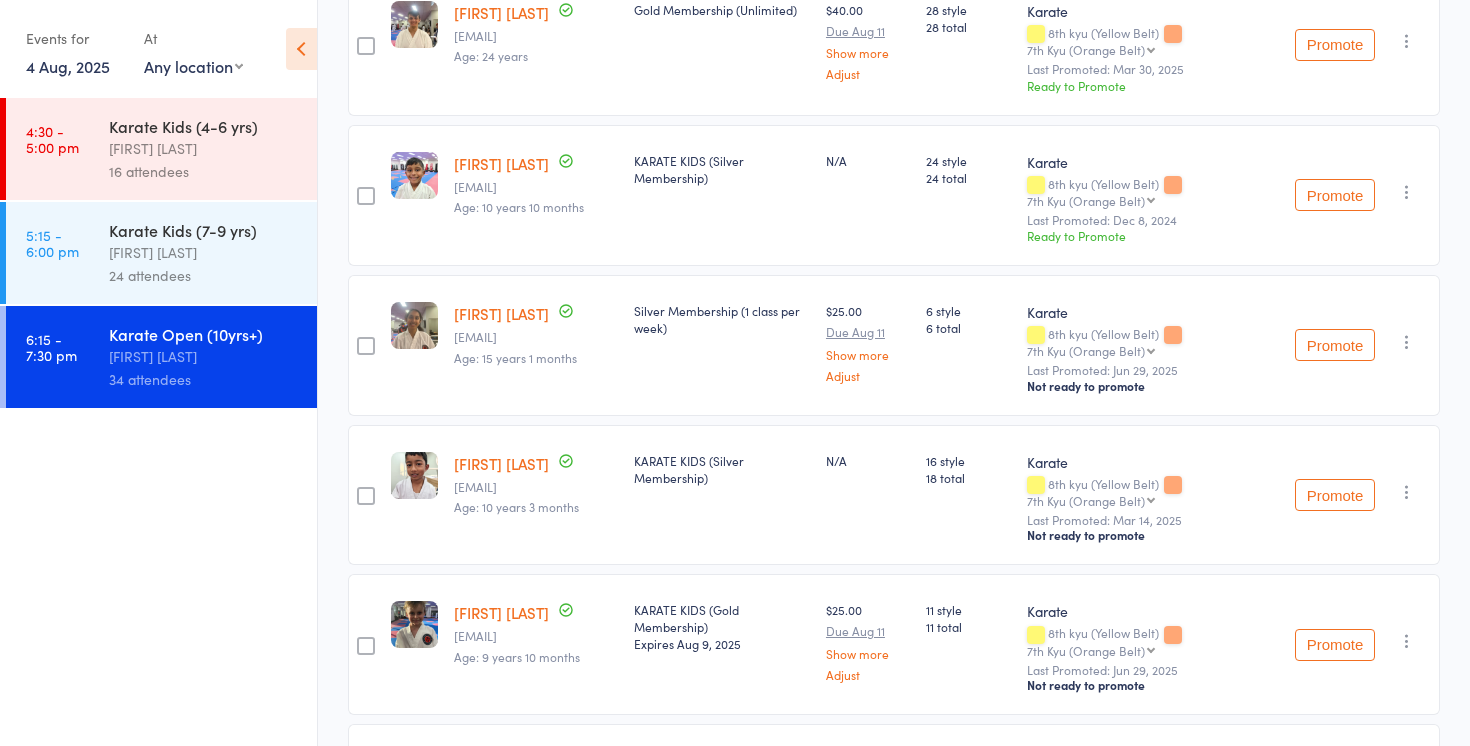 scroll, scrollTop: 0, scrollLeft: 0, axis: both 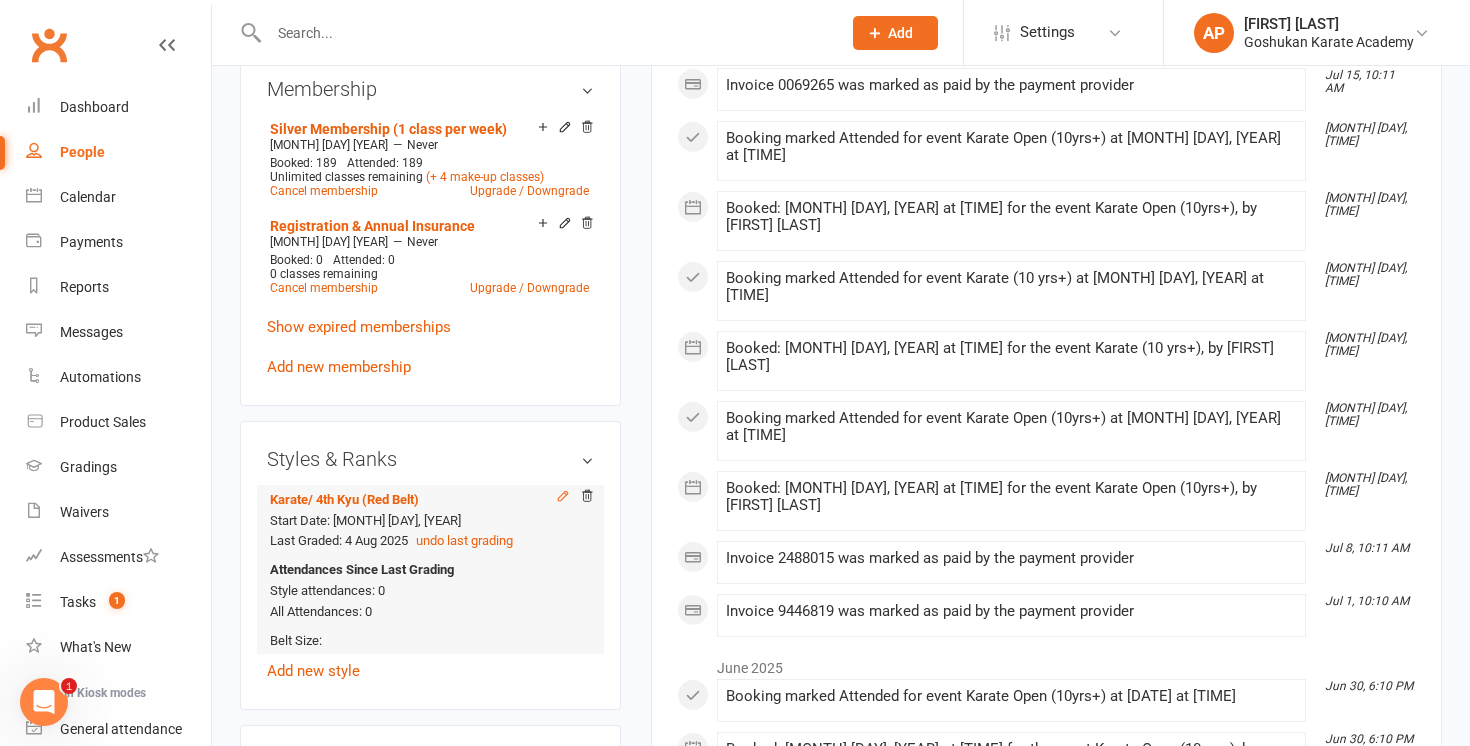 click 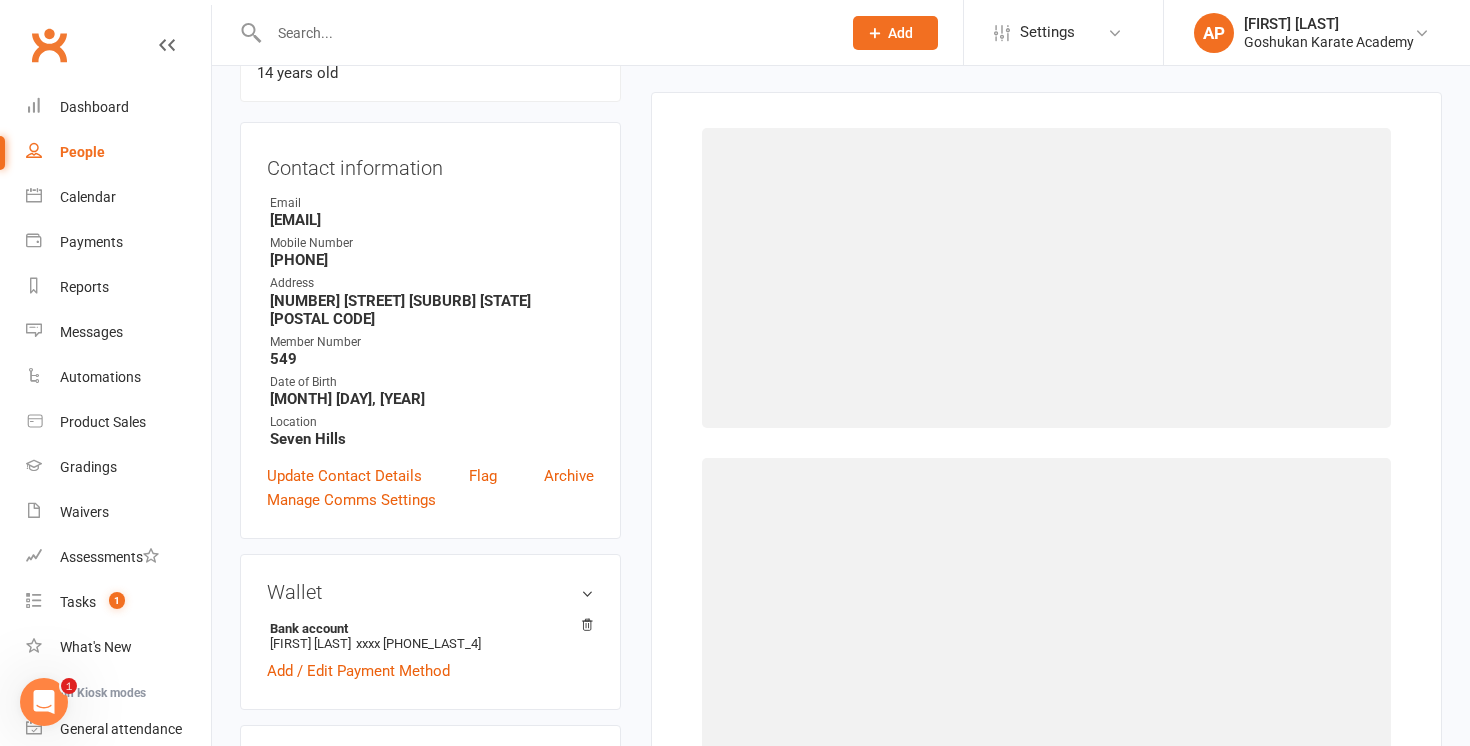 scroll, scrollTop: 171, scrollLeft: 0, axis: vertical 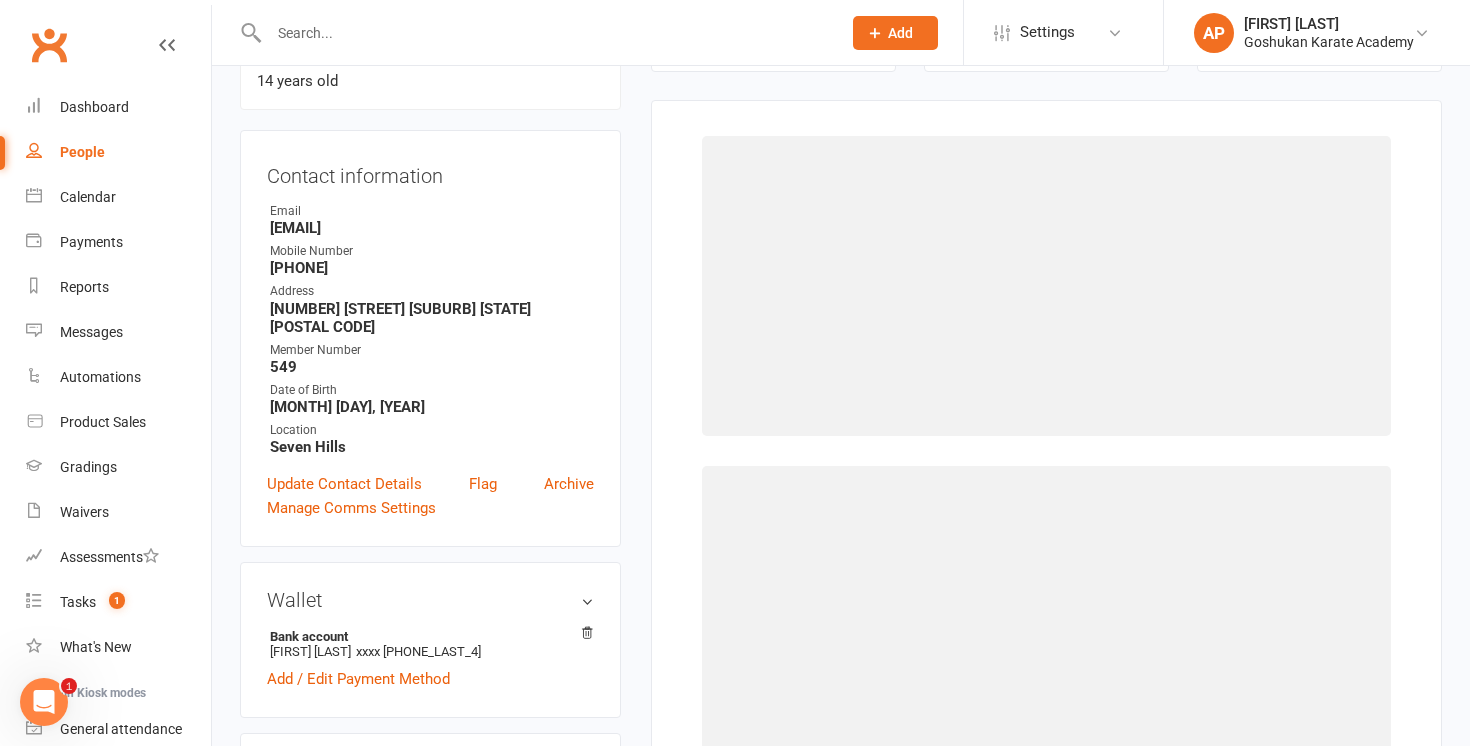 select on "625" 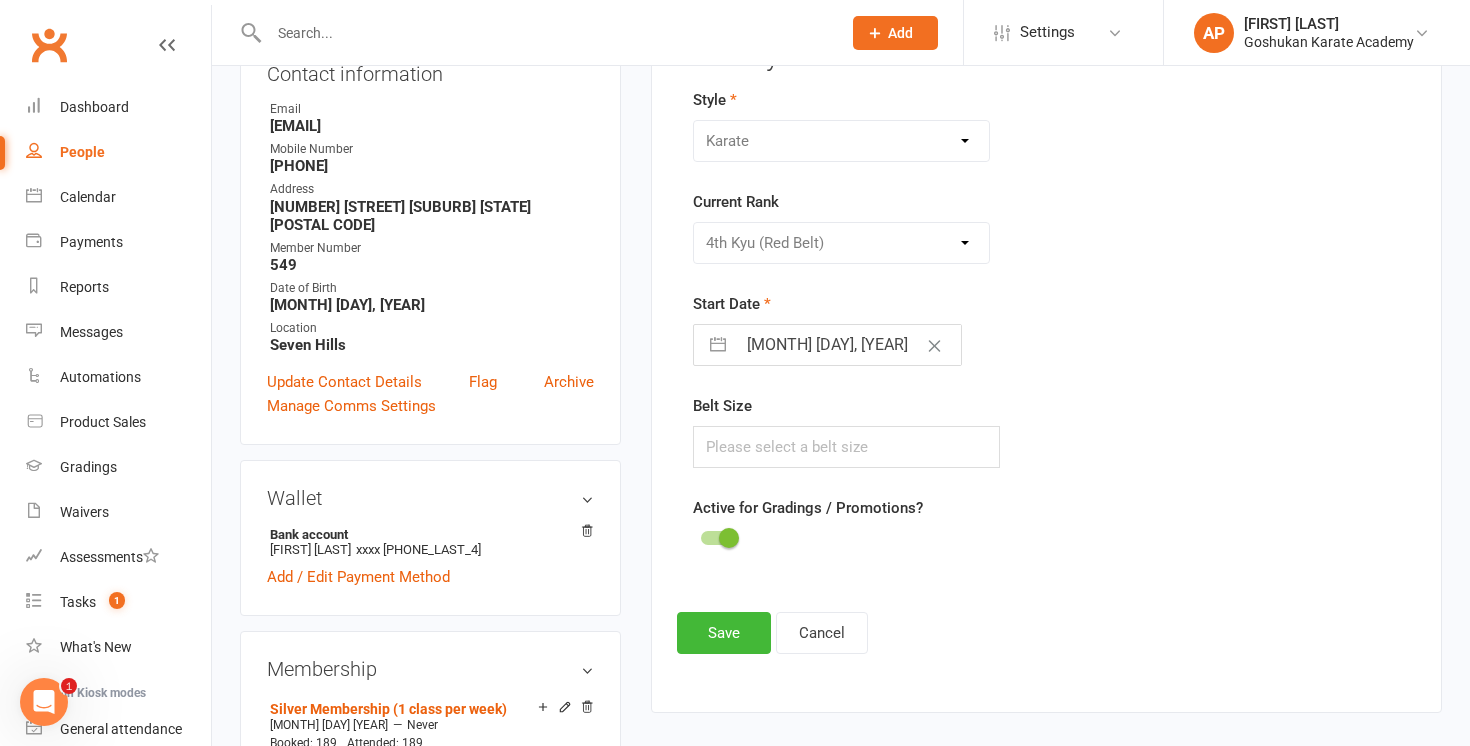 scroll, scrollTop: 134, scrollLeft: 0, axis: vertical 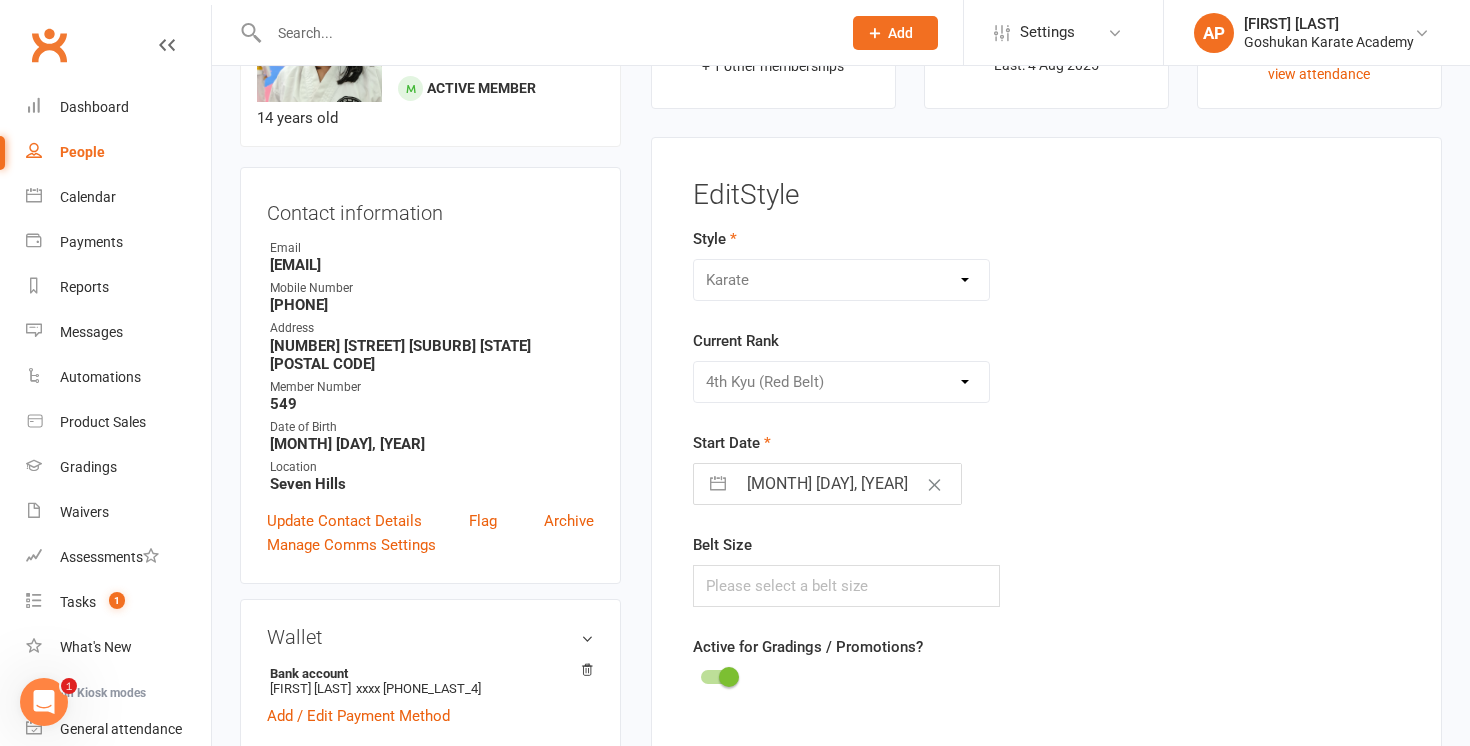 click on "28 Feb 2021" at bounding box center (848, 484) 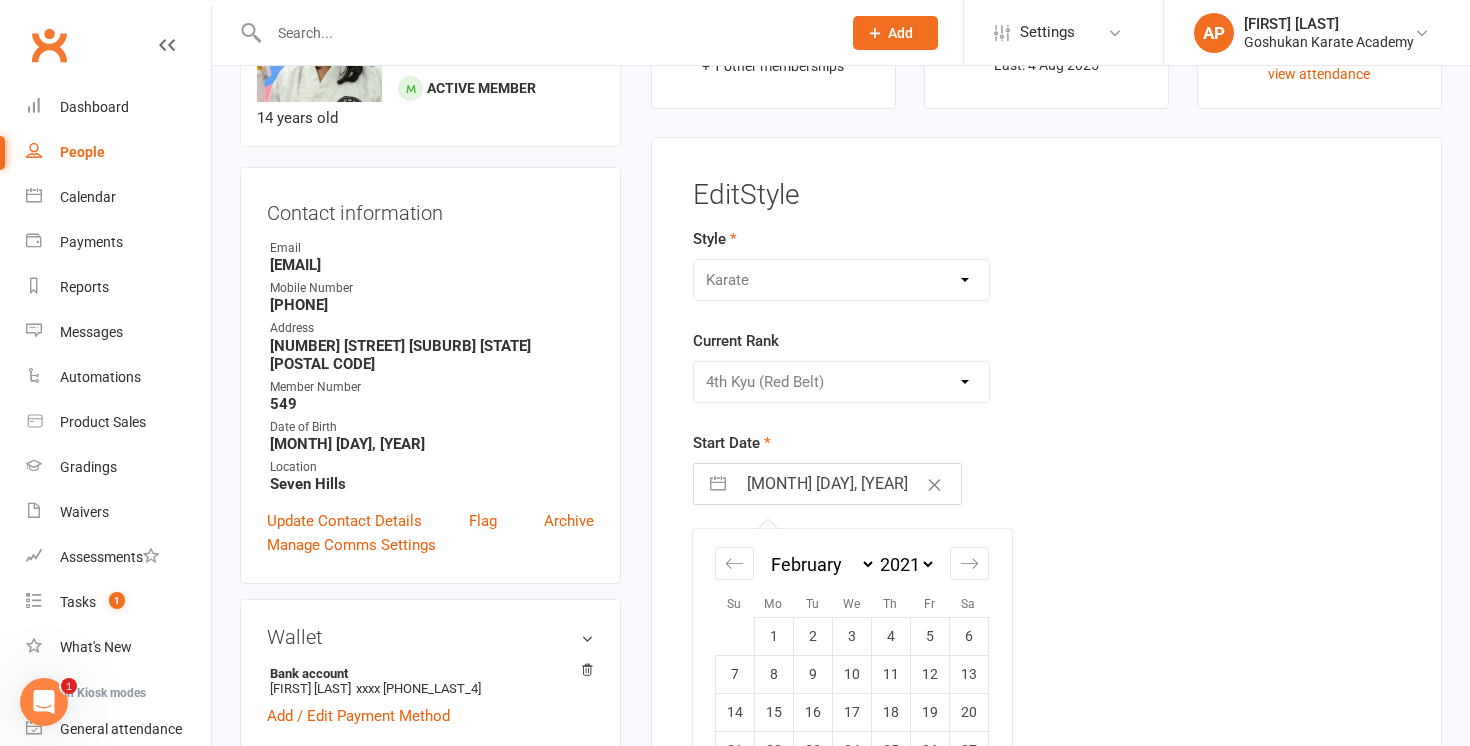 scroll, scrollTop: 226, scrollLeft: 0, axis: vertical 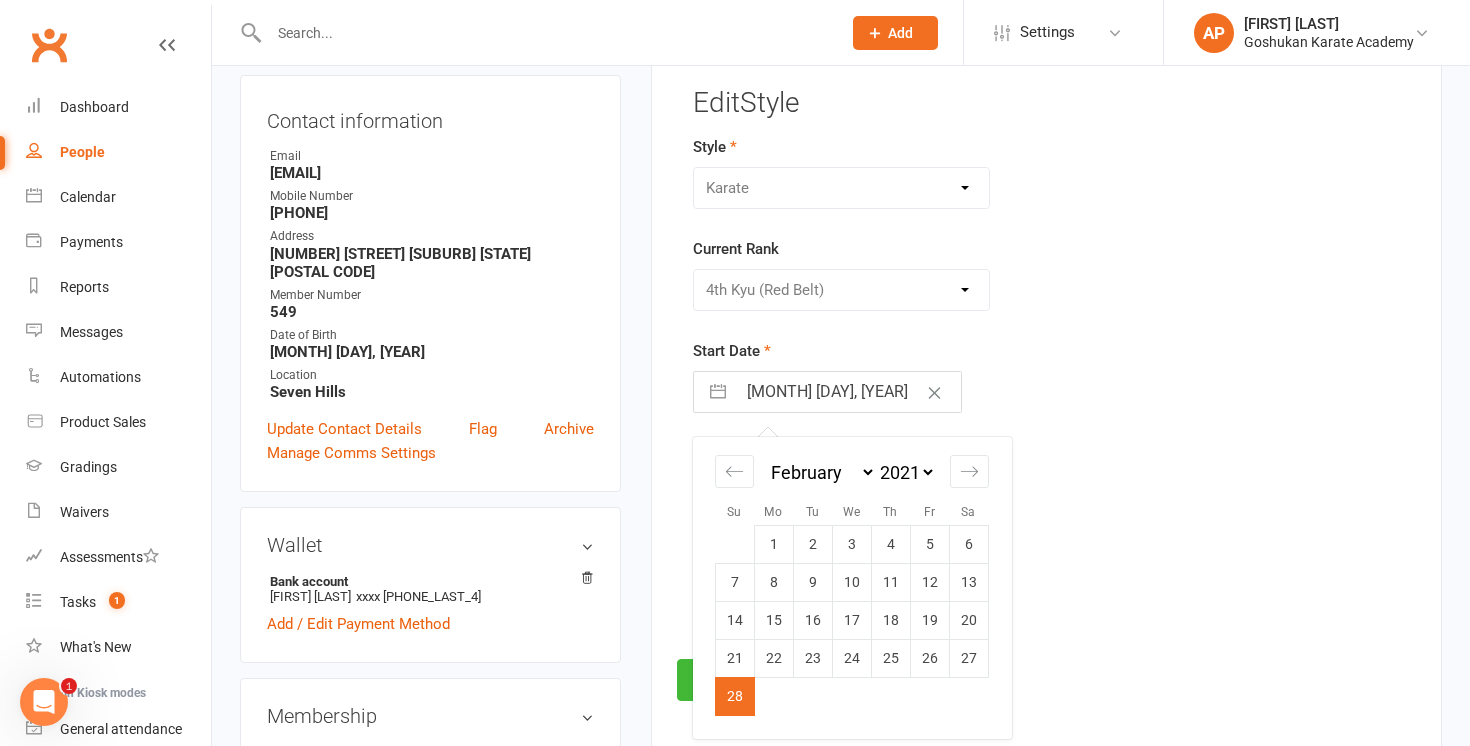 click on "Start Date 28 Feb 2021 Navigate forward to interact with the calendar and select a date. Press the question mark key to get the keyboard shortcuts for changing dates. Su Mo Tu We Th Fr Sa January February March April May June July August September October November December 2035 2034 2033 2032 2031 2030 2029 2028 2027 2026 2025 2024 2023 2022 2021 2020 2019 2018 2017 2016 2015 2014 2013 2012 2011 2010 2009 2008 2007 2006 2005 2004 2003 2002 2001 2000 1999 1998 1997 1996 1995 1994 1993 1992 1991 1990 1989 1988 1987 1986 1985 1984 1983 1982 1981 1980 1979 1978 1977 1976 1975 1974 1973 1972 1971 1970 1969 1968 1967 1966 1965 1964 1963 1962 1961 1960 1959 1958 1957 1956 1955 1954 1953 1952 1951 1950 1949 1948 1947 1946 1945 1944 1943 1942 1941 1940 1939 1938 1937 1936 1935 1934 1933 1932 1931 1930 1929 1928 1927 1926 1925 1 2 3 4 5 6 7 8 9 10 11 12 13 14 15 16 17 18 19 20 21 22 23 24 25 26 27 28 29 30 31 January February March April May June July August September October November December 2035 2034 2033 2032 2031" at bounding box center (924, 376) 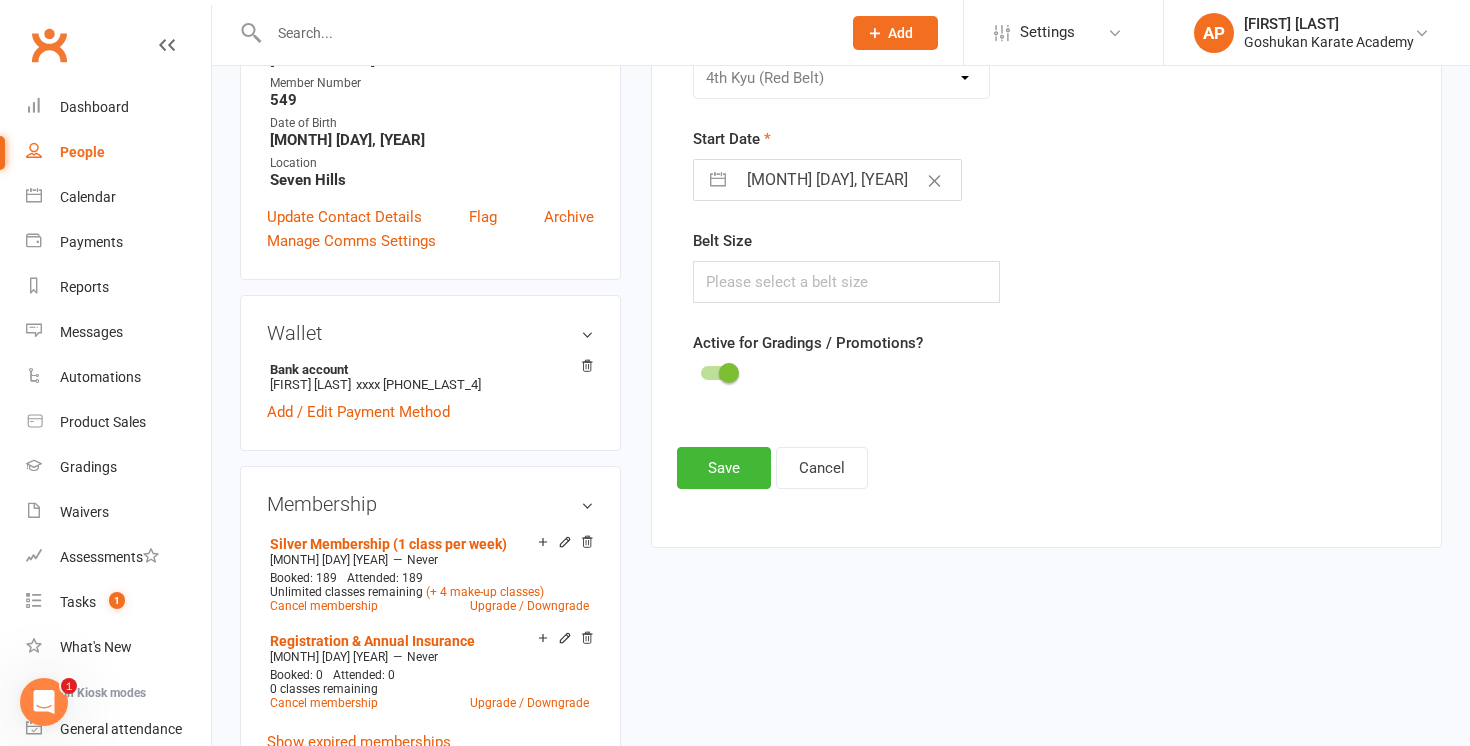 scroll, scrollTop: 437, scrollLeft: 0, axis: vertical 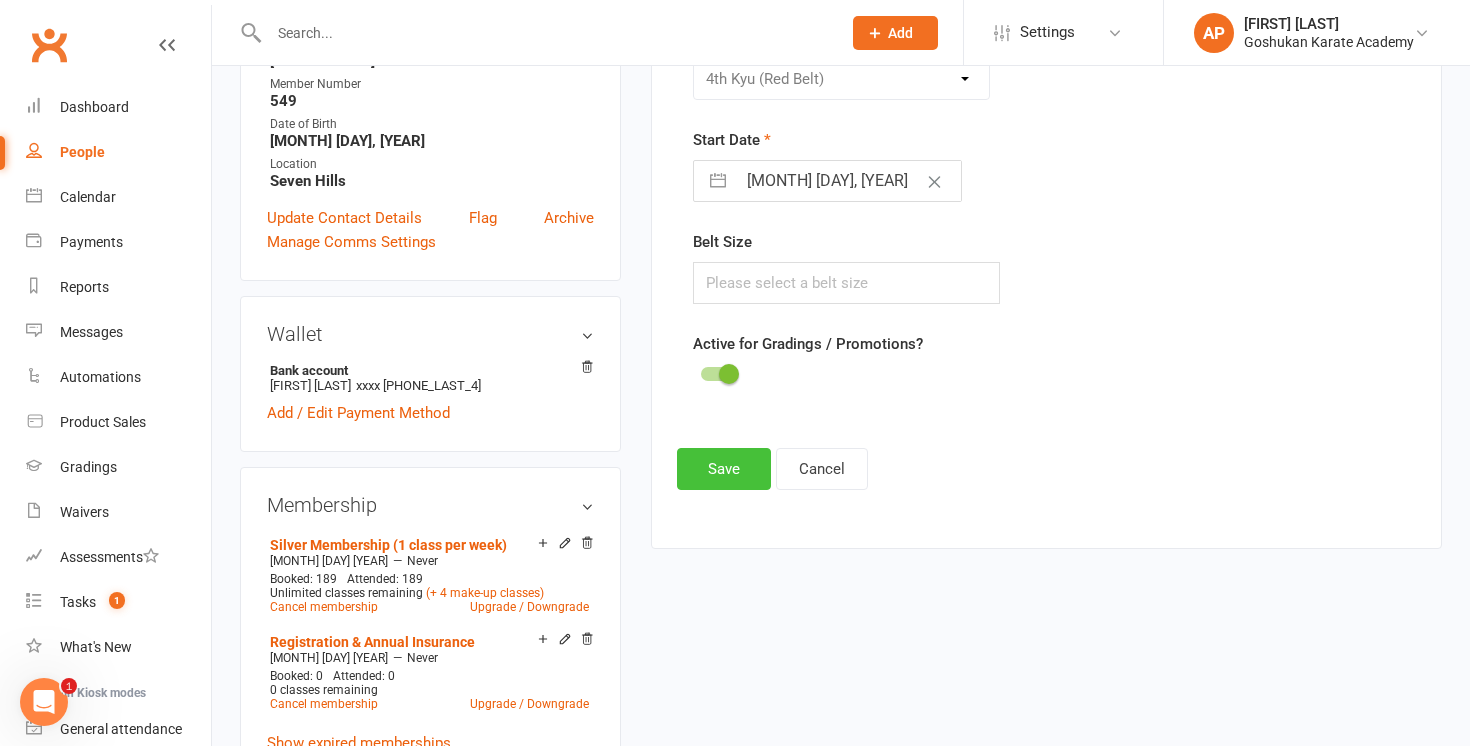 click on "Save" at bounding box center [724, 469] 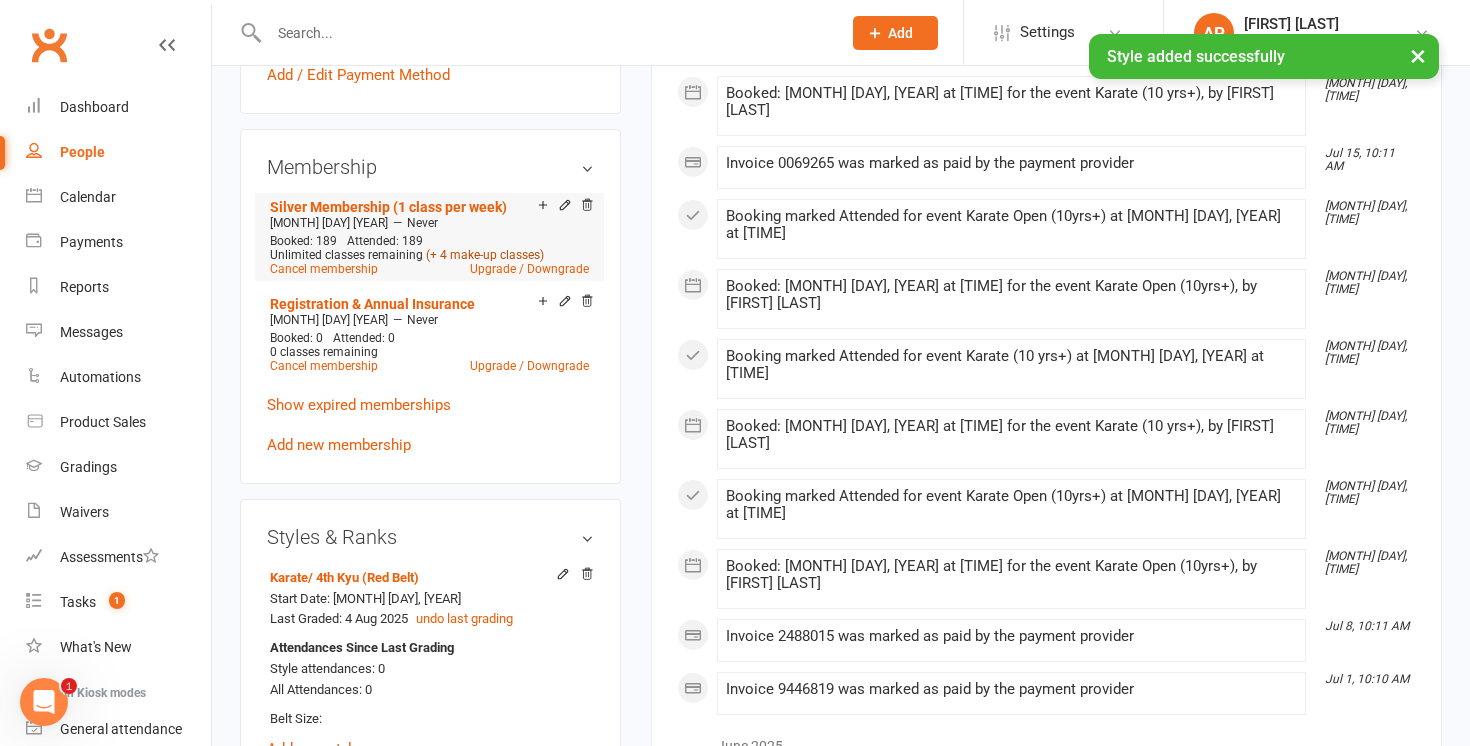 scroll, scrollTop: 781, scrollLeft: 0, axis: vertical 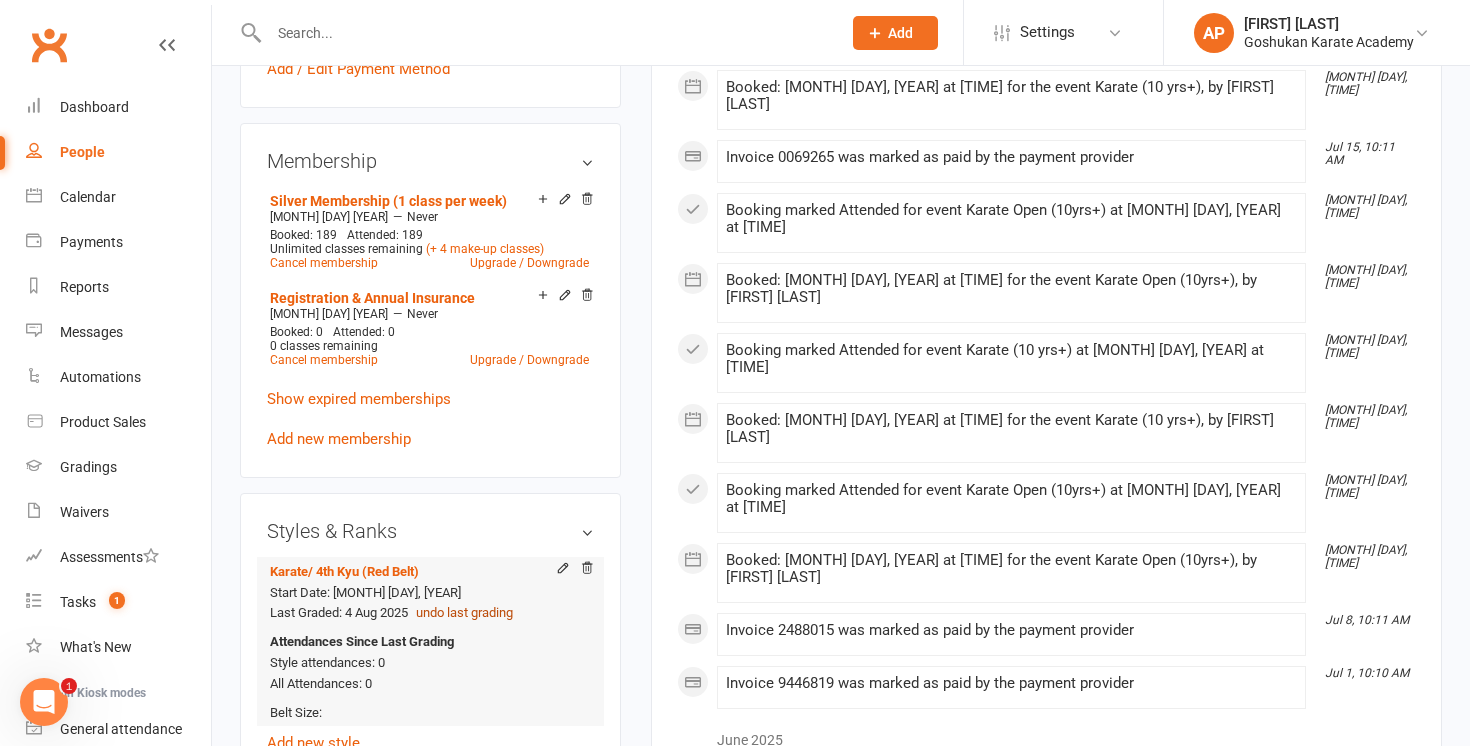 click on "undo last grading" at bounding box center (464, 613) 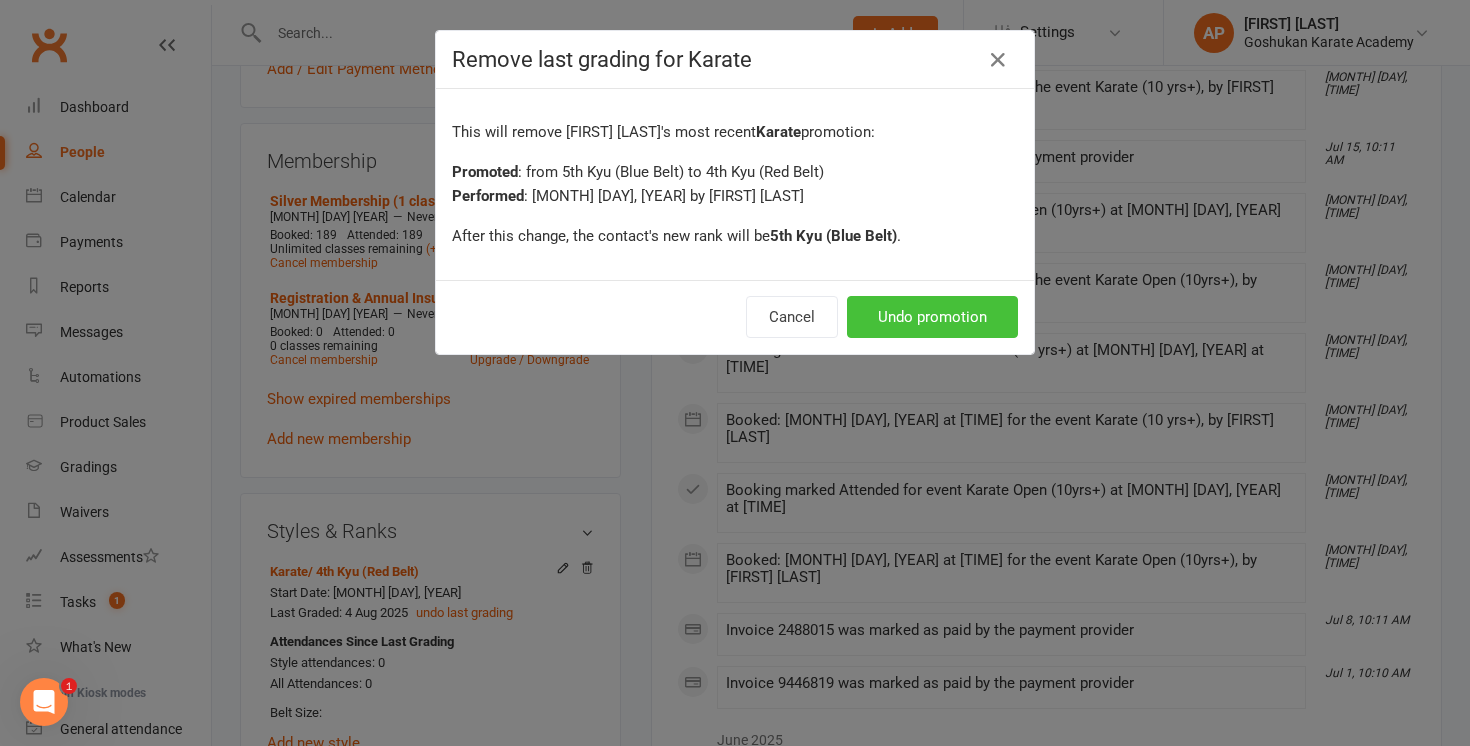 click on "Undo promotion" at bounding box center [932, 317] 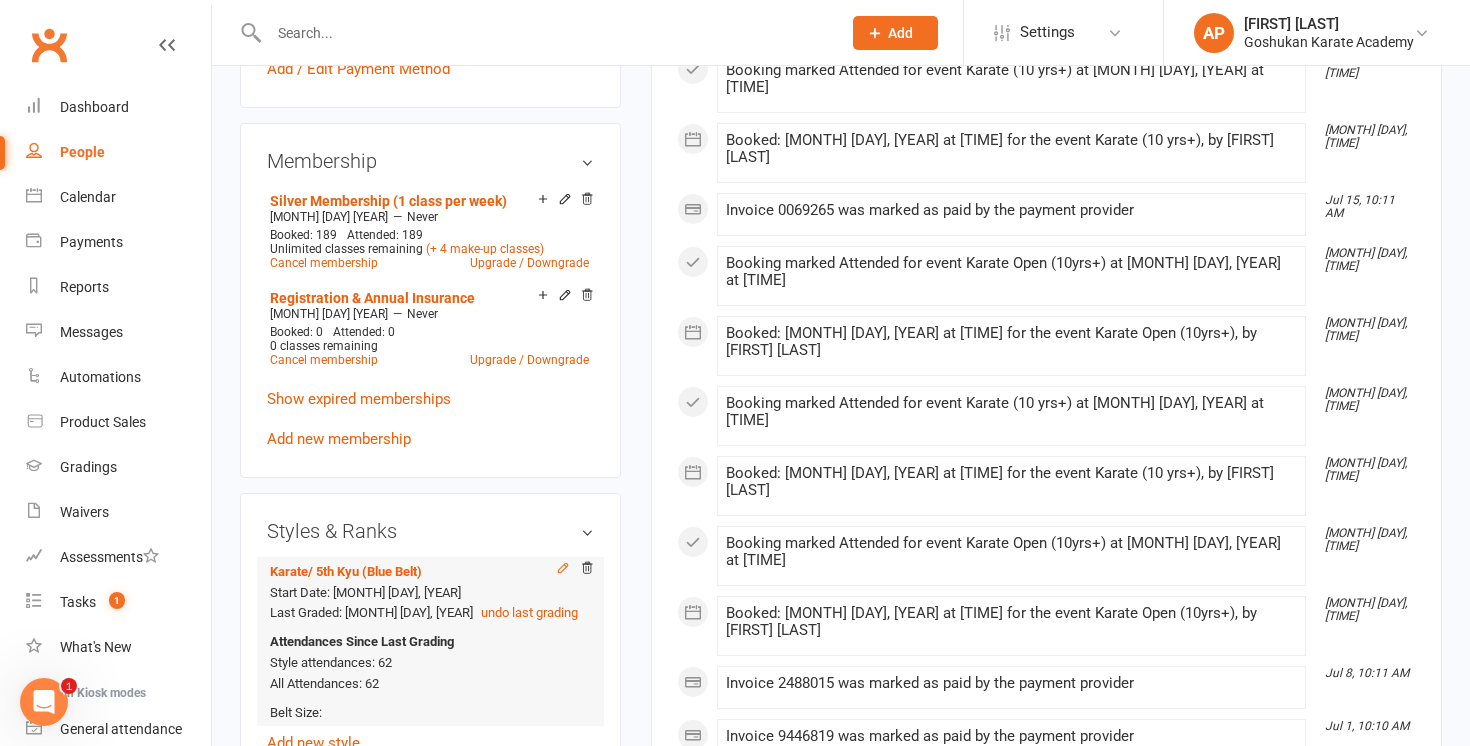 click 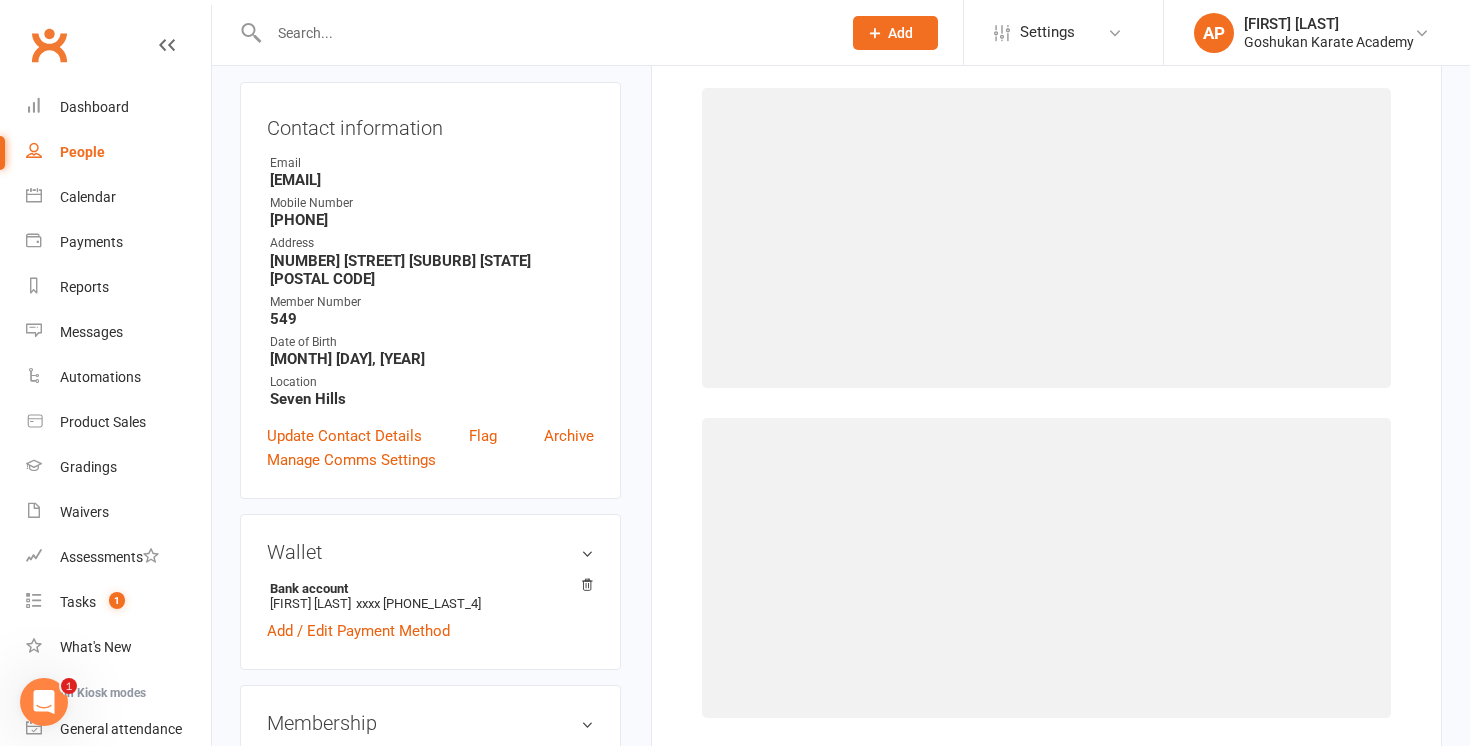 scroll, scrollTop: 171, scrollLeft: 0, axis: vertical 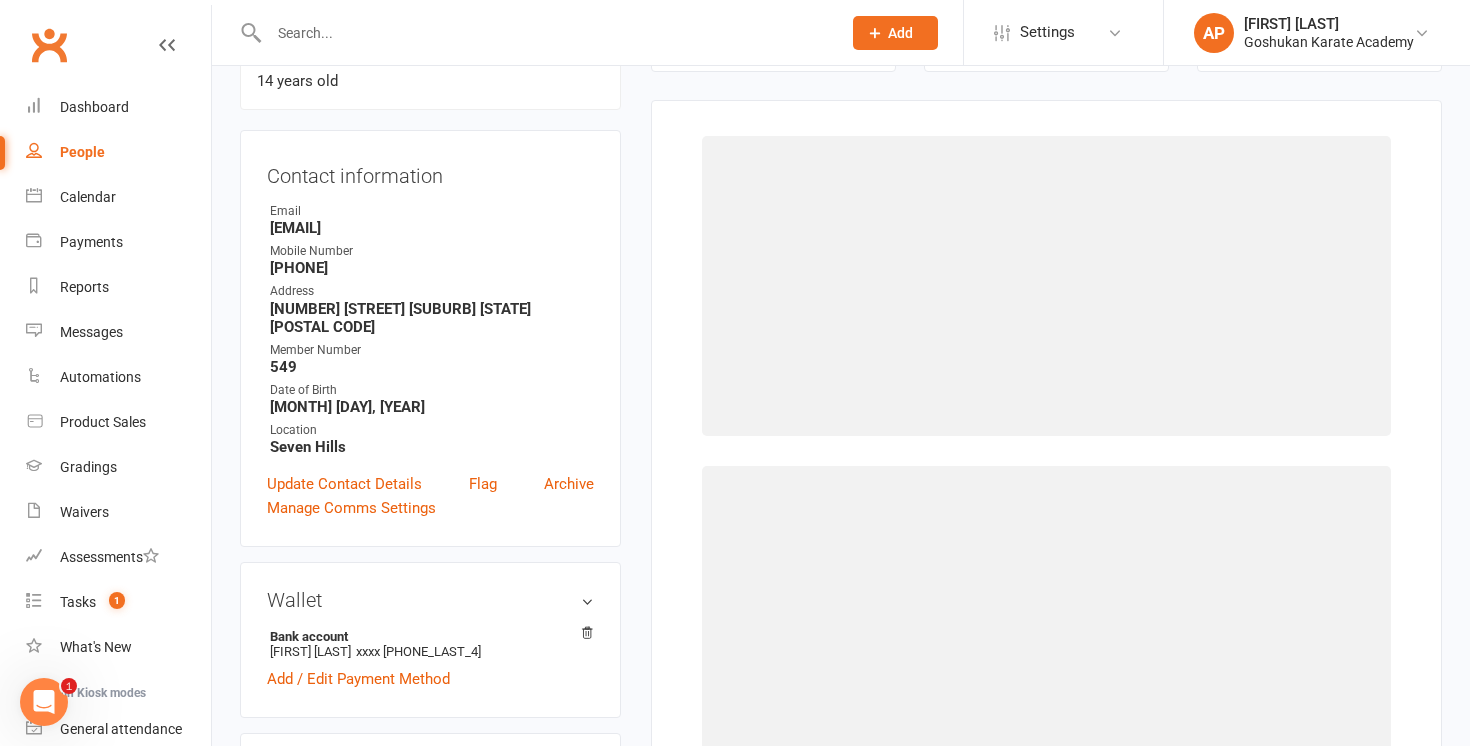 select on "625" 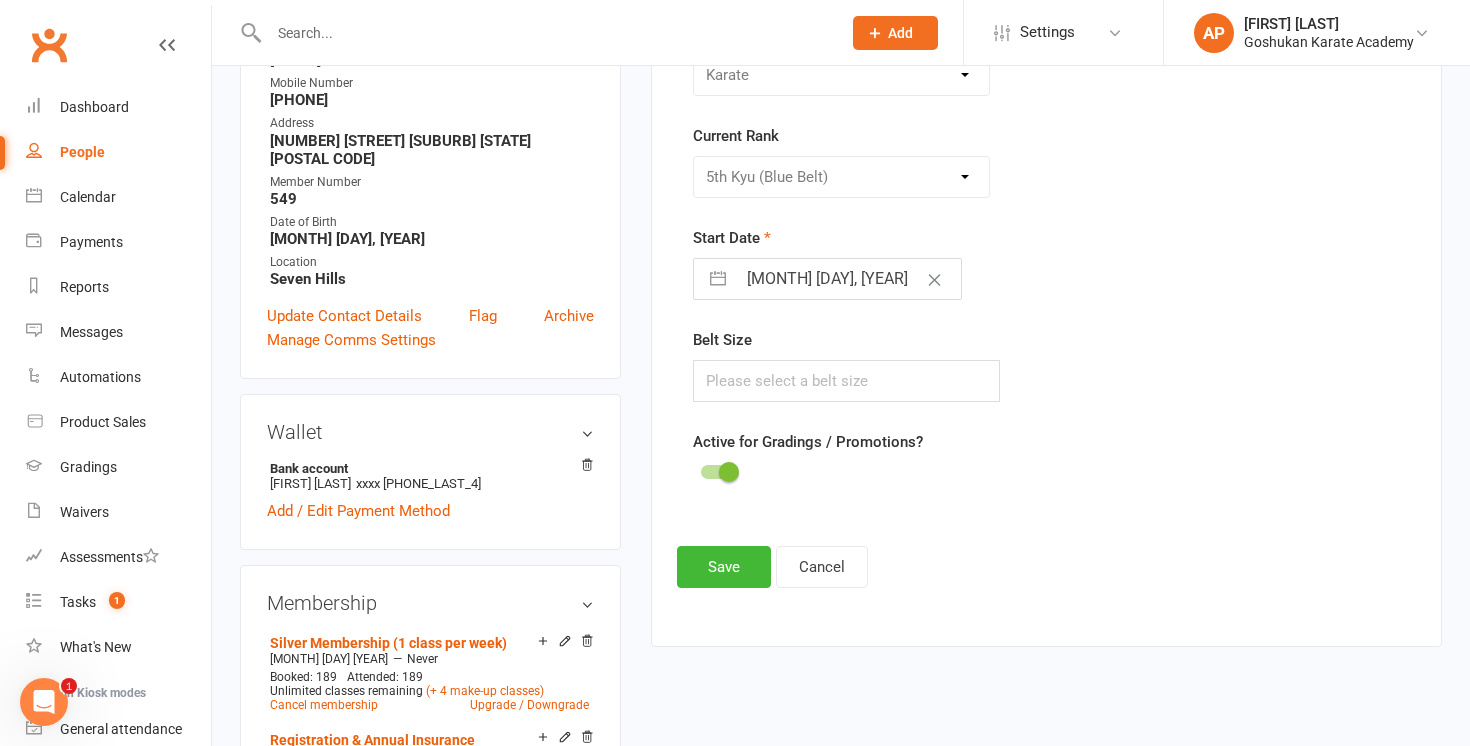 scroll, scrollTop: 397, scrollLeft: 0, axis: vertical 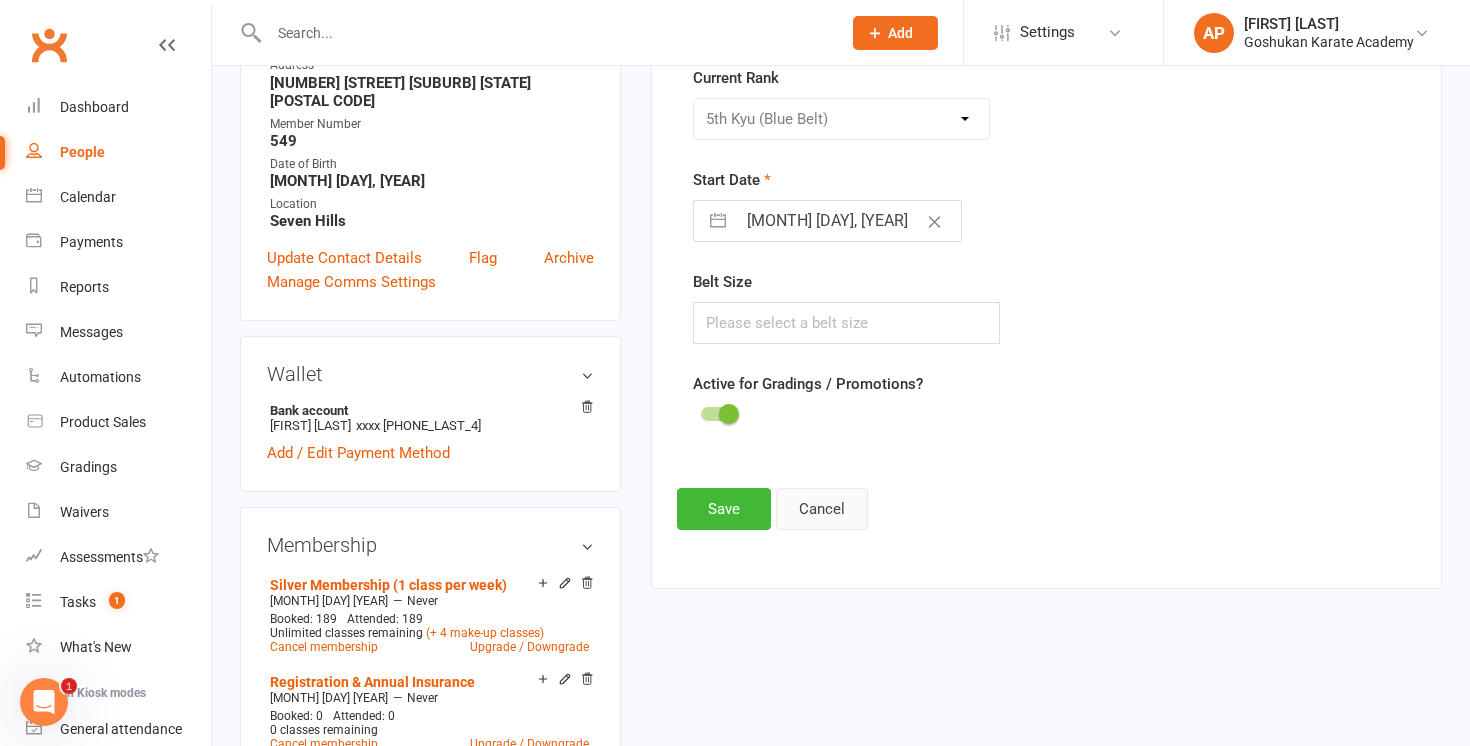 click on "Cancel" at bounding box center (822, 509) 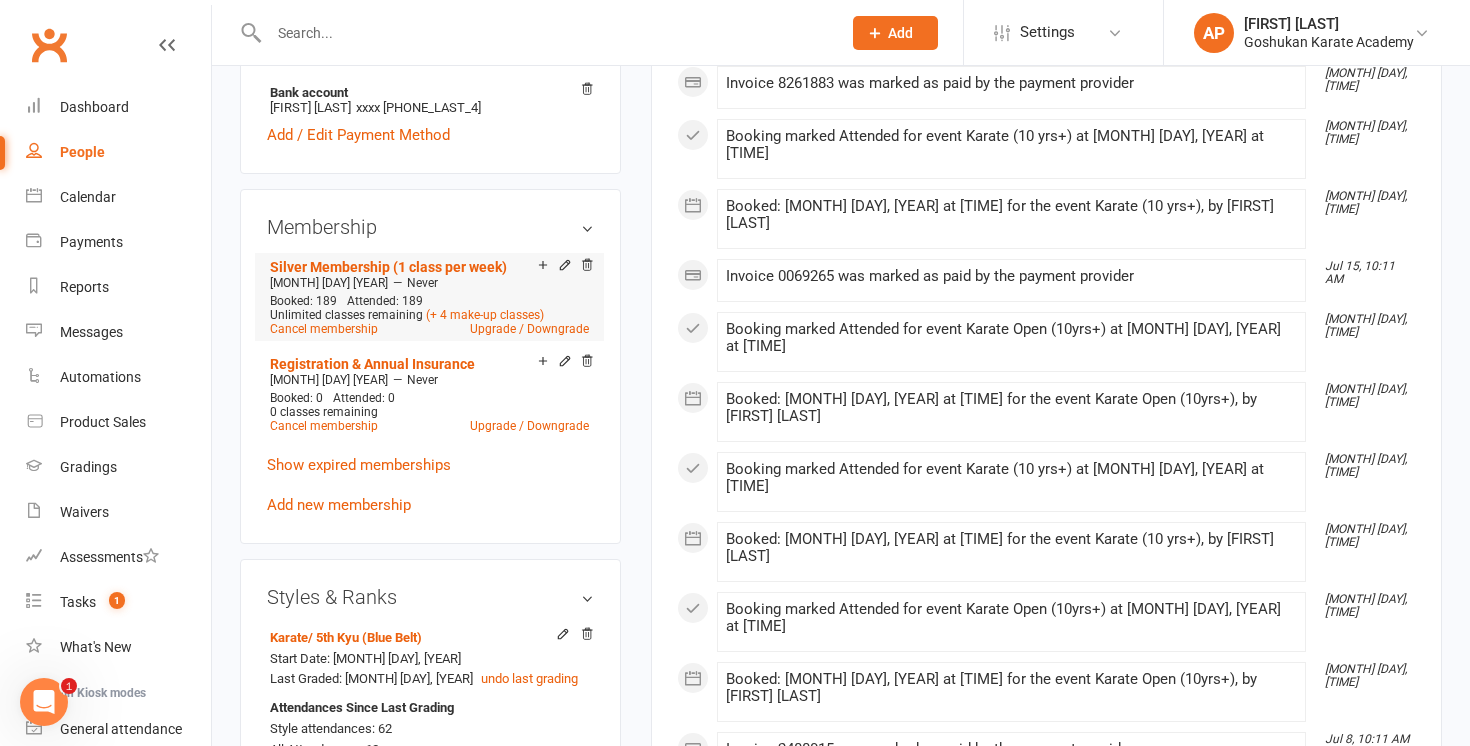 scroll, scrollTop: 726, scrollLeft: 0, axis: vertical 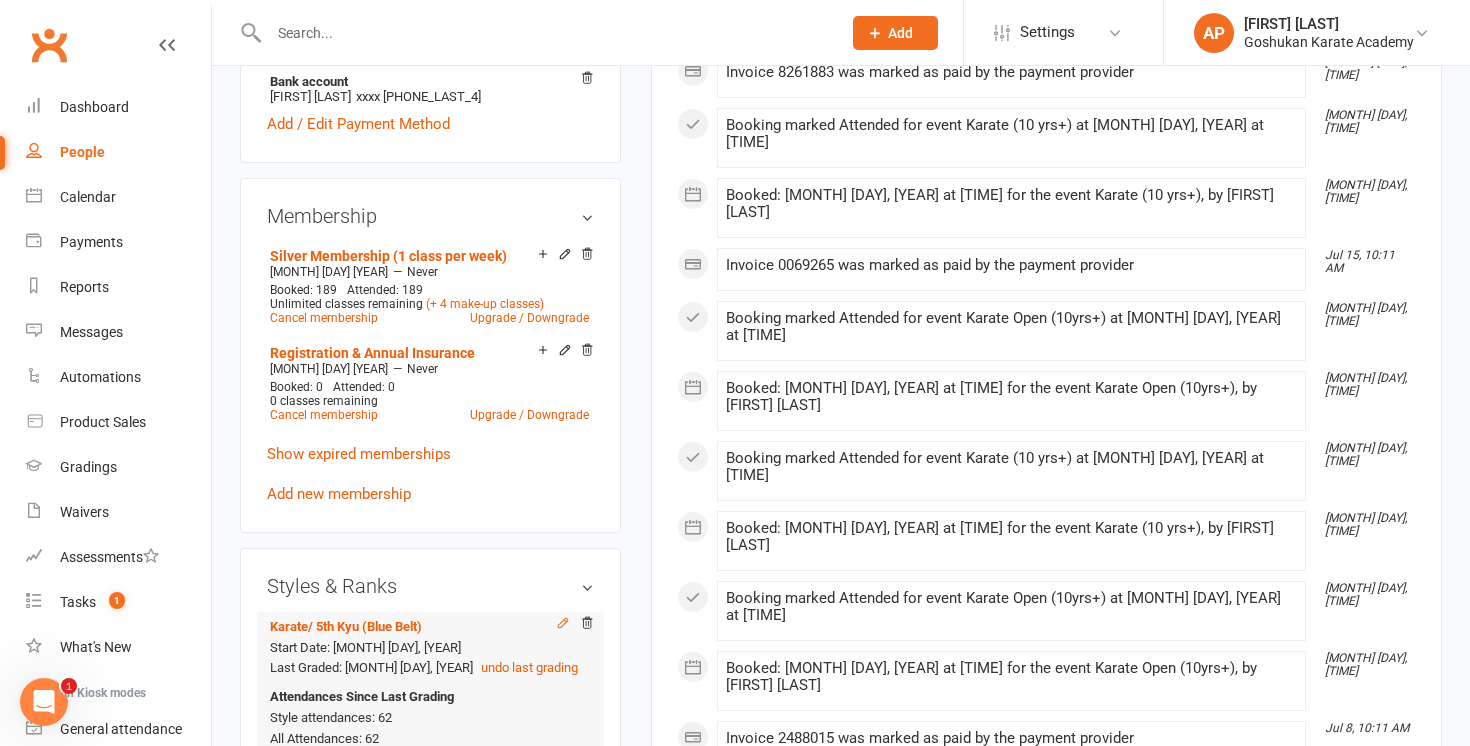 click 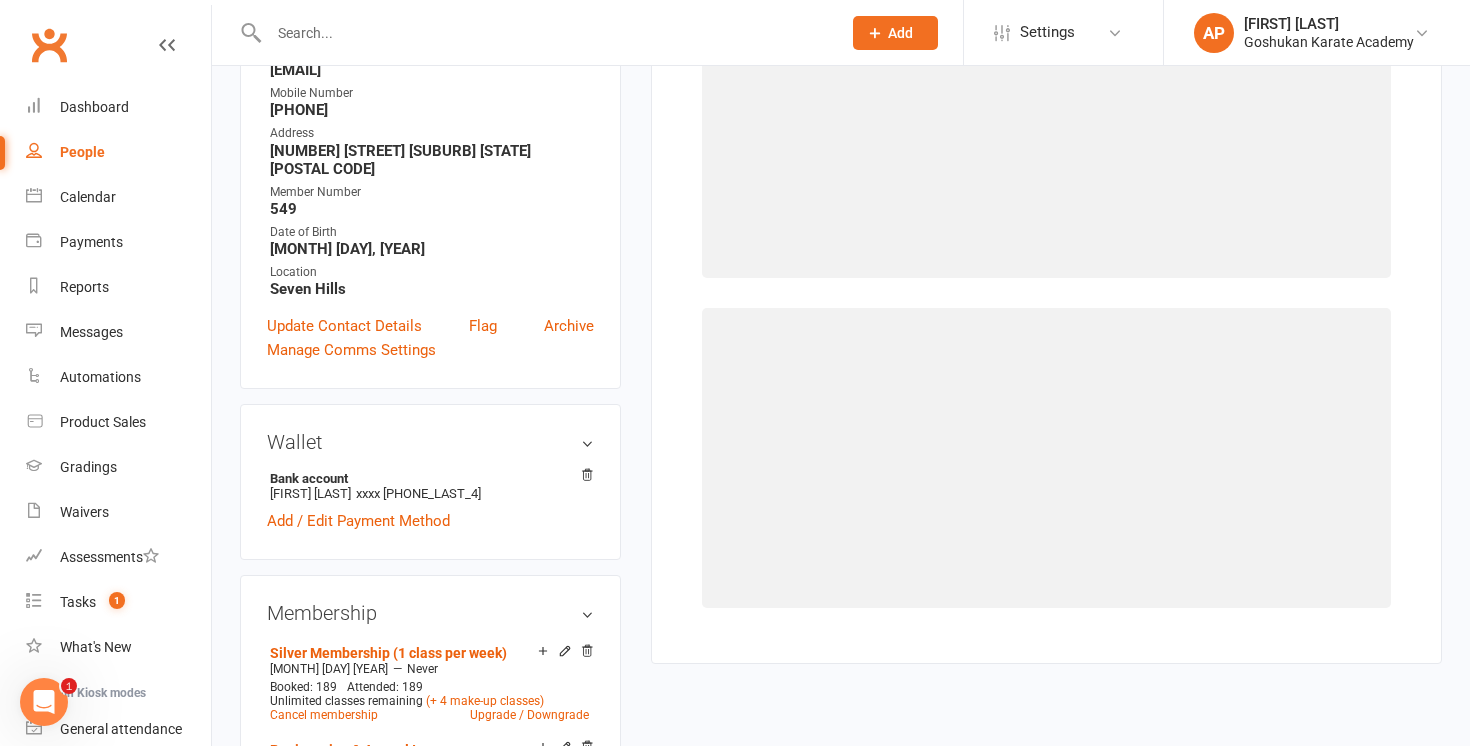 select on "625" 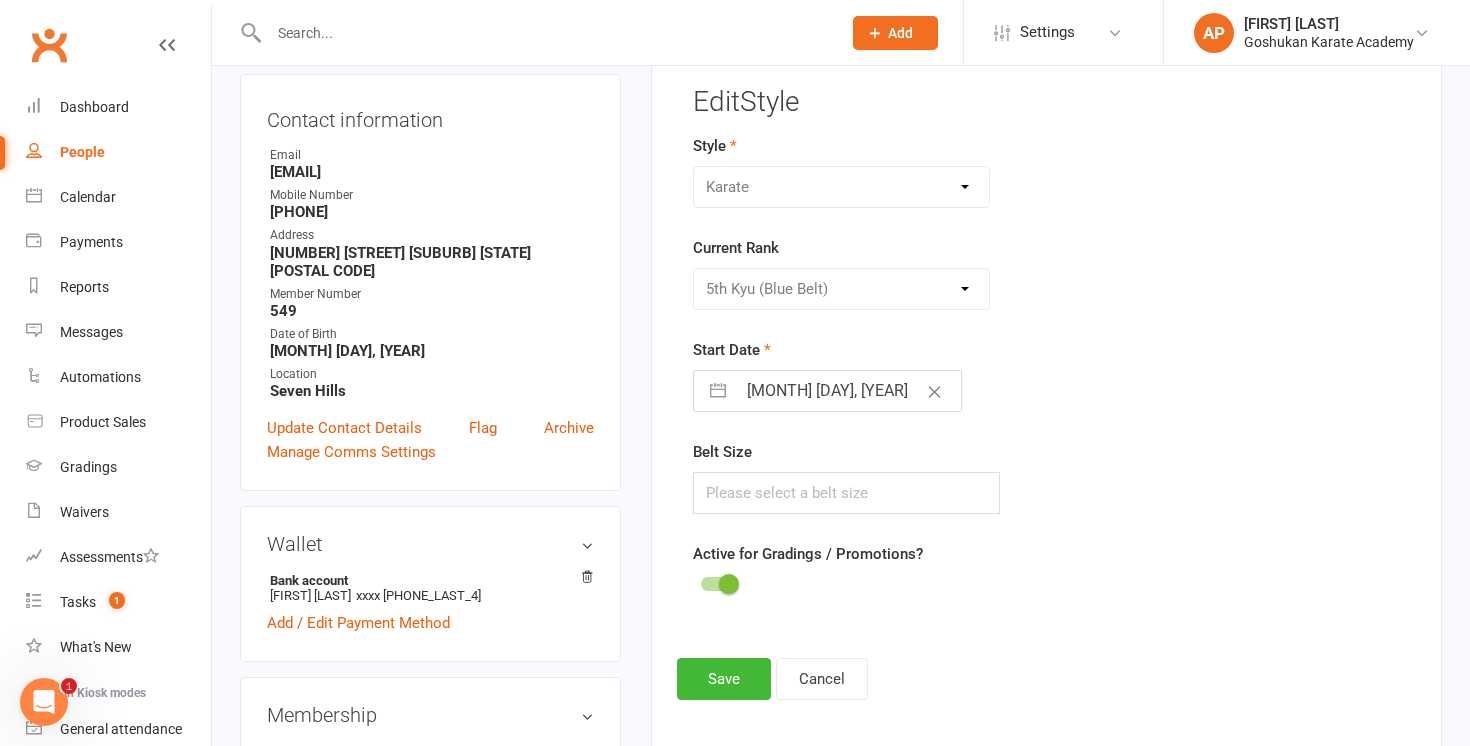 scroll, scrollTop: 171, scrollLeft: 0, axis: vertical 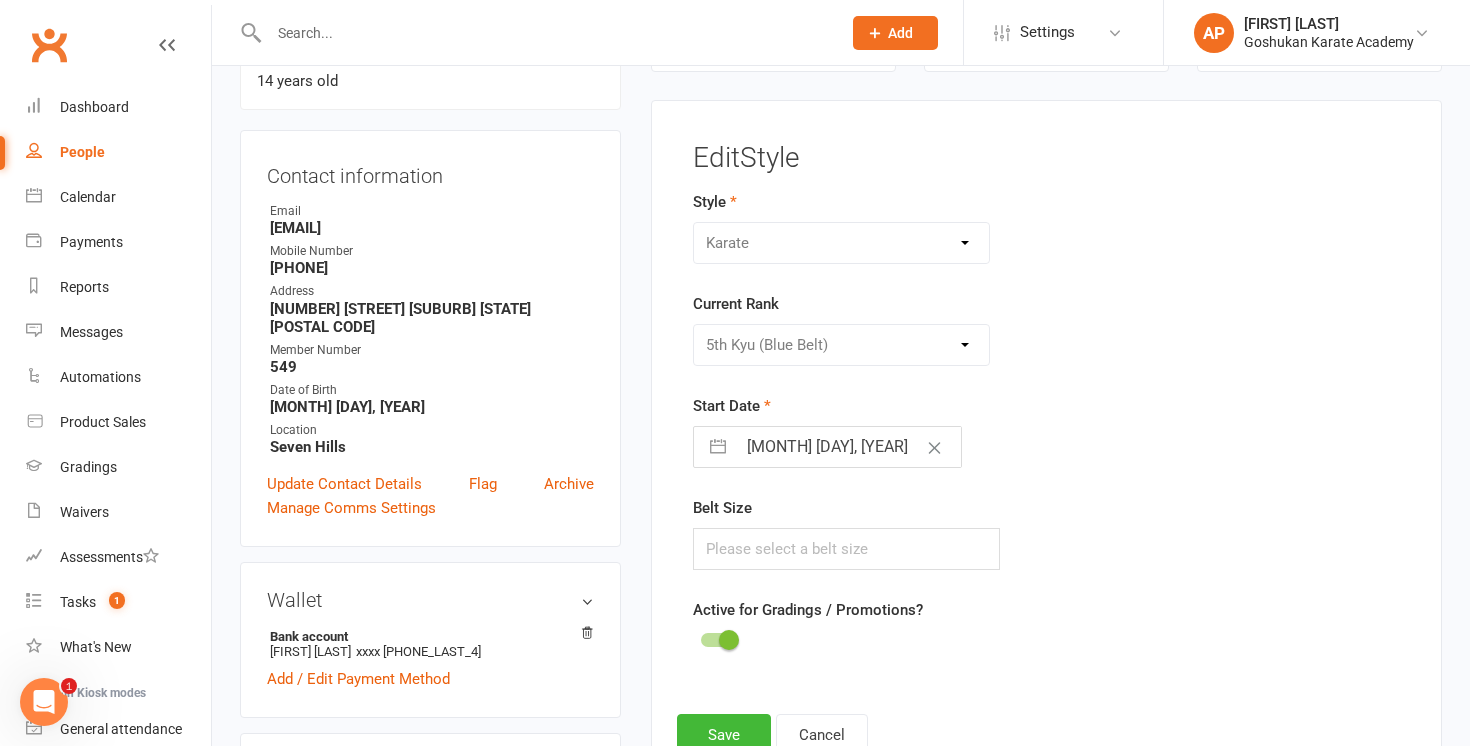click on "Please Select Starting Rank 9th Kyu (Yellow Tip) 10th Kyu (White Belt) 8th kyu (Yellow Belt) 7th Kyu (Orange Belt) 6th Kyu (Green Belt) 5th Kyu (Blue Belt) 4th Kyu (Red Belt) 3rd Kyu (Brown Belt) 2nd Kyu (Brown Belt) 1st Kyu (Brown Belt) 1st (Sho) Dan Black Belt 2nd (Ni) Dan Black Belt 3rd (San) Dan Black Belt 4th (Yon) Dan Black Belt 5th (Go) Dan Black Belt 6th (Roku) Dan Black Belt 7th (Shichi) Dan Black Belt 8th (Hachi) Dan Black Belt" at bounding box center (842, 345) 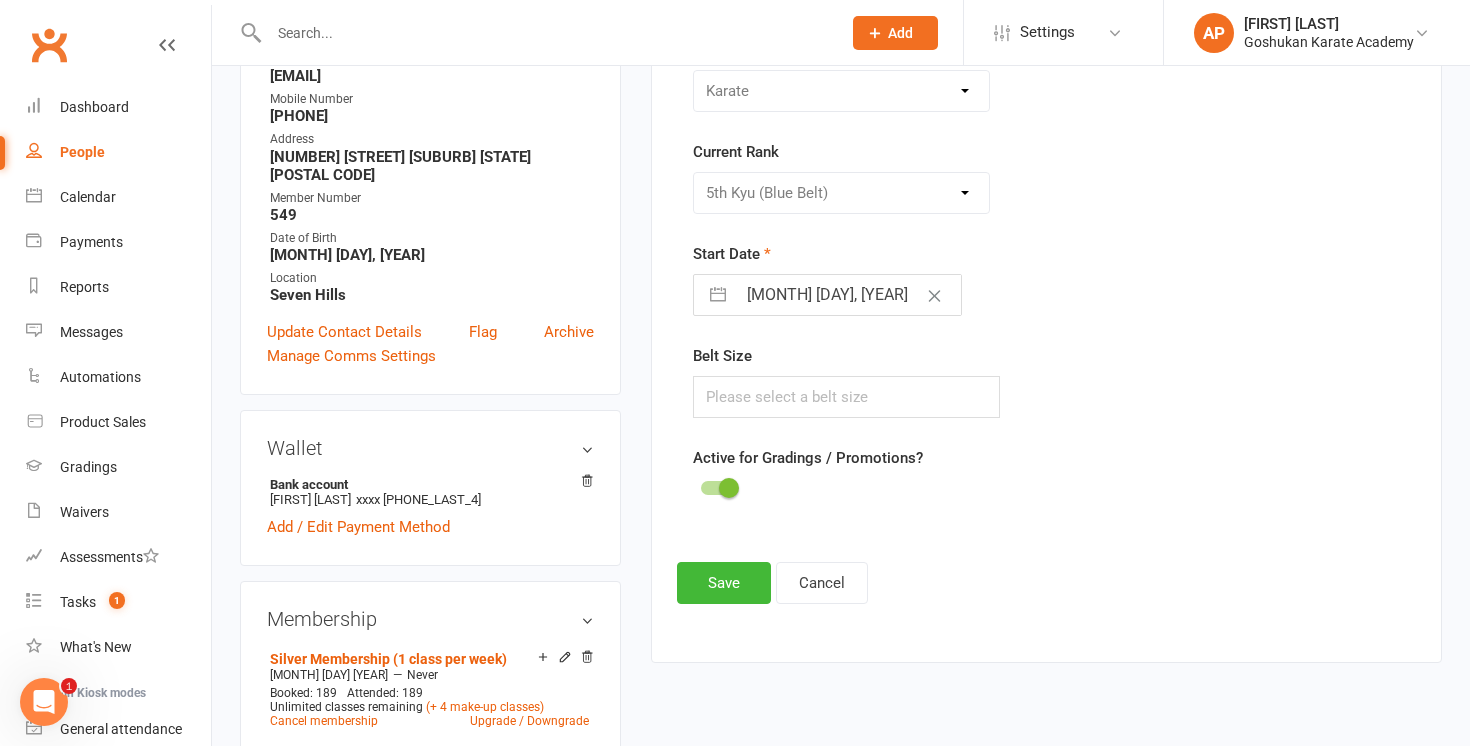 scroll, scrollTop: 326, scrollLeft: 0, axis: vertical 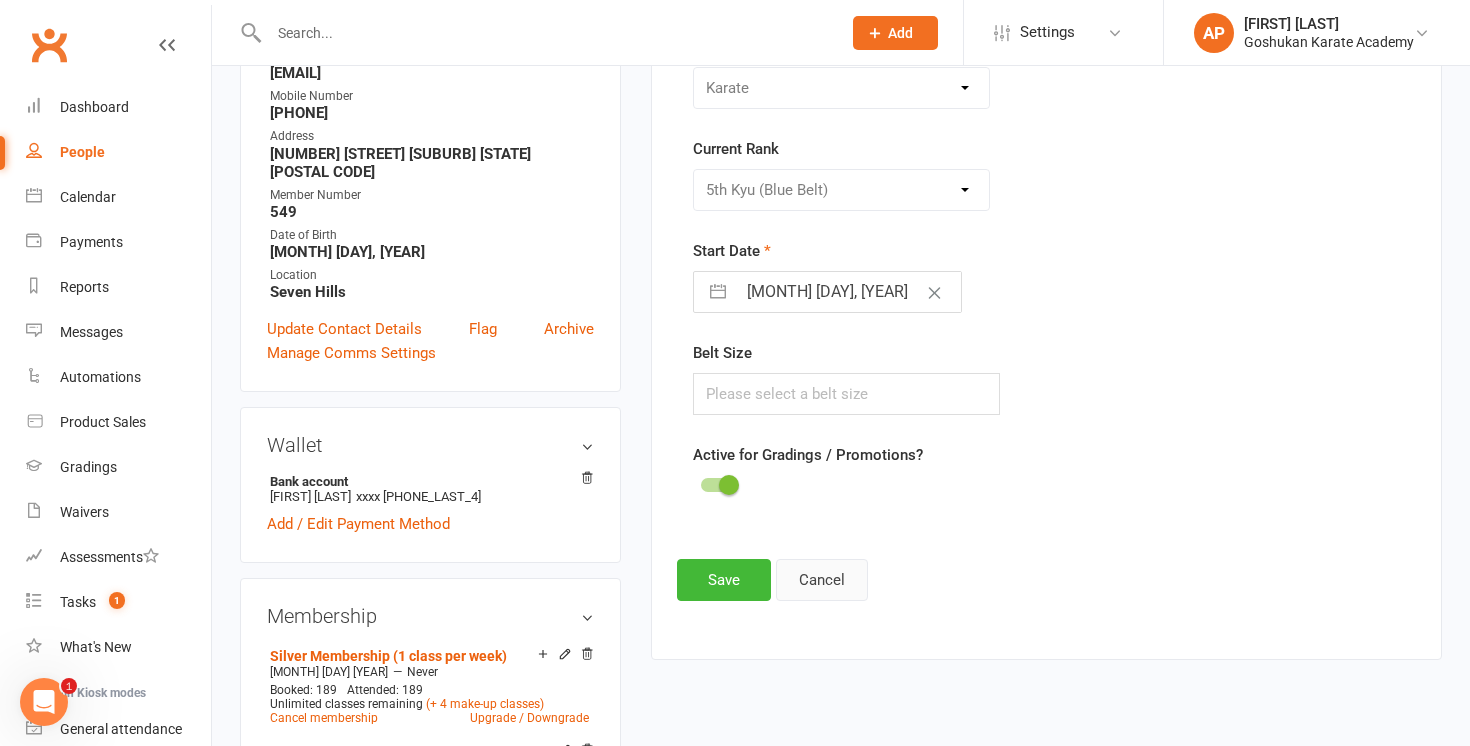 click on "Cancel" at bounding box center (822, 580) 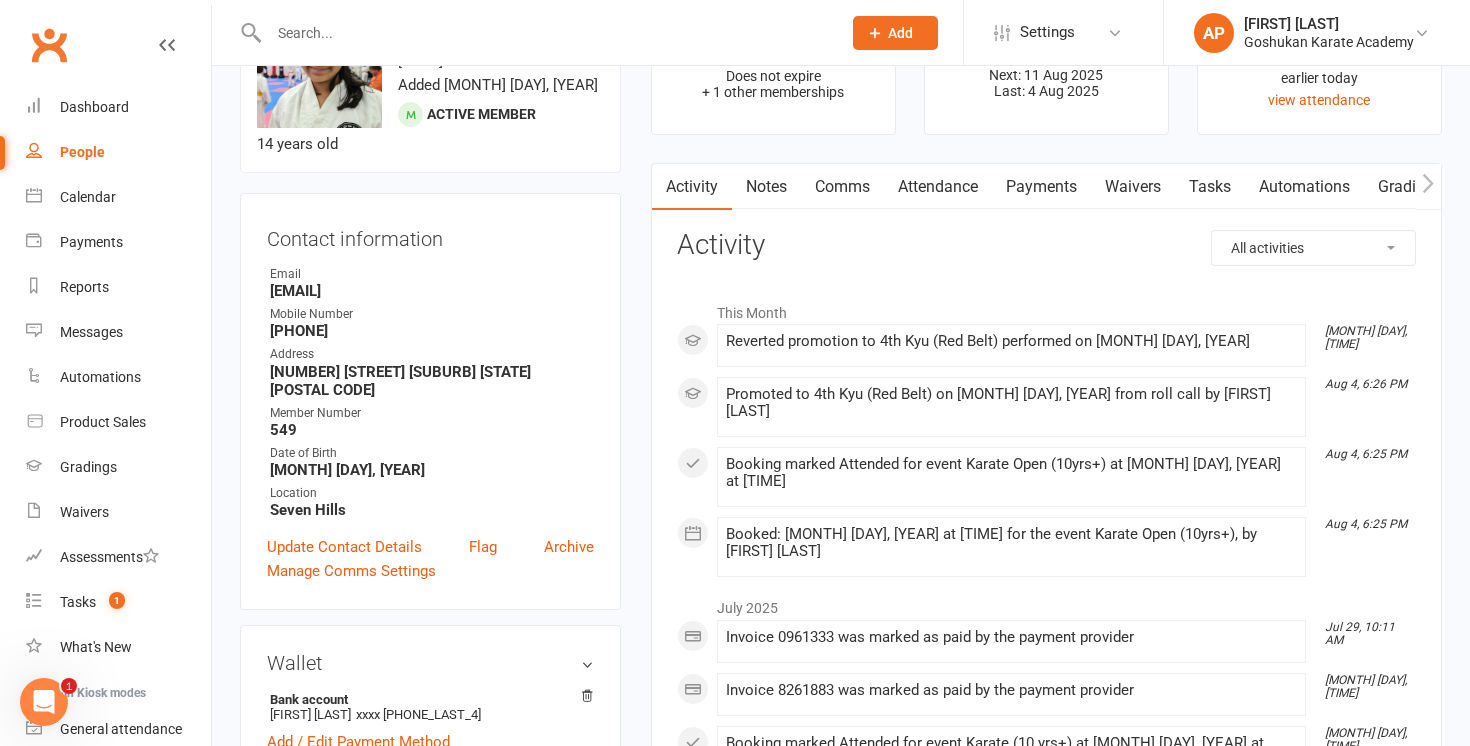 scroll, scrollTop: 104, scrollLeft: 0, axis: vertical 